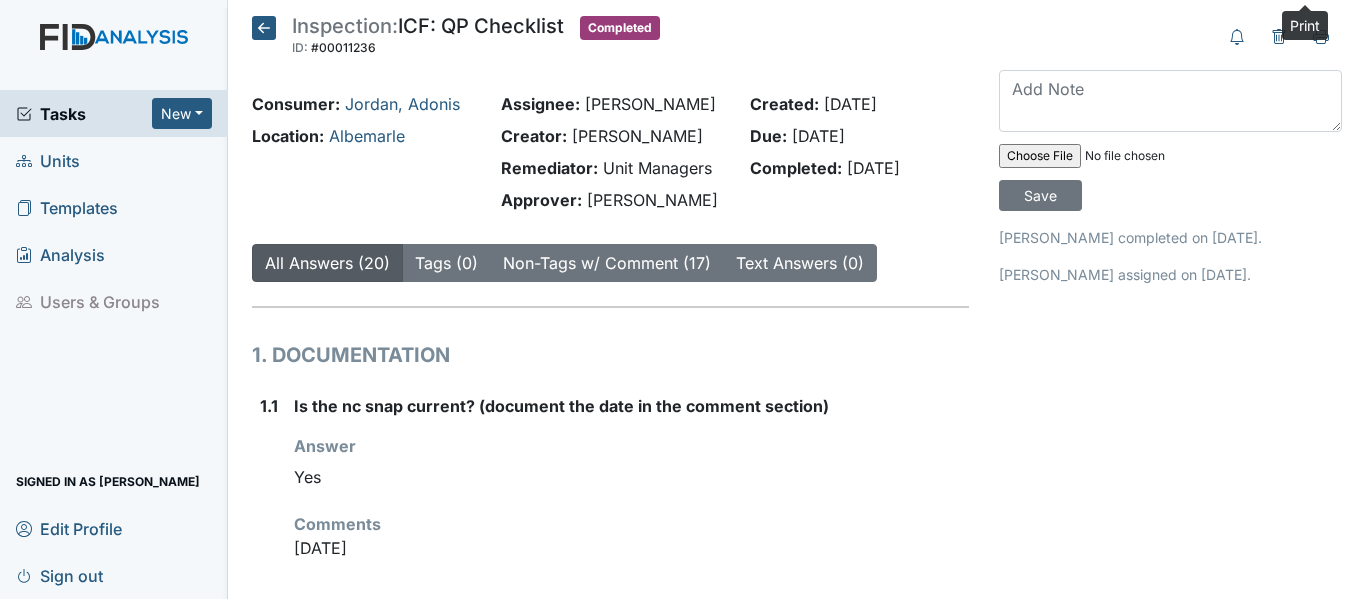 scroll, scrollTop: 0, scrollLeft: 0, axis: both 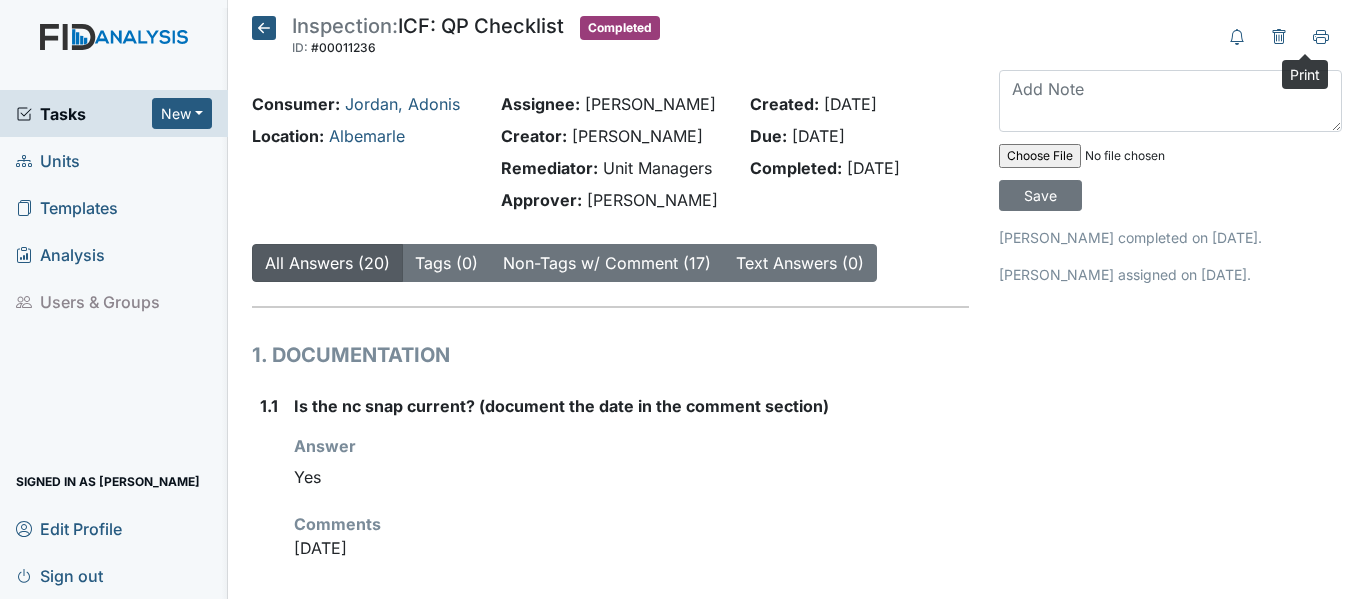 click 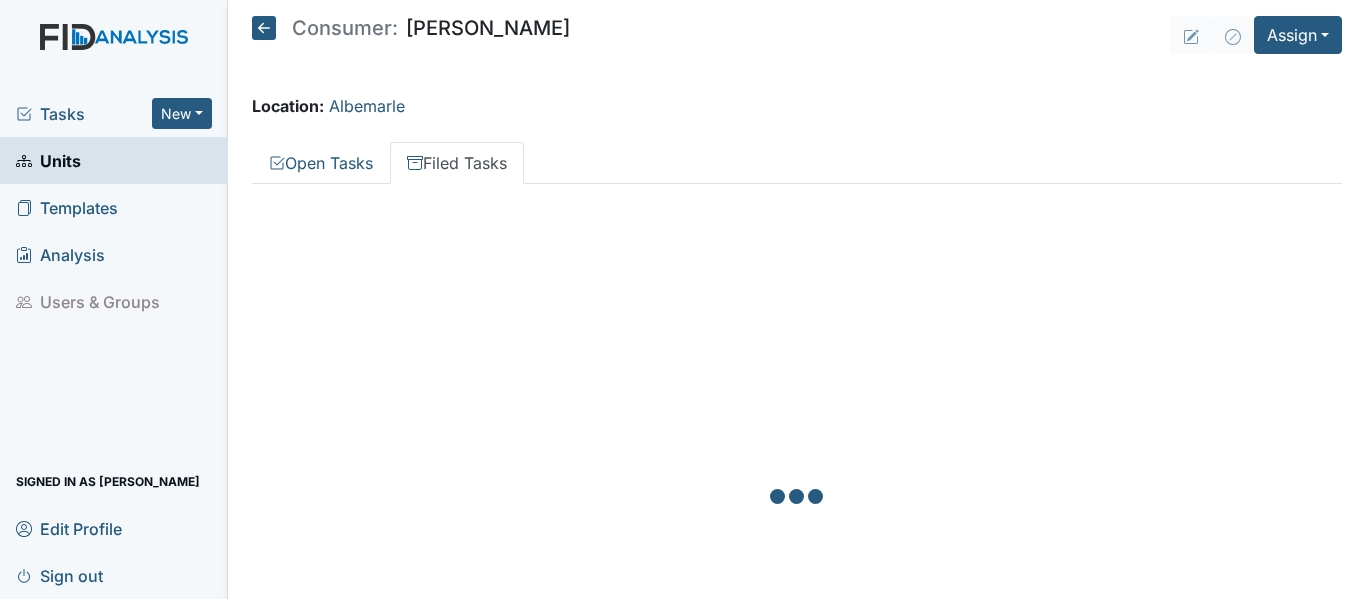 scroll, scrollTop: 0, scrollLeft: 0, axis: both 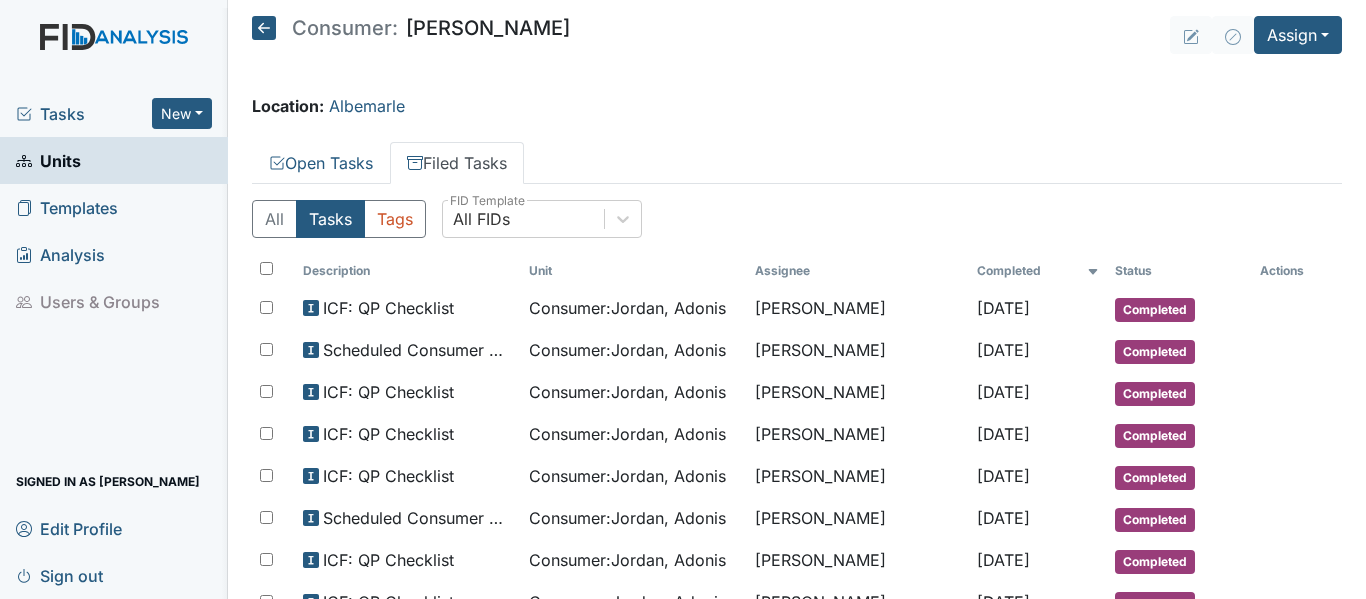 click 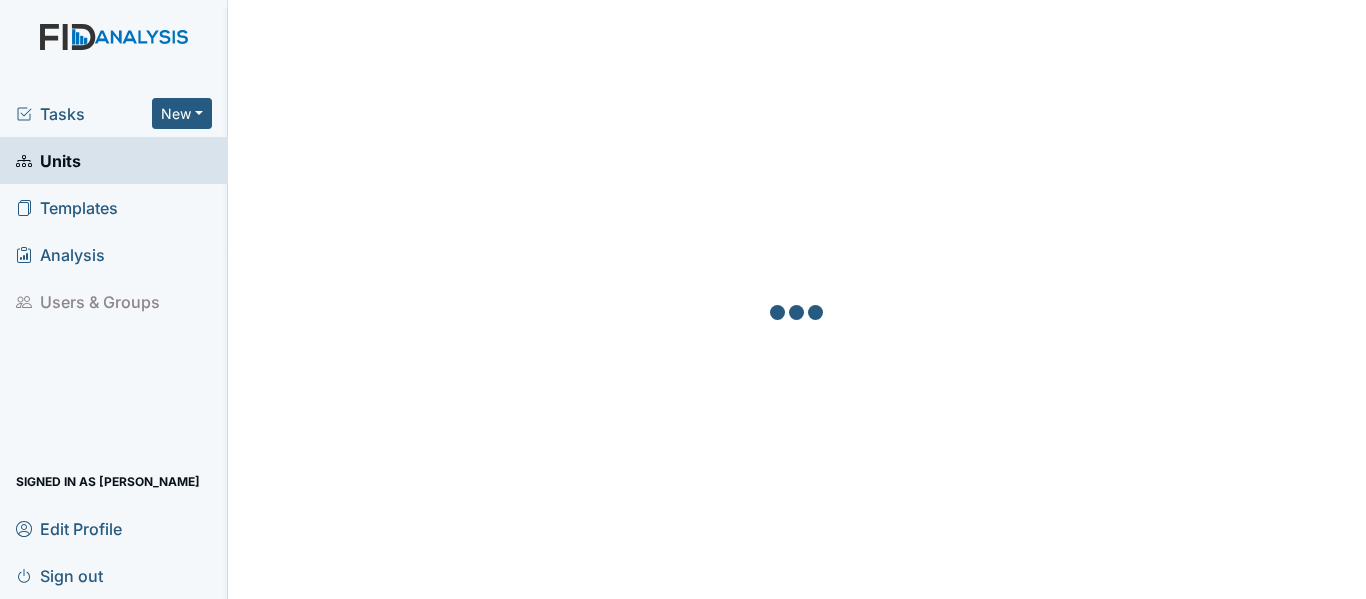 scroll, scrollTop: 0, scrollLeft: 0, axis: both 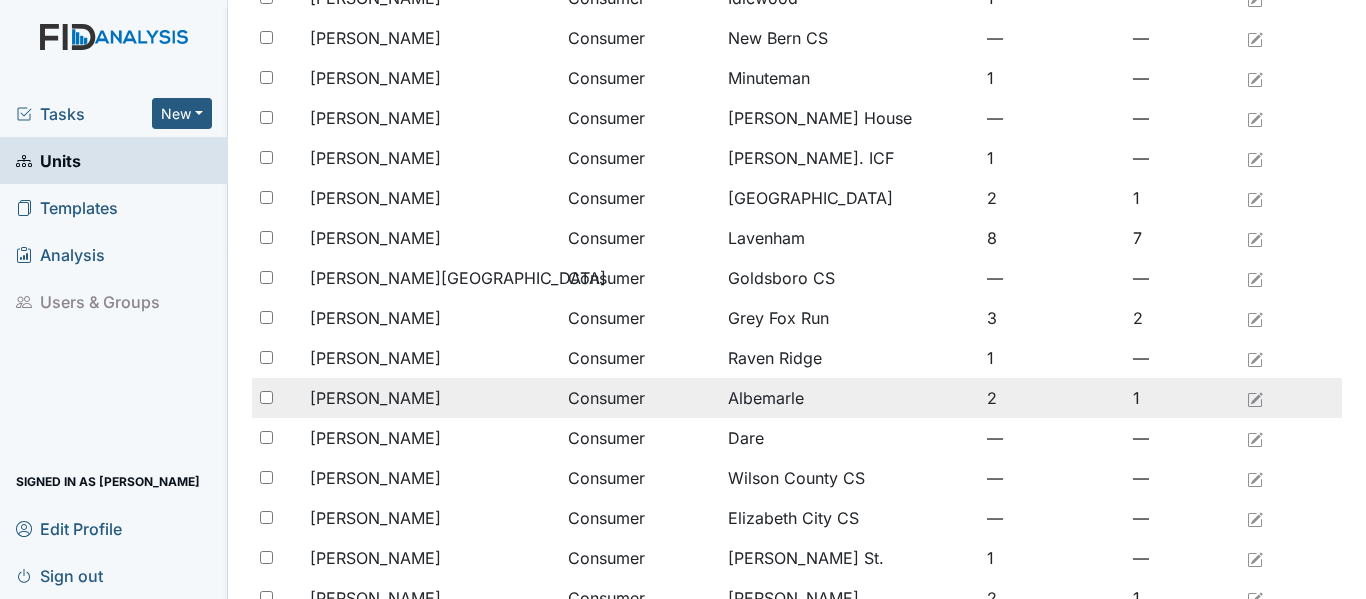 click on "Louther, Lamar" at bounding box center [375, 398] 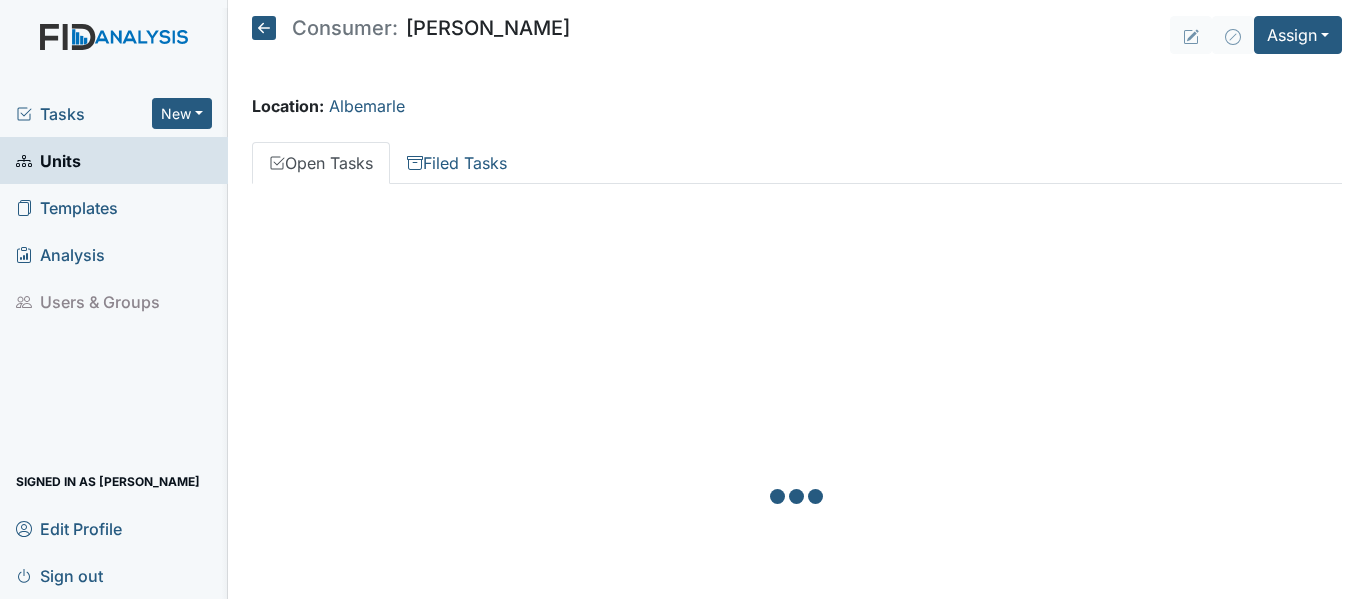 scroll, scrollTop: 0, scrollLeft: 0, axis: both 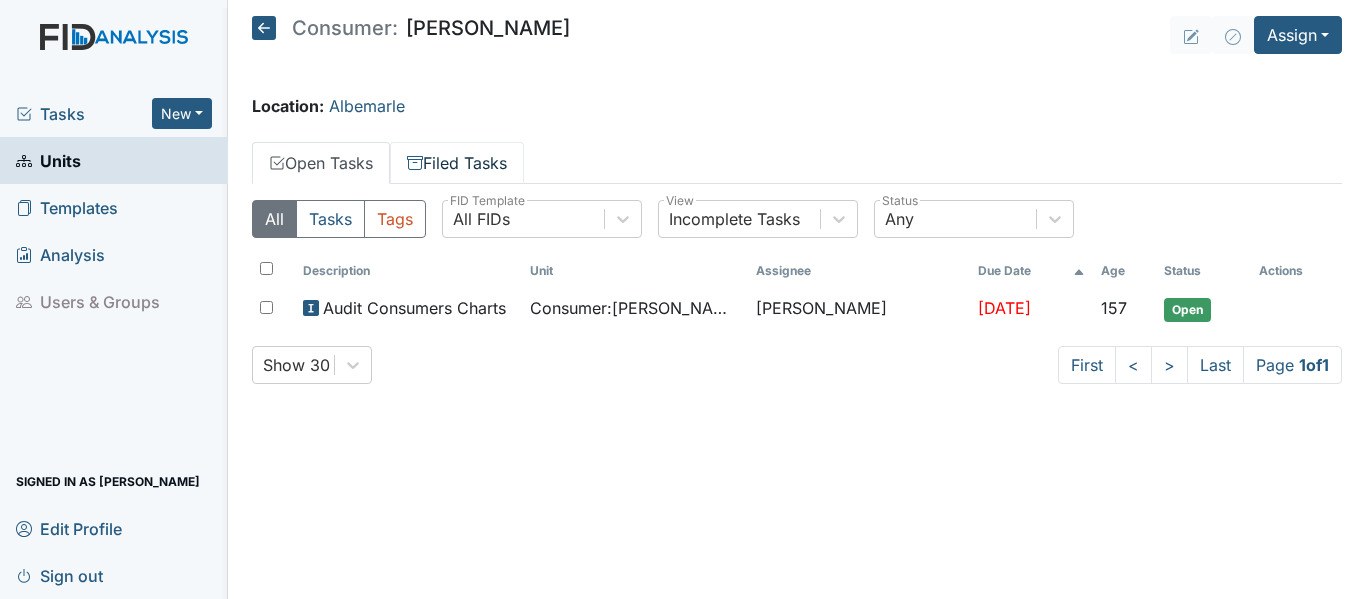 click on "Filed Tasks" at bounding box center [457, 163] 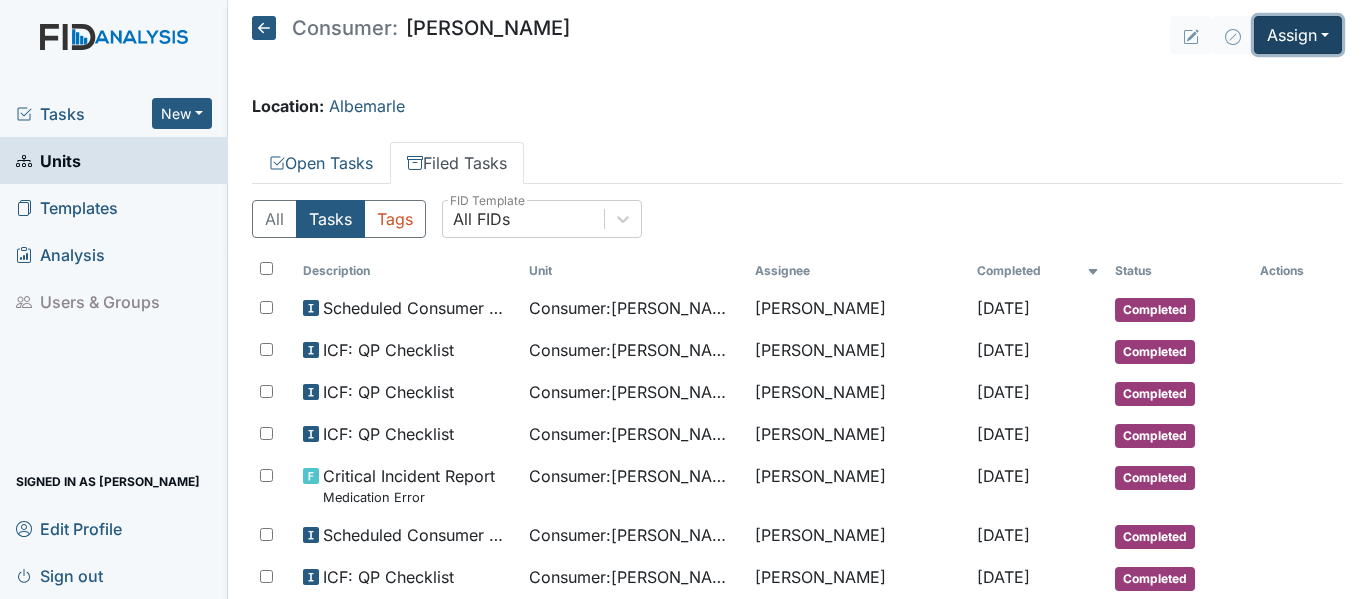 click on "Assign" at bounding box center [1298, 35] 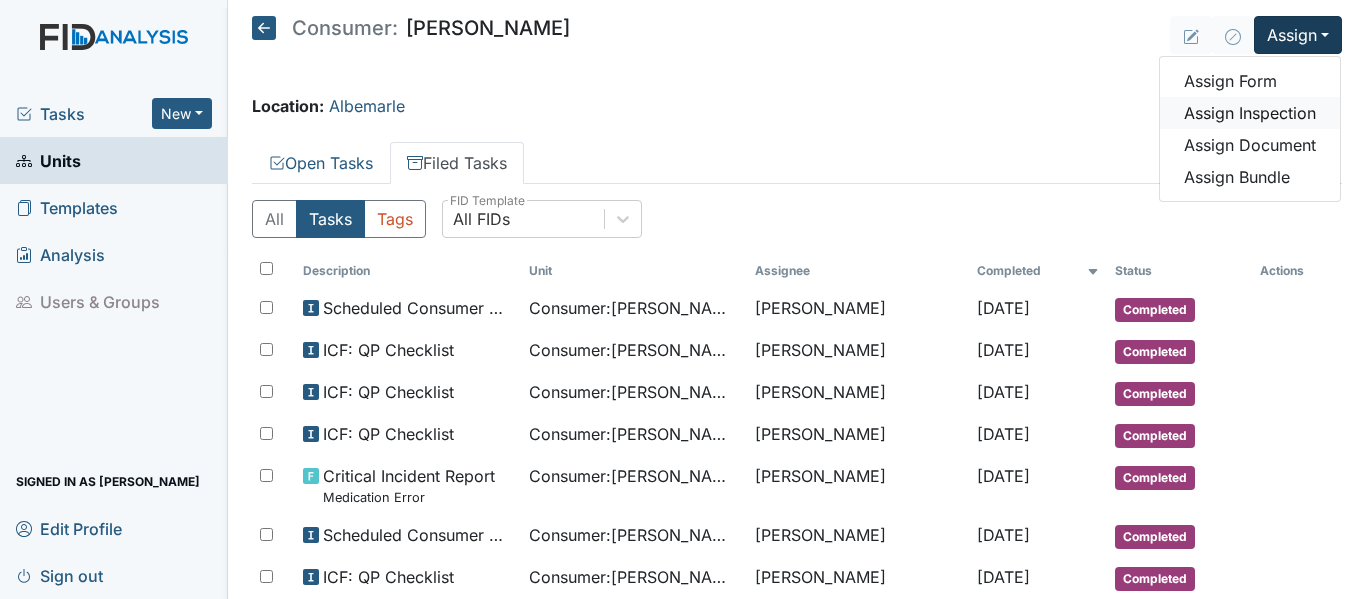 click on "Assign Inspection" at bounding box center (1250, 113) 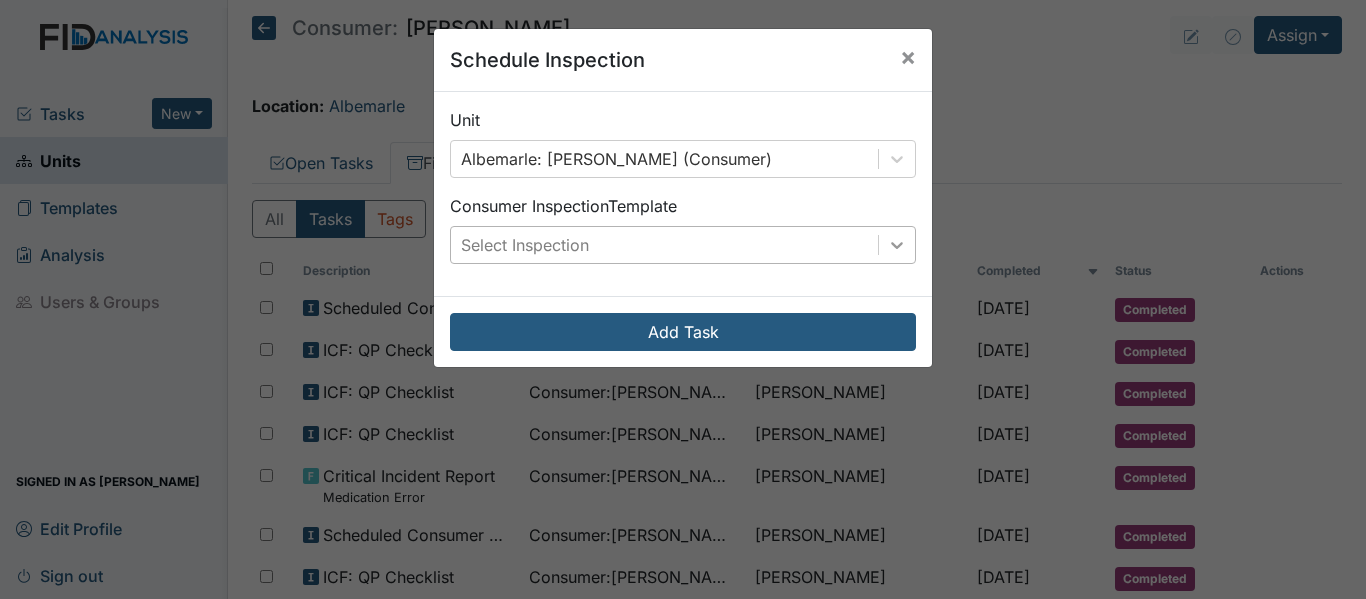 click 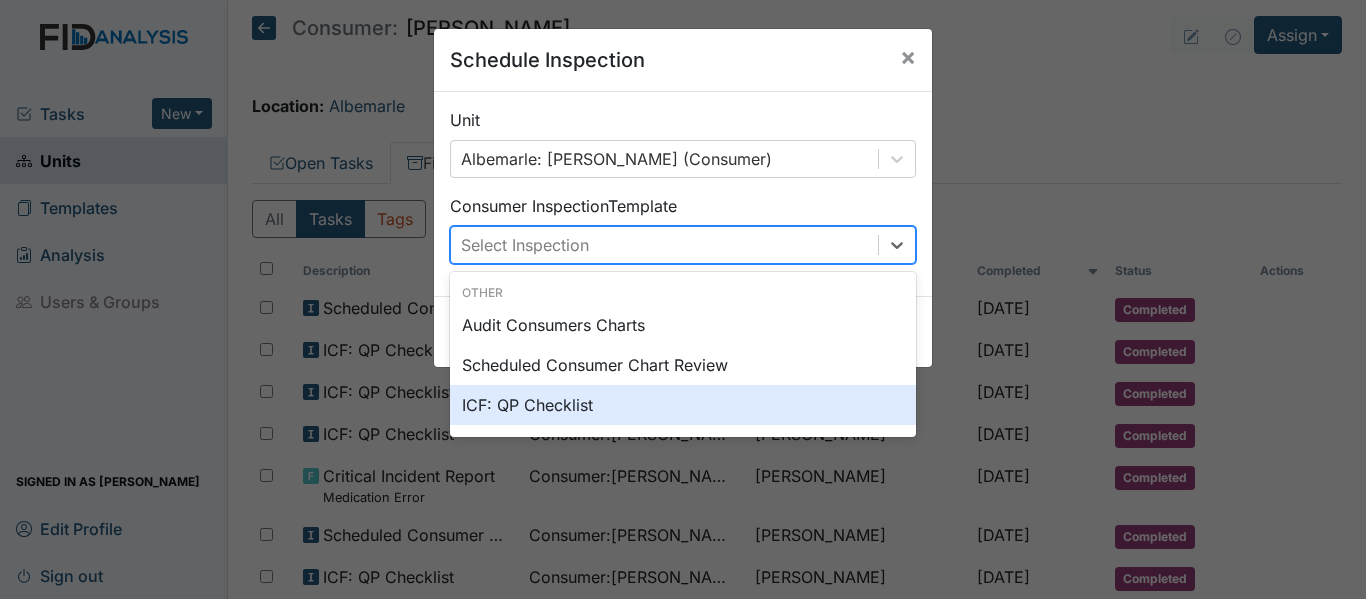 click on "ICF: QP Checklist" at bounding box center (683, 405) 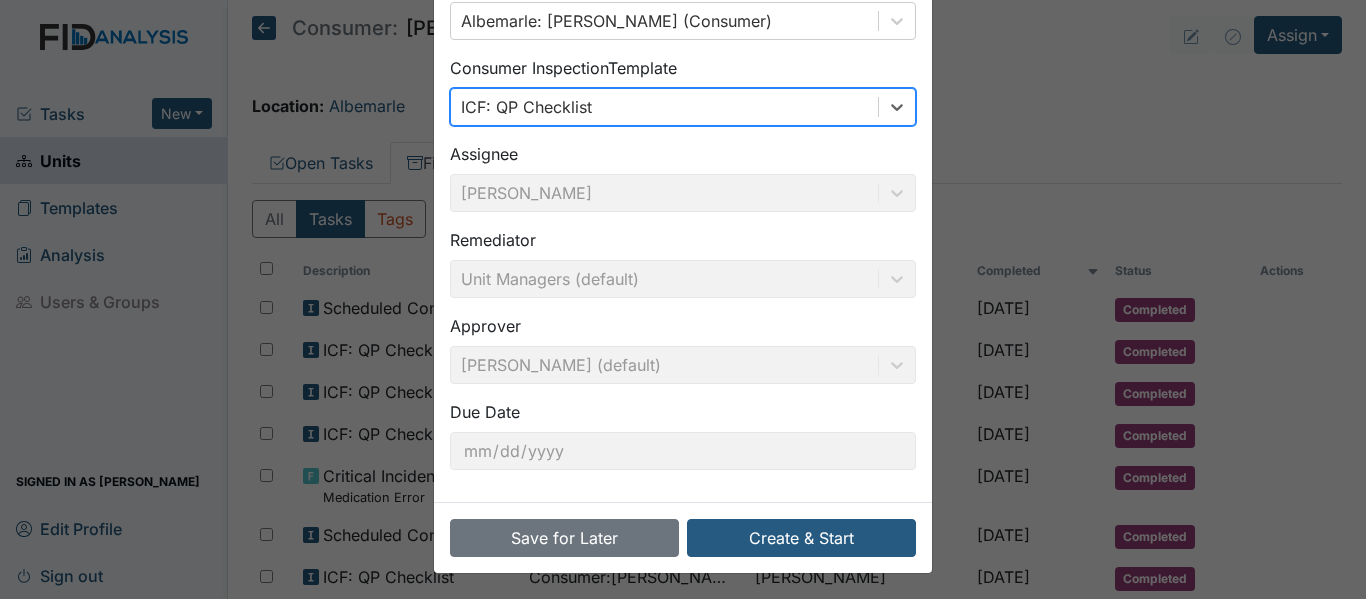 scroll, scrollTop: 141, scrollLeft: 0, axis: vertical 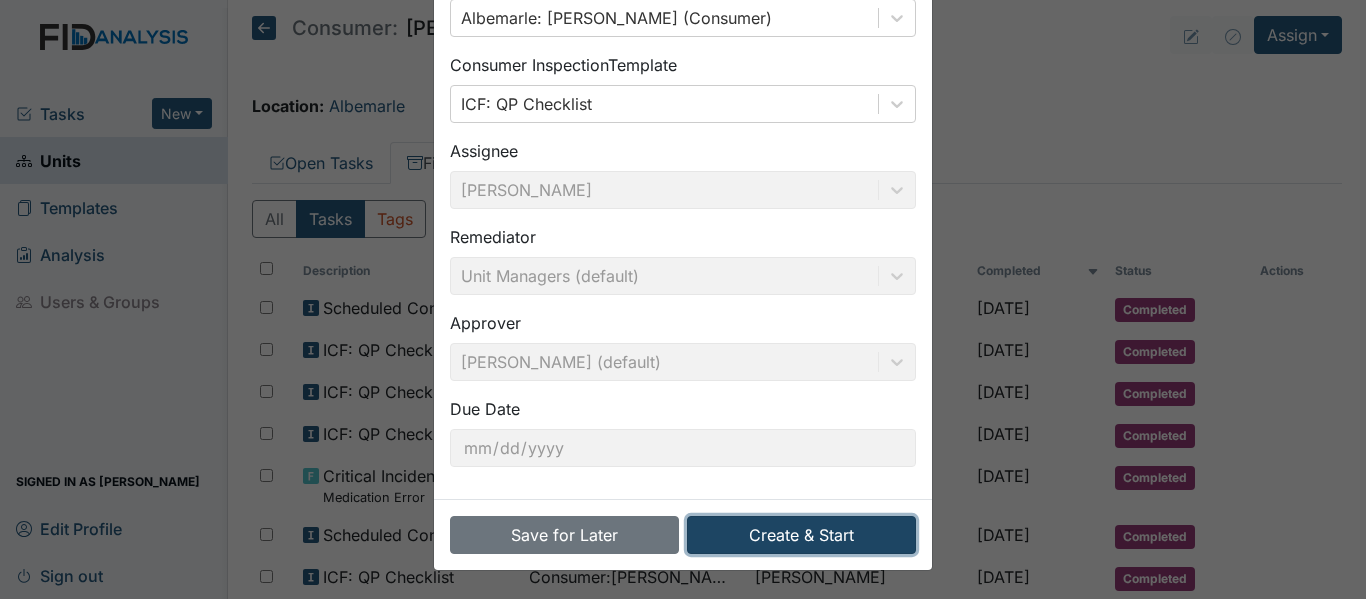 click on "Create & Start" at bounding box center (801, 535) 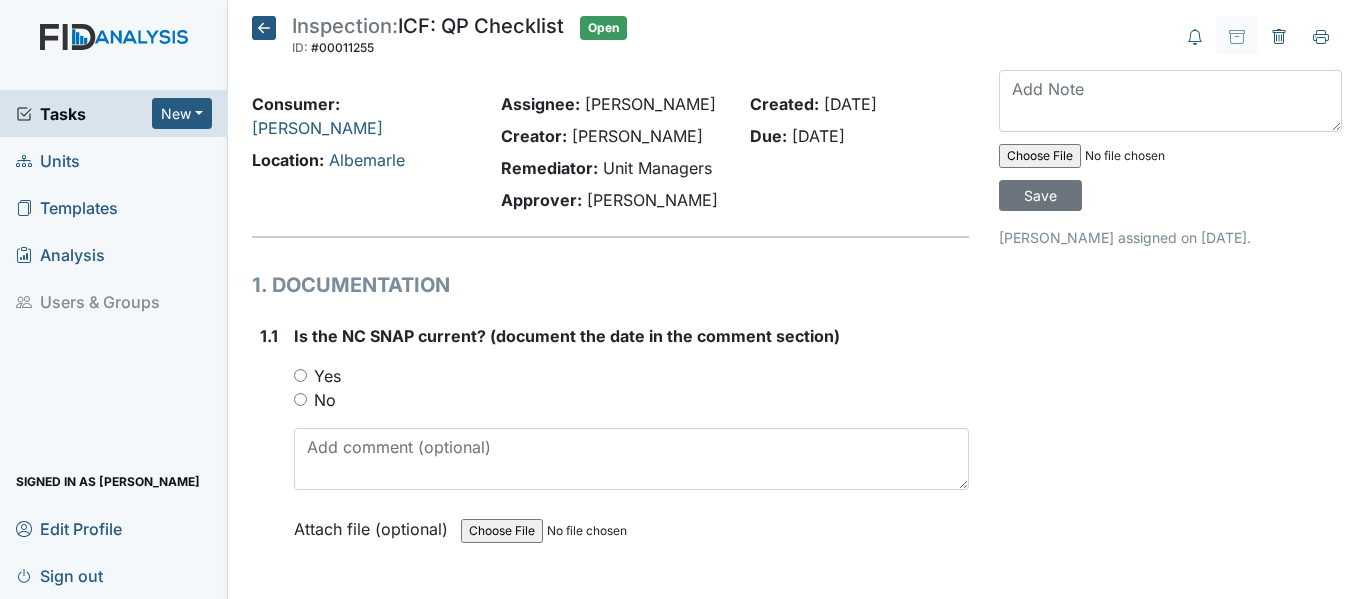 scroll, scrollTop: 0, scrollLeft: 0, axis: both 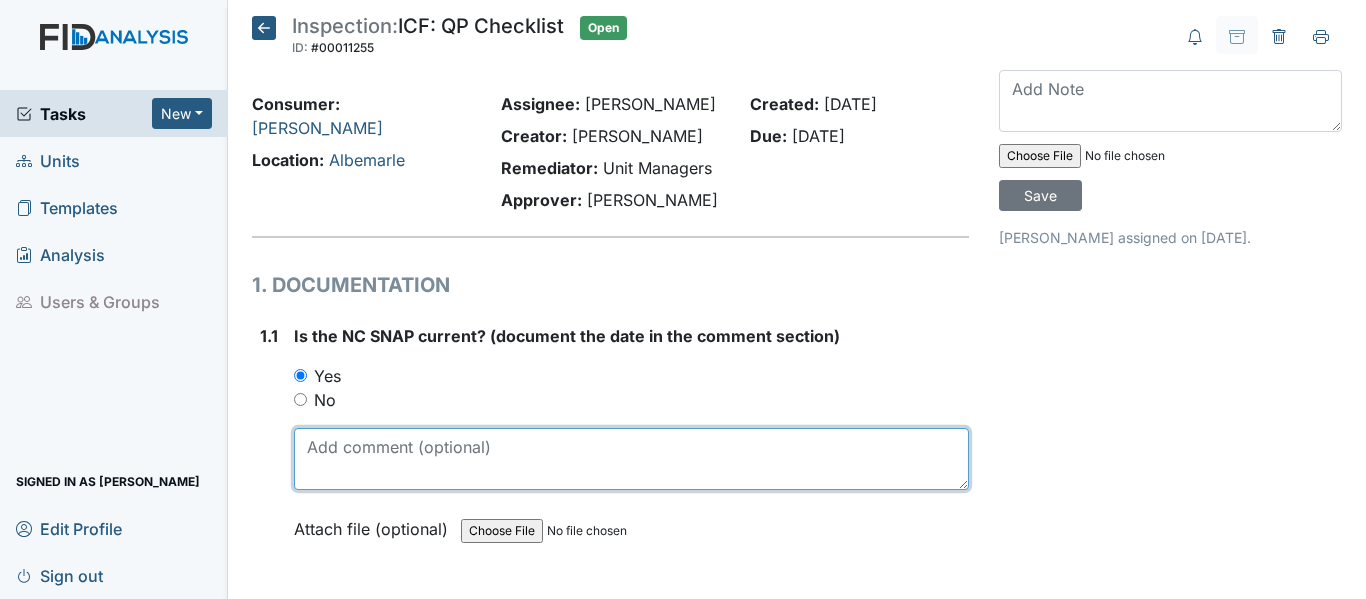 click at bounding box center [631, 459] 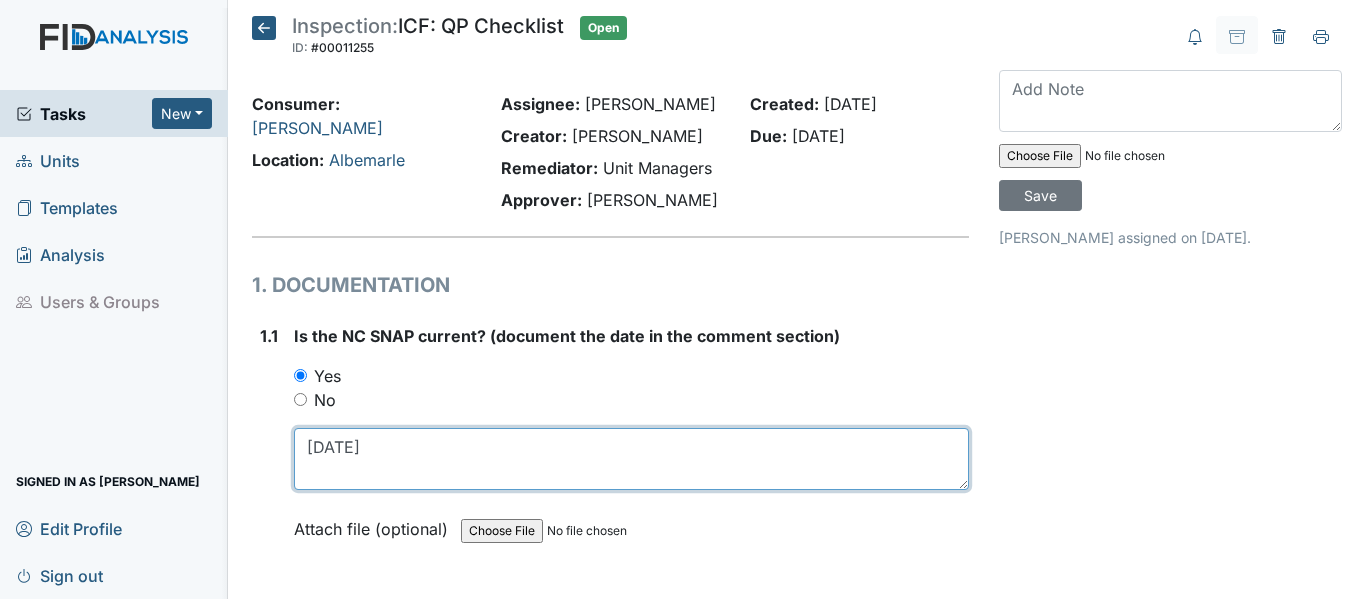 drag, startPoint x: 307, startPoint y: 444, endPoint x: 354, endPoint y: 447, distance: 47.095646 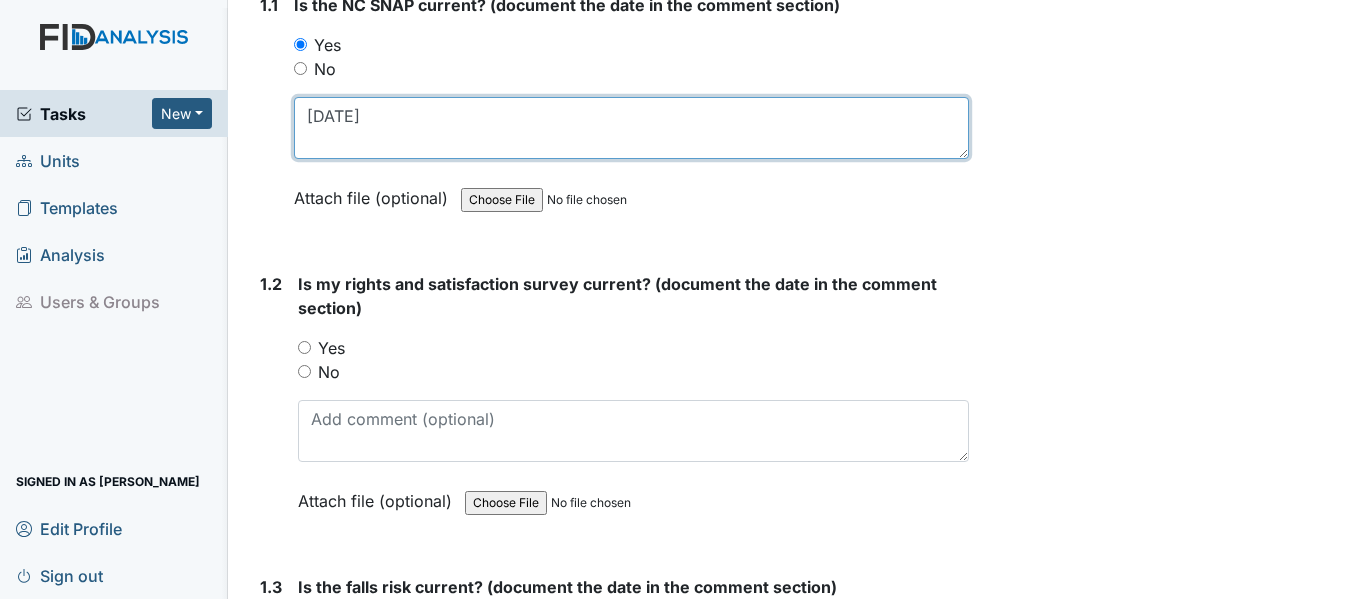scroll, scrollTop: 400, scrollLeft: 0, axis: vertical 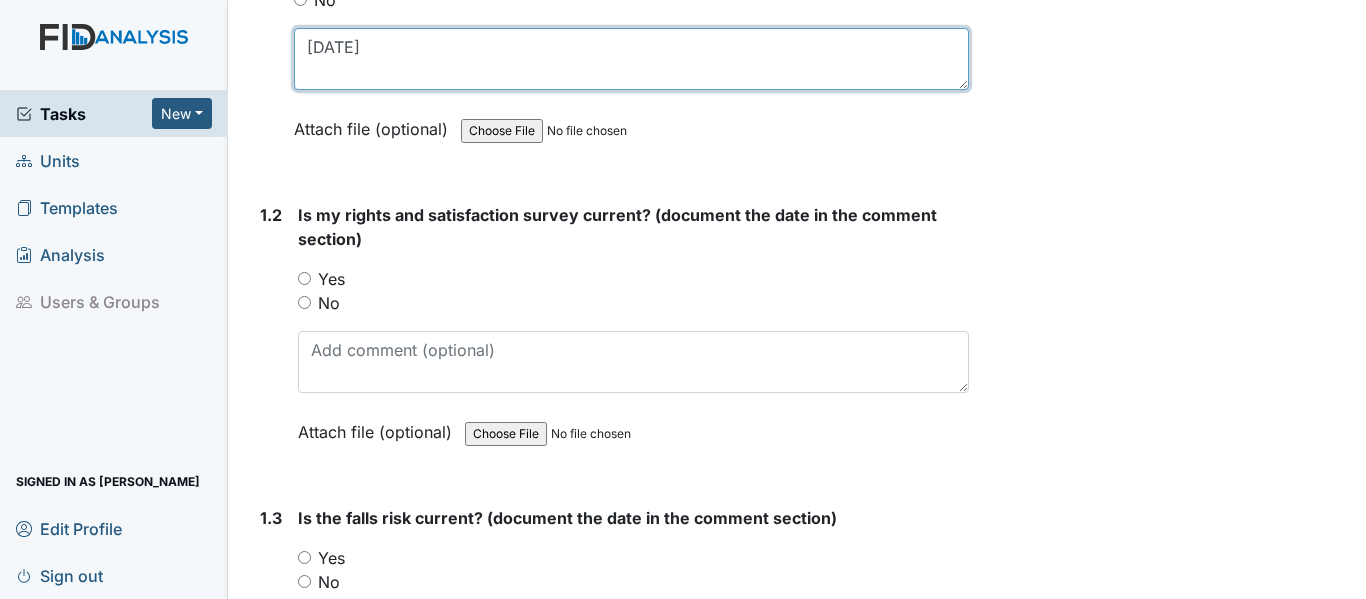 type on "[DATE]" 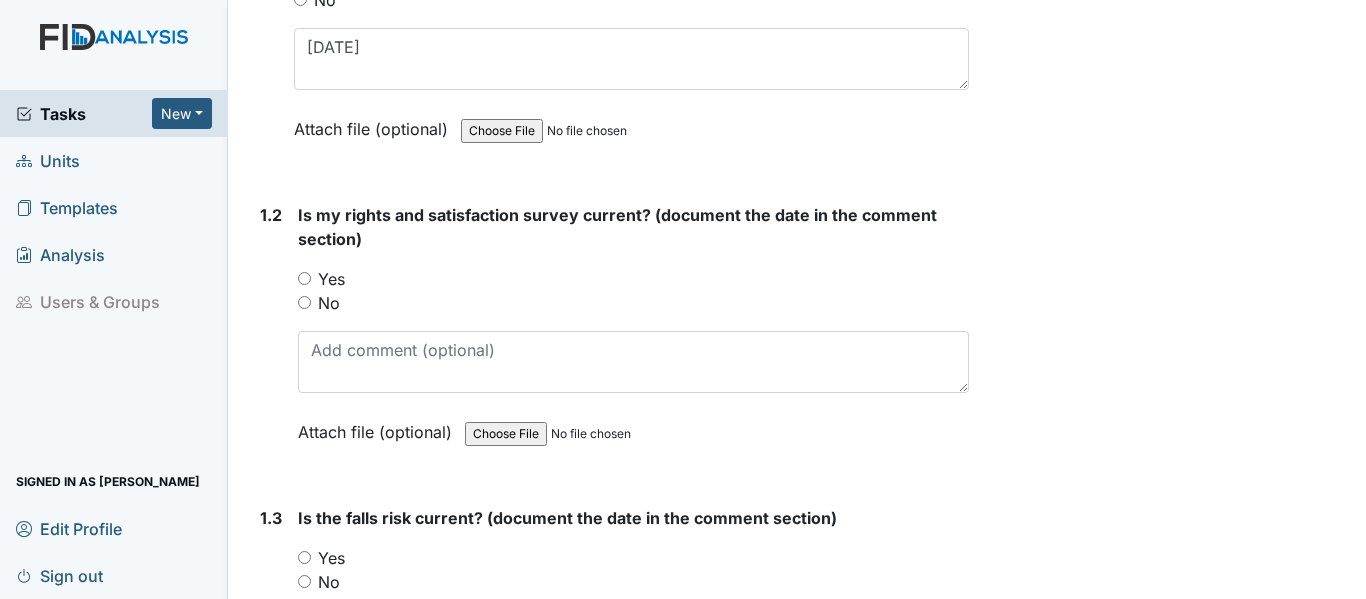 click on "Yes" at bounding box center (304, 278) 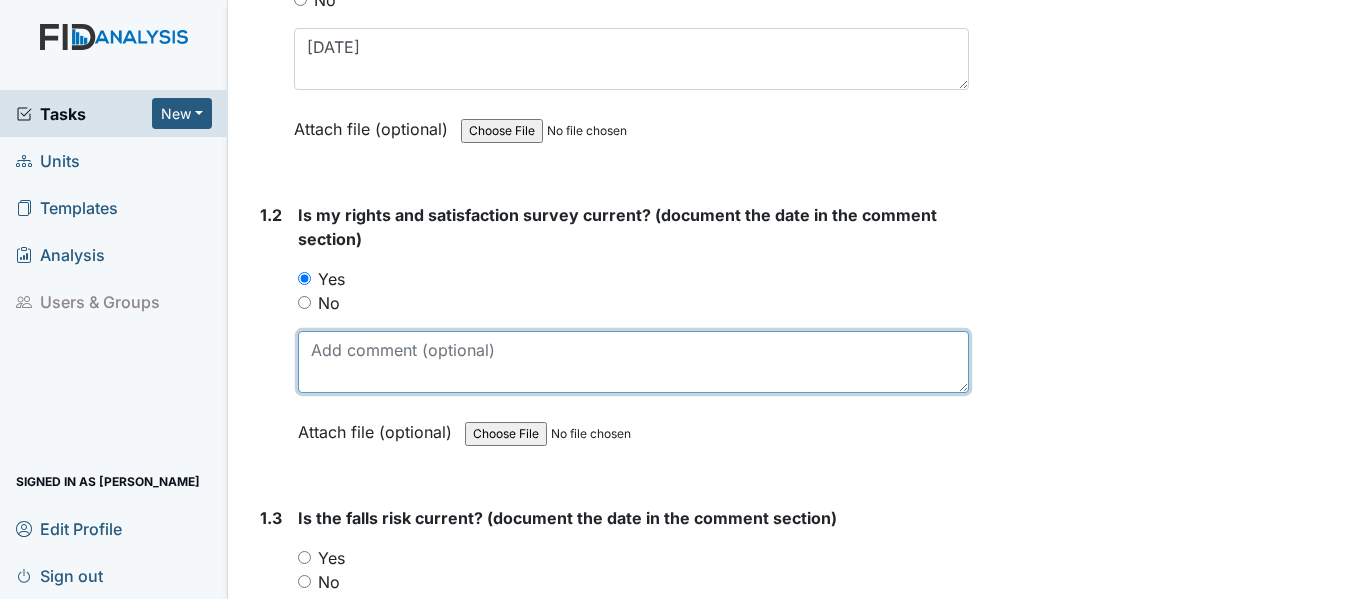 click at bounding box center [633, 362] 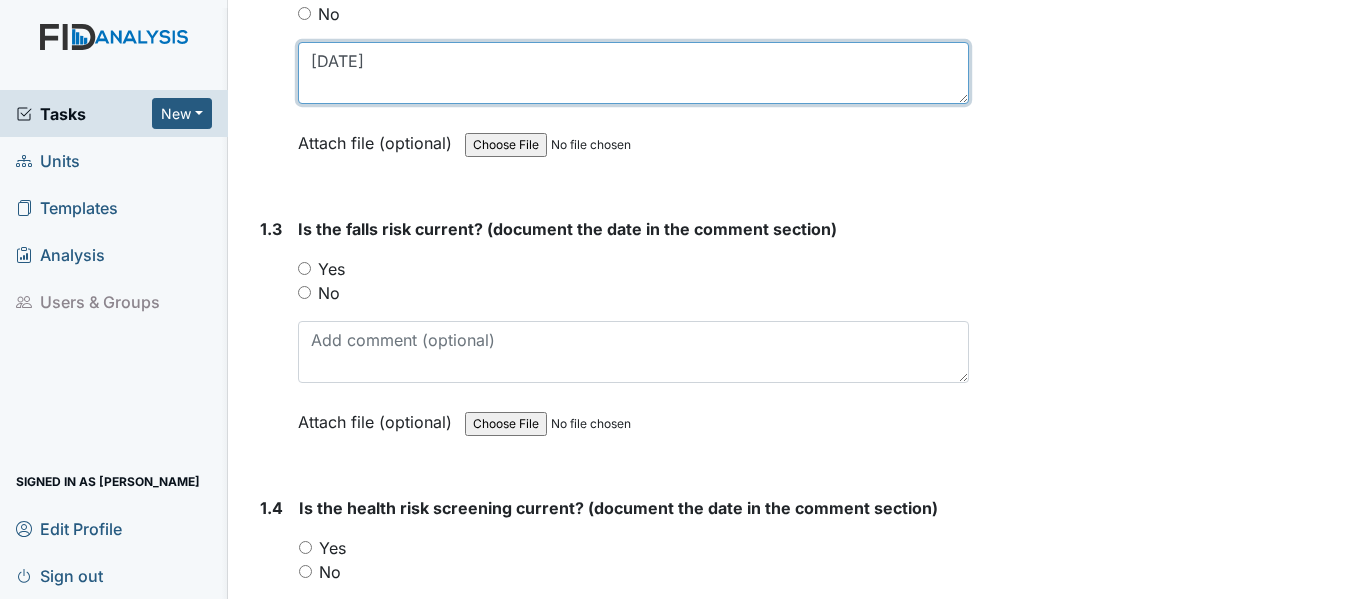 scroll, scrollTop: 700, scrollLeft: 0, axis: vertical 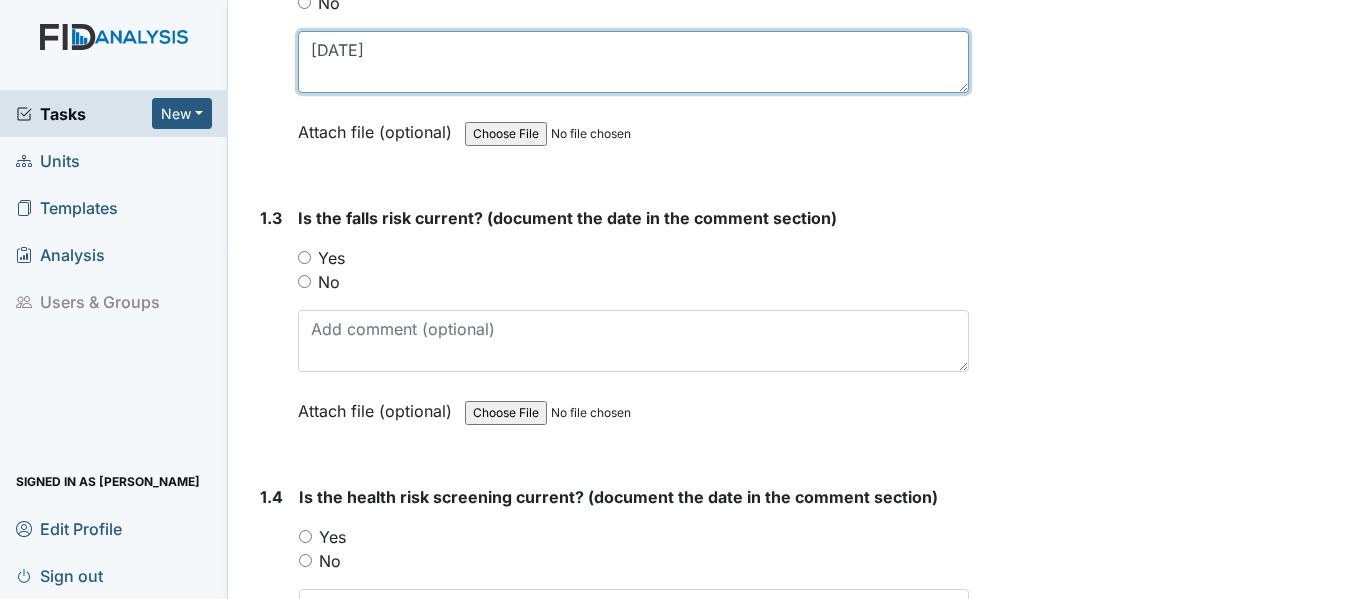 type on "4/3/25" 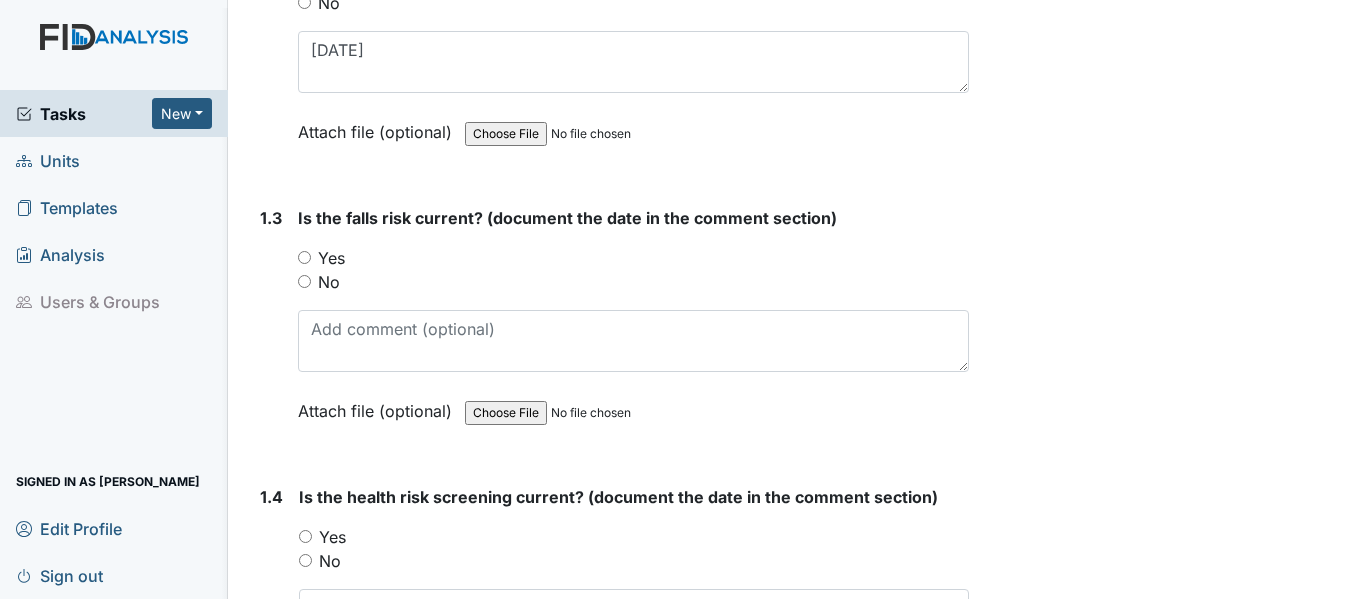 click on "Yes" at bounding box center [633, 258] 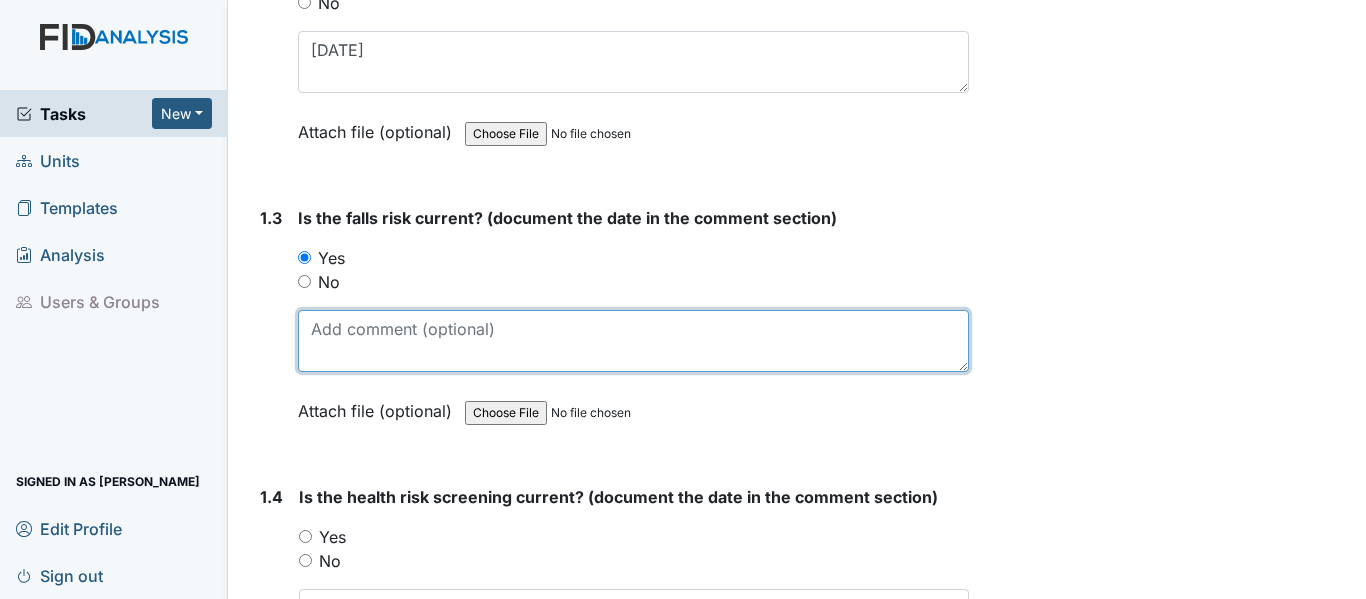 click at bounding box center (633, 341) 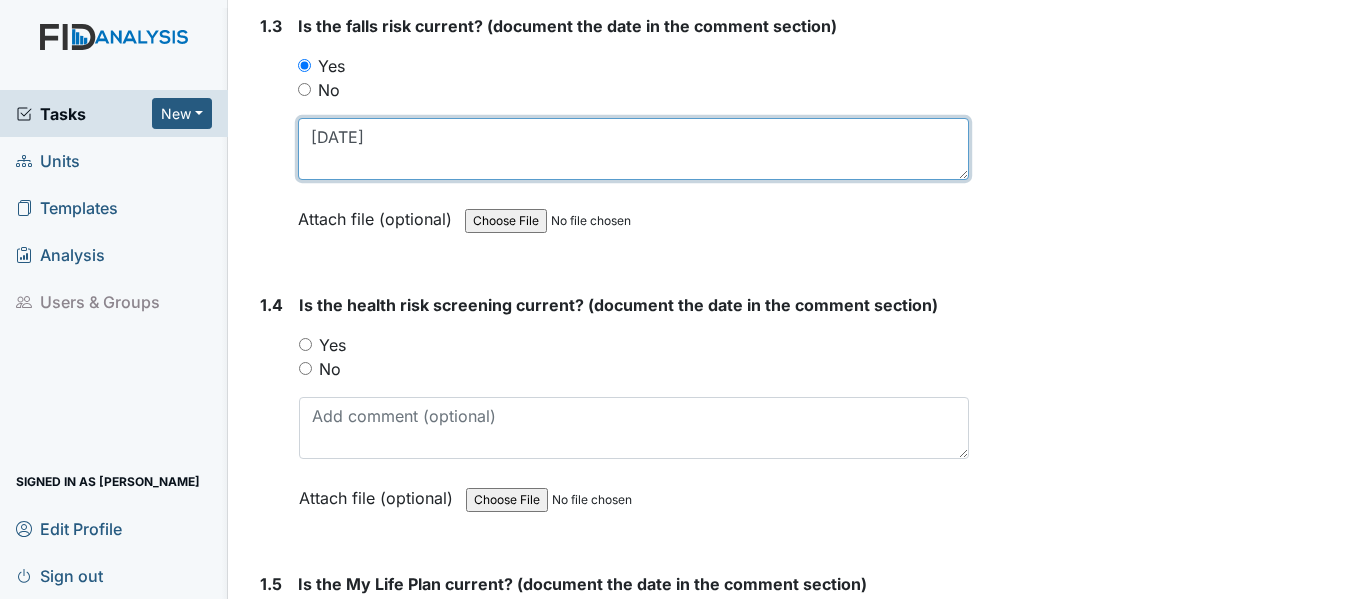 scroll, scrollTop: 900, scrollLeft: 0, axis: vertical 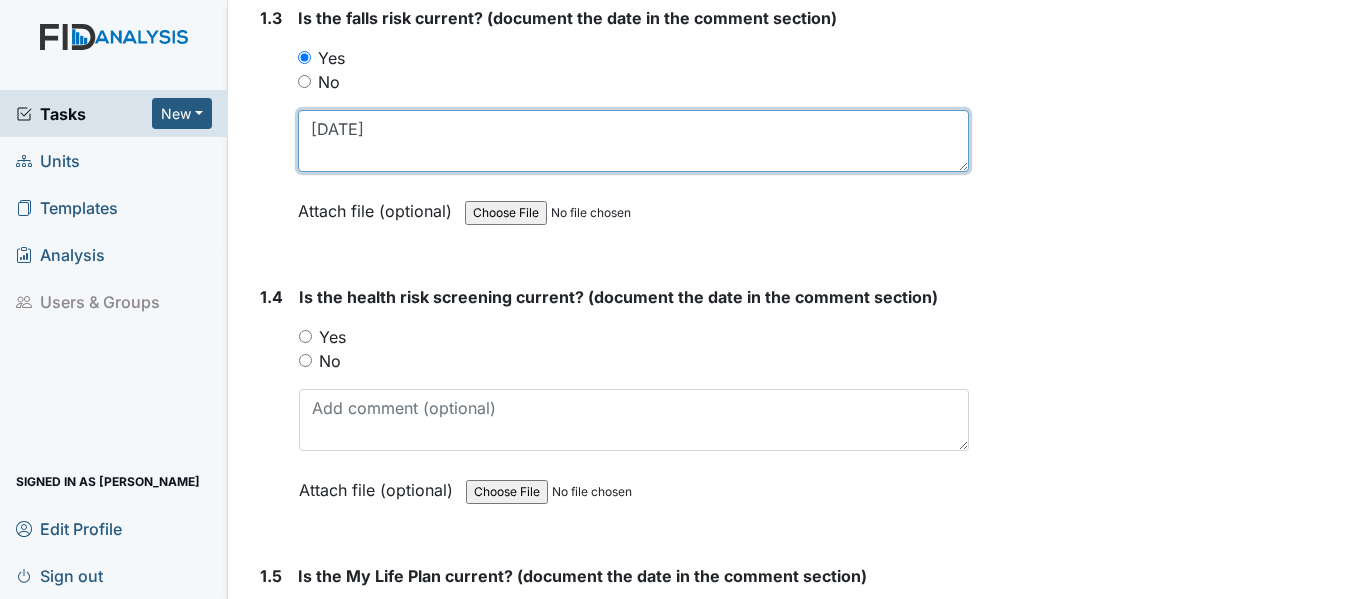 type on "4/3/25" 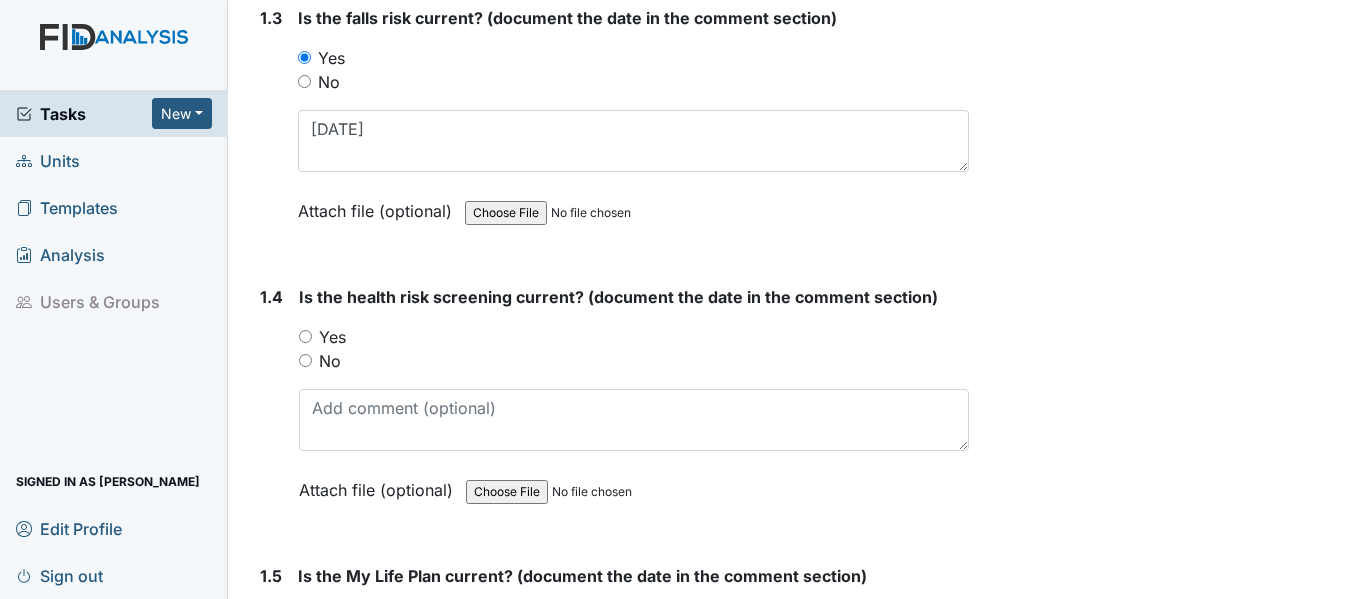 click on "Yes" at bounding box center (305, 336) 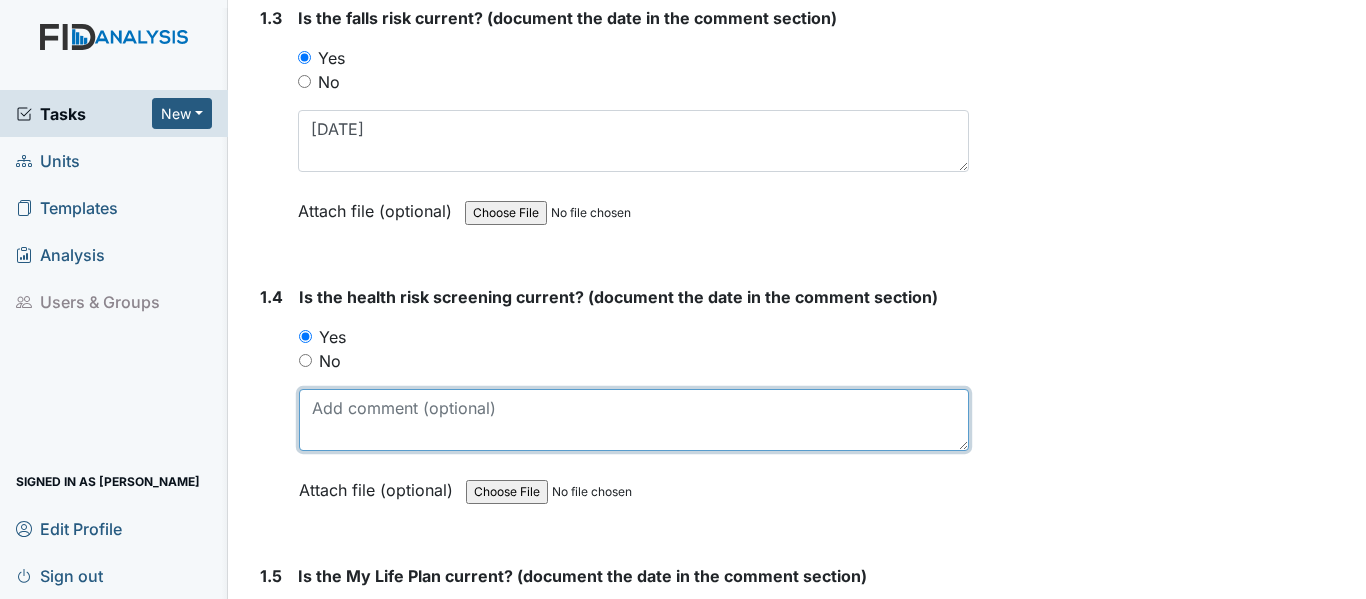 click at bounding box center [634, 420] 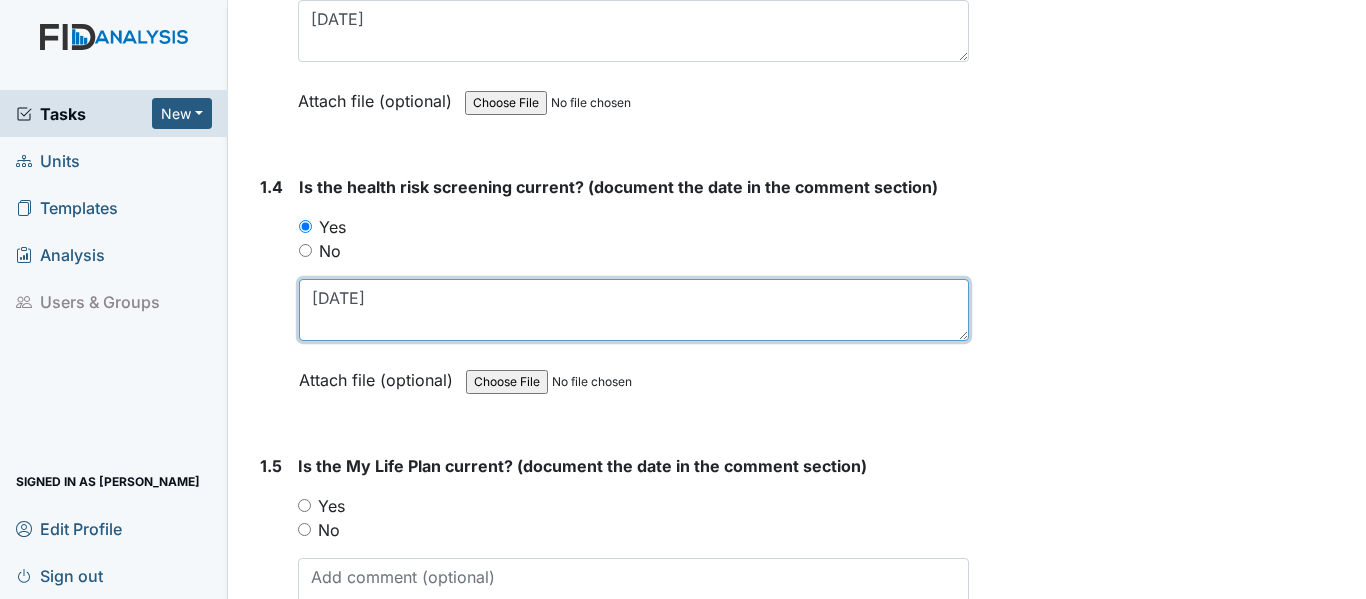 scroll, scrollTop: 1200, scrollLeft: 0, axis: vertical 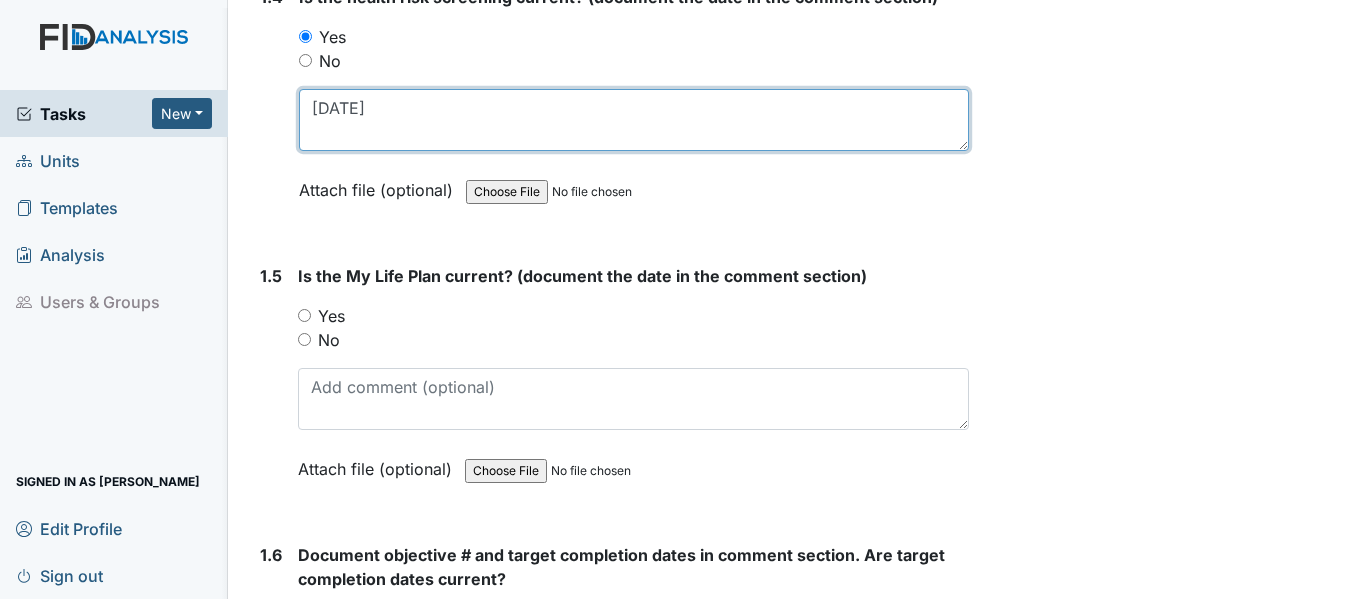 type on "4/3/25" 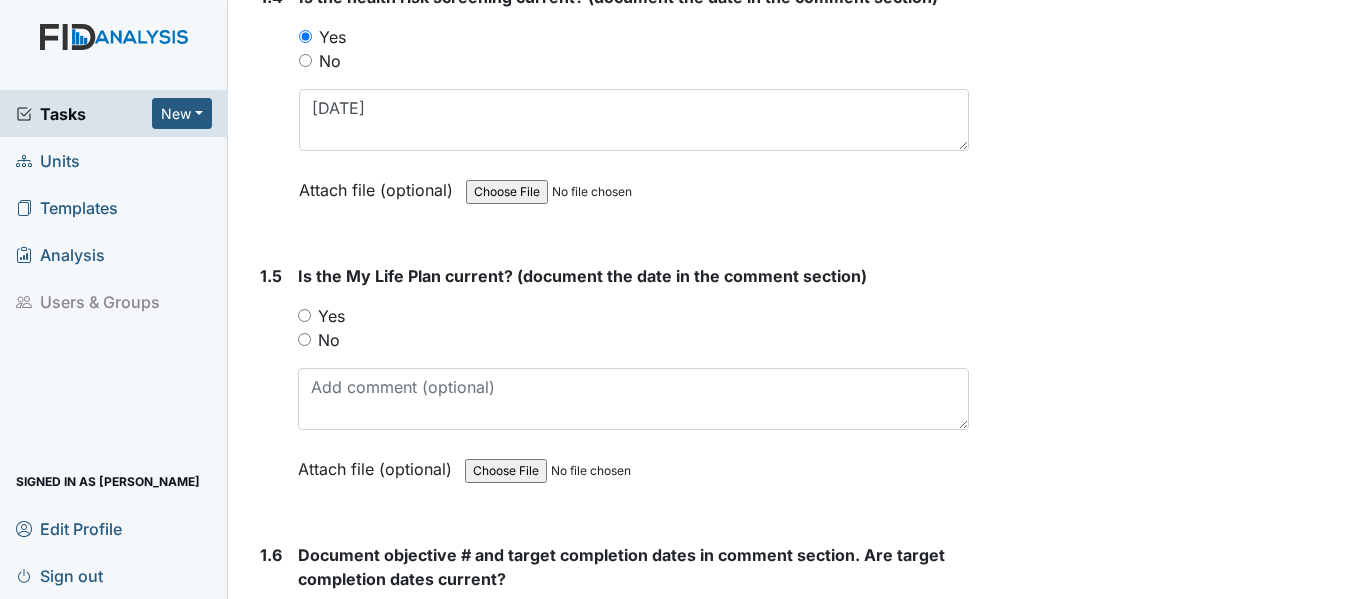 click on "Yes" at bounding box center (304, 315) 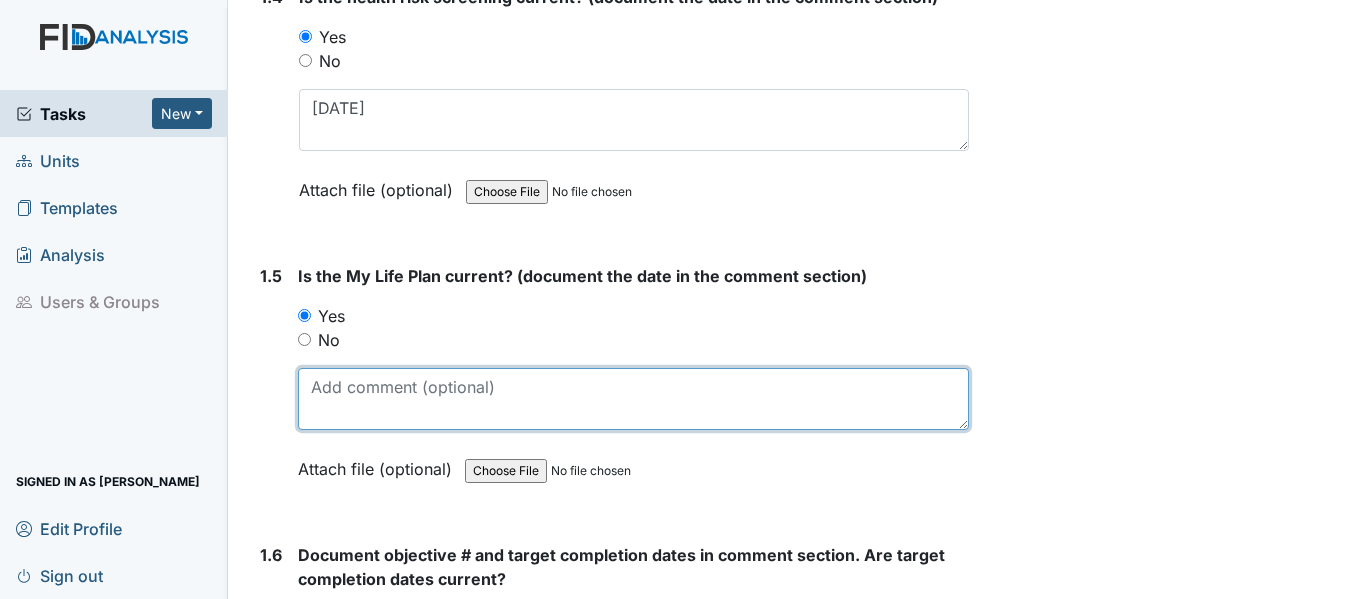 click at bounding box center [633, 399] 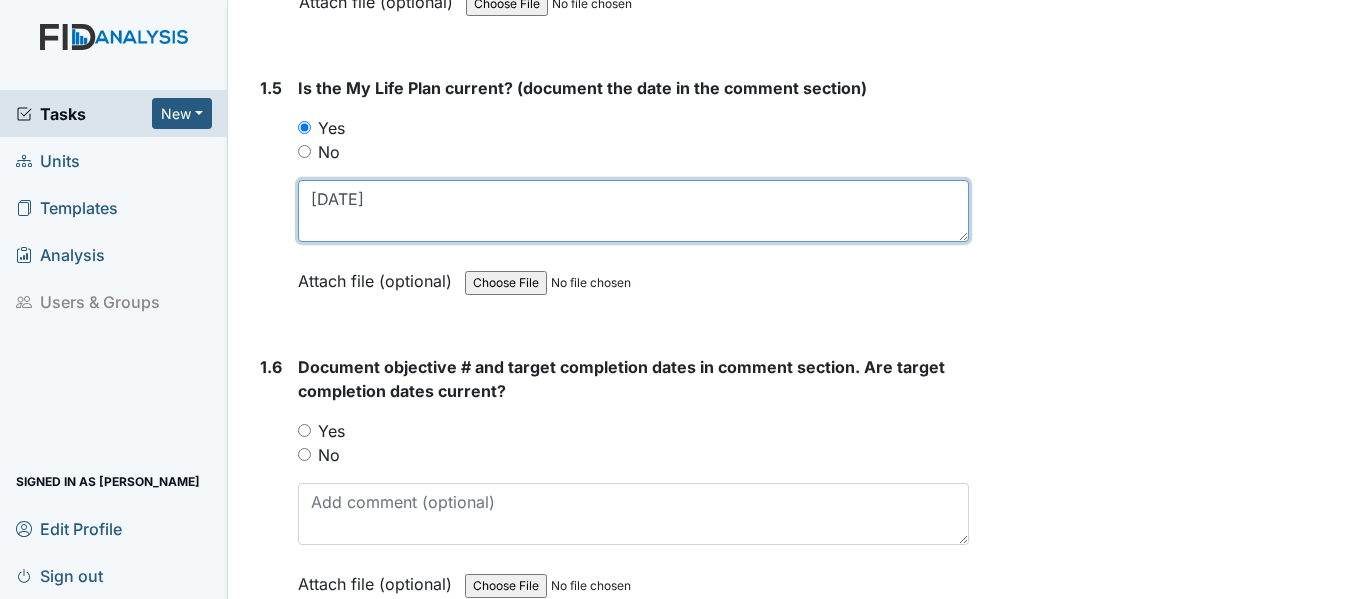 scroll, scrollTop: 1500, scrollLeft: 0, axis: vertical 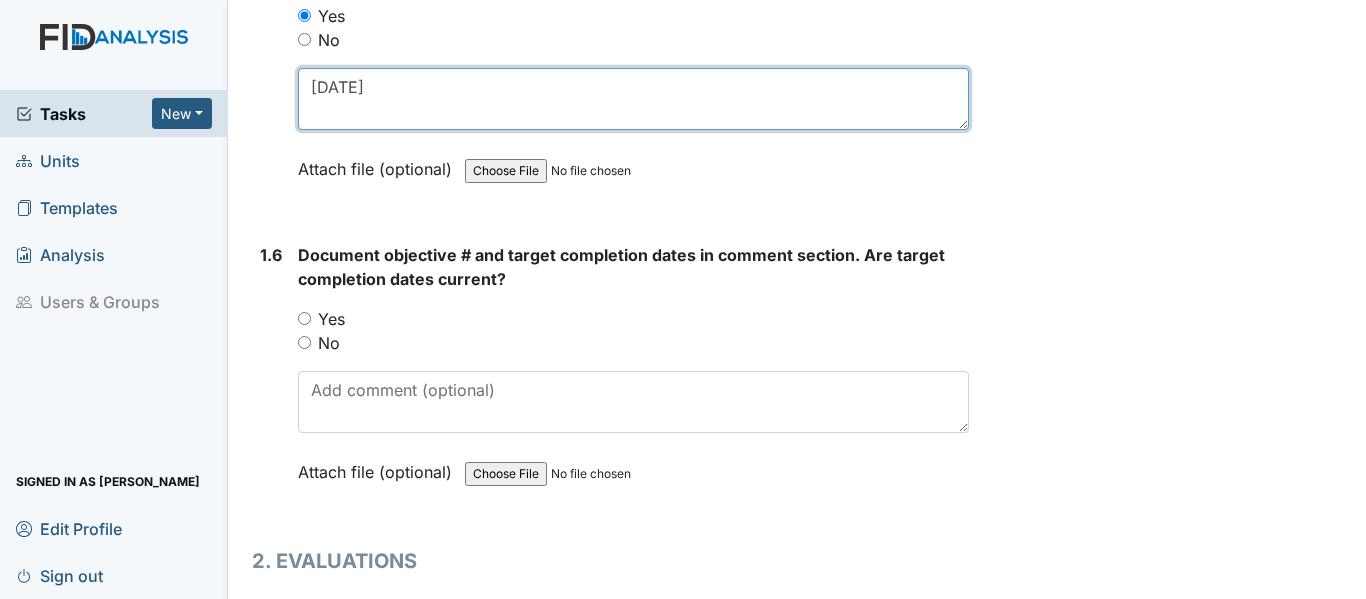 type on "4/3/25" 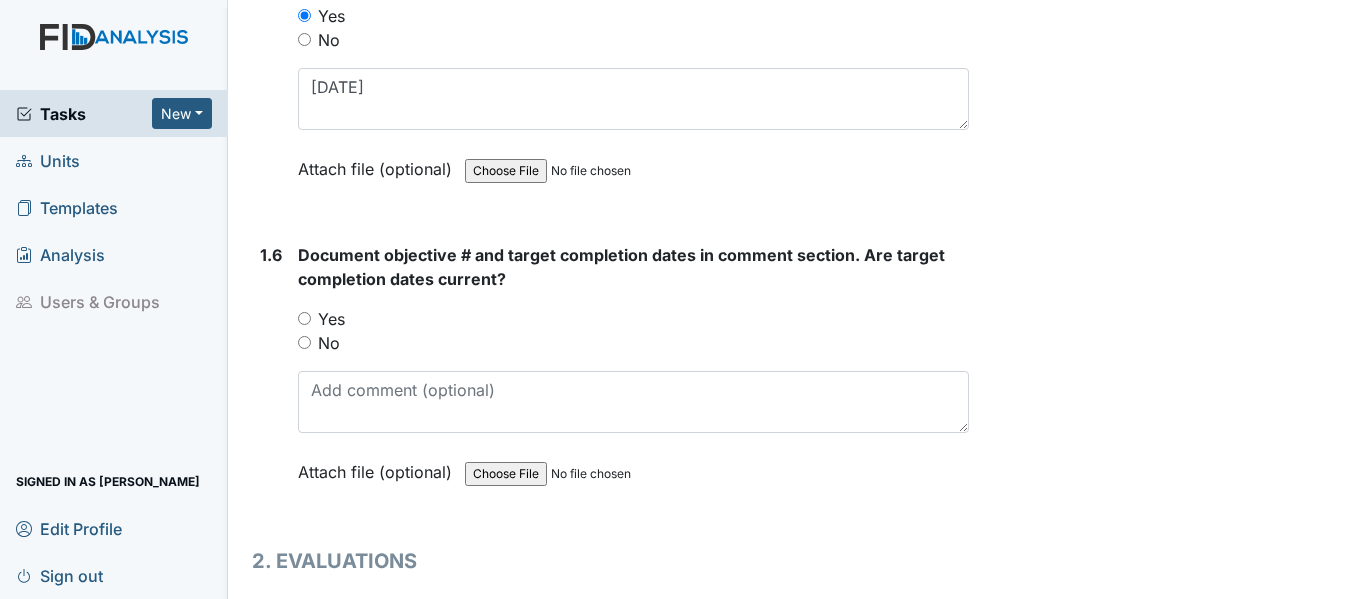 click on "Yes" at bounding box center [304, 318] 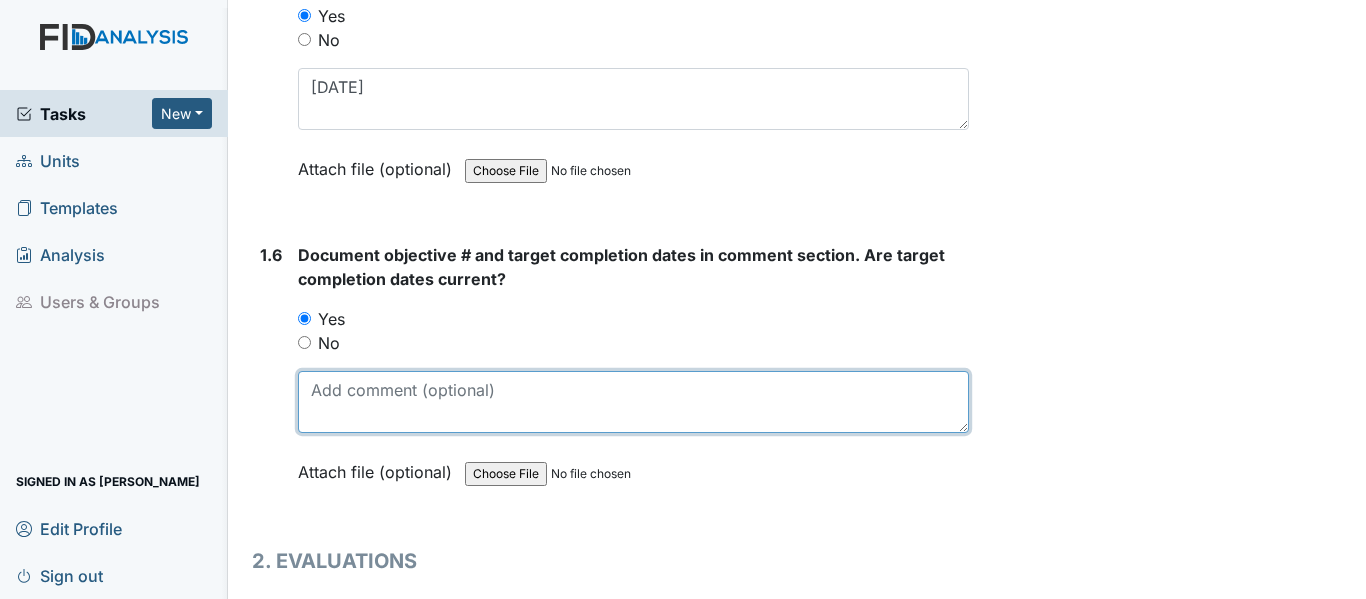 click at bounding box center [633, 402] 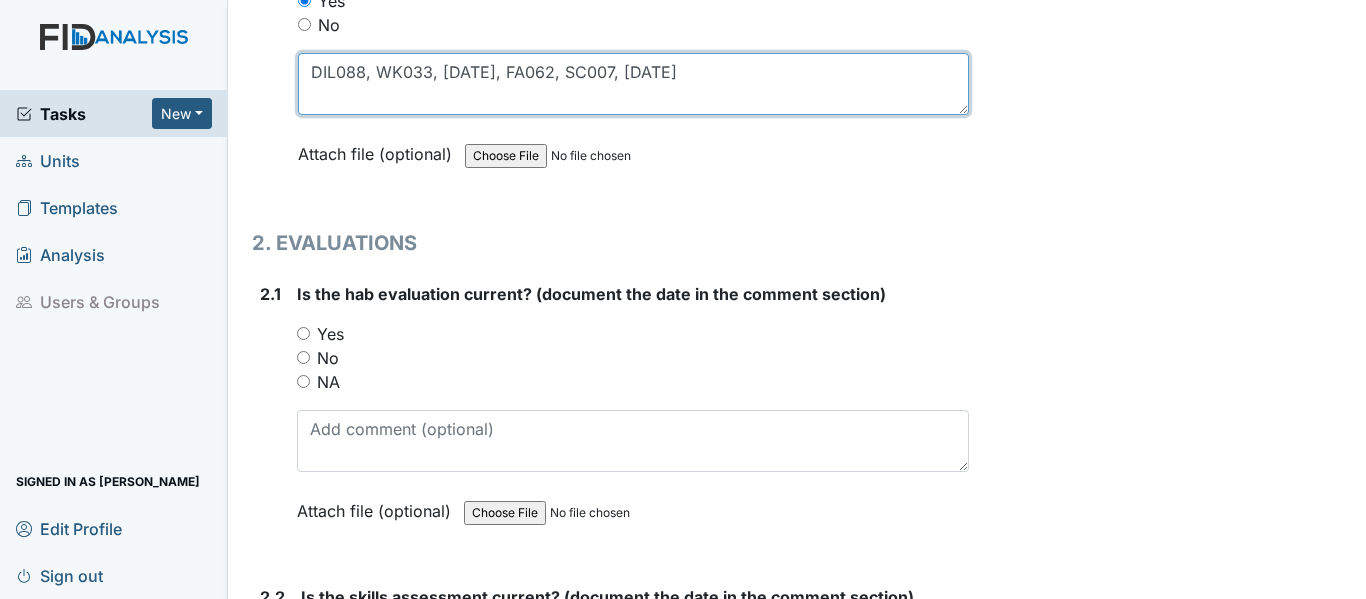 scroll, scrollTop: 1900, scrollLeft: 0, axis: vertical 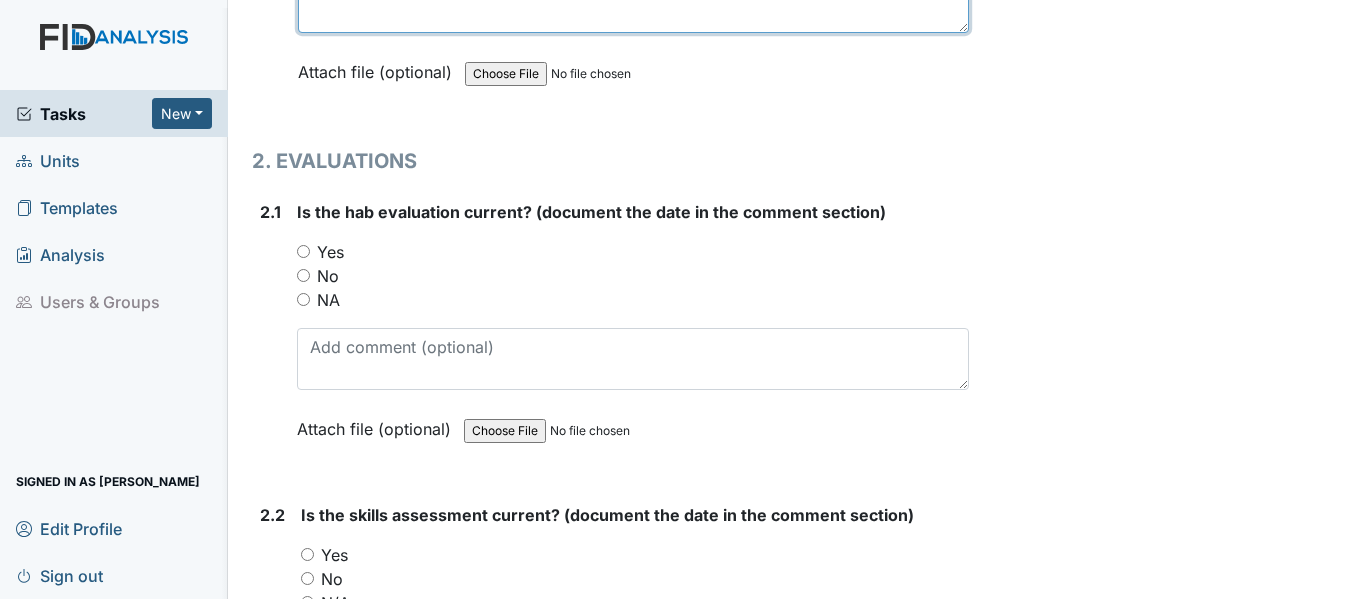 type on "DIL088, WK033, 12/31/25, FA062, SC007, 4/30/26" 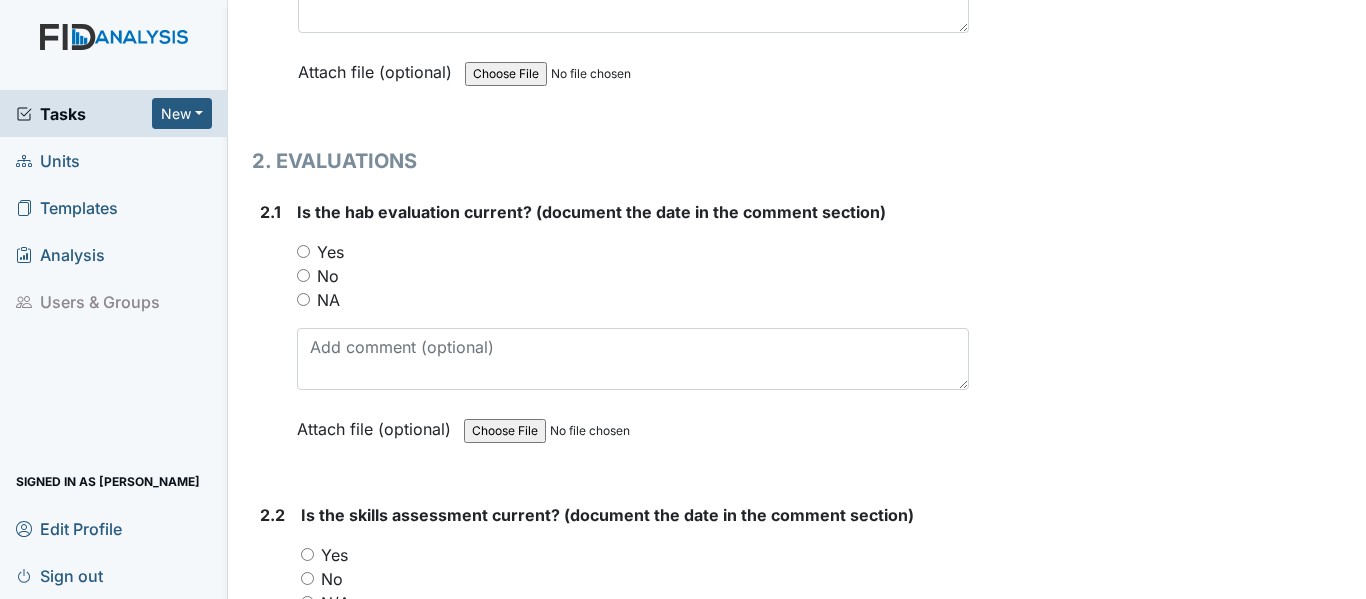 click on "Yes" at bounding box center (303, 251) 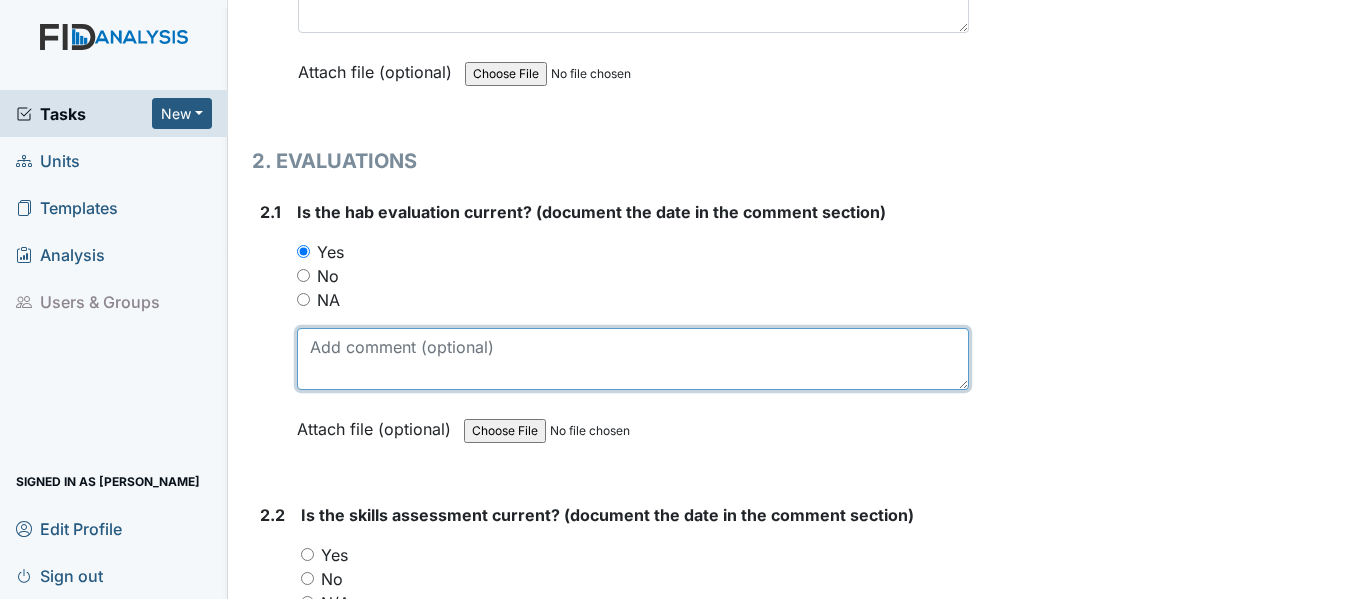 click at bounding box center (633, 359) 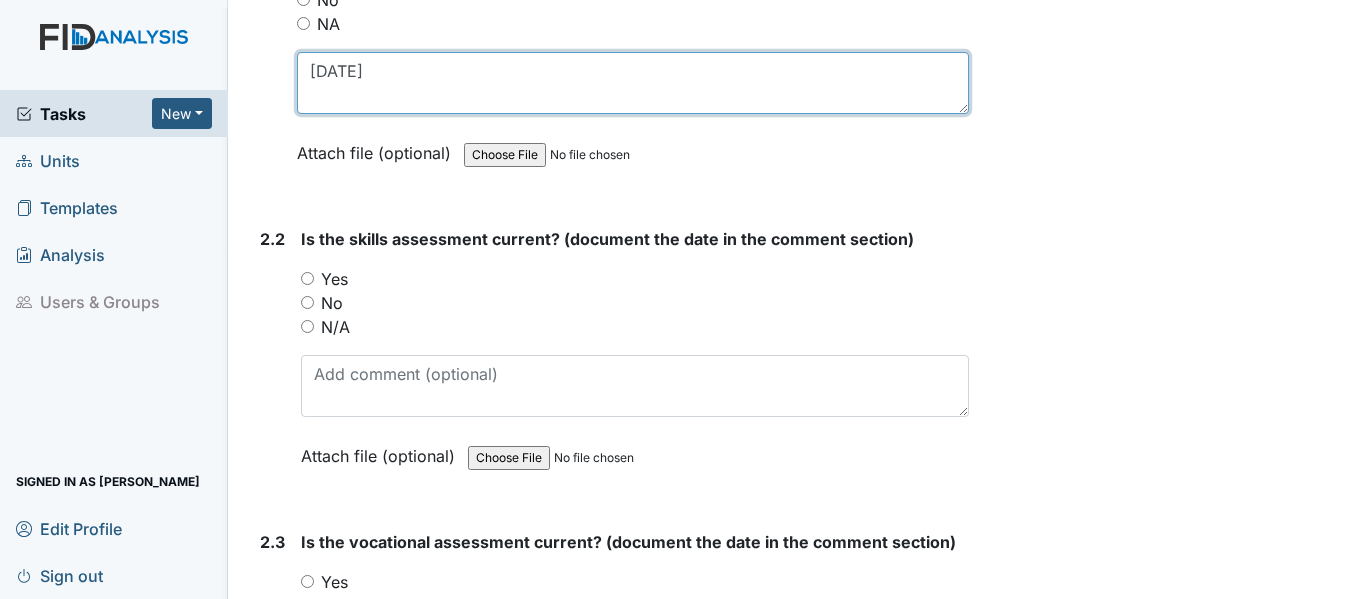 scroll, scrollTop: 2200, scrollLeft: 0, axis: vertical 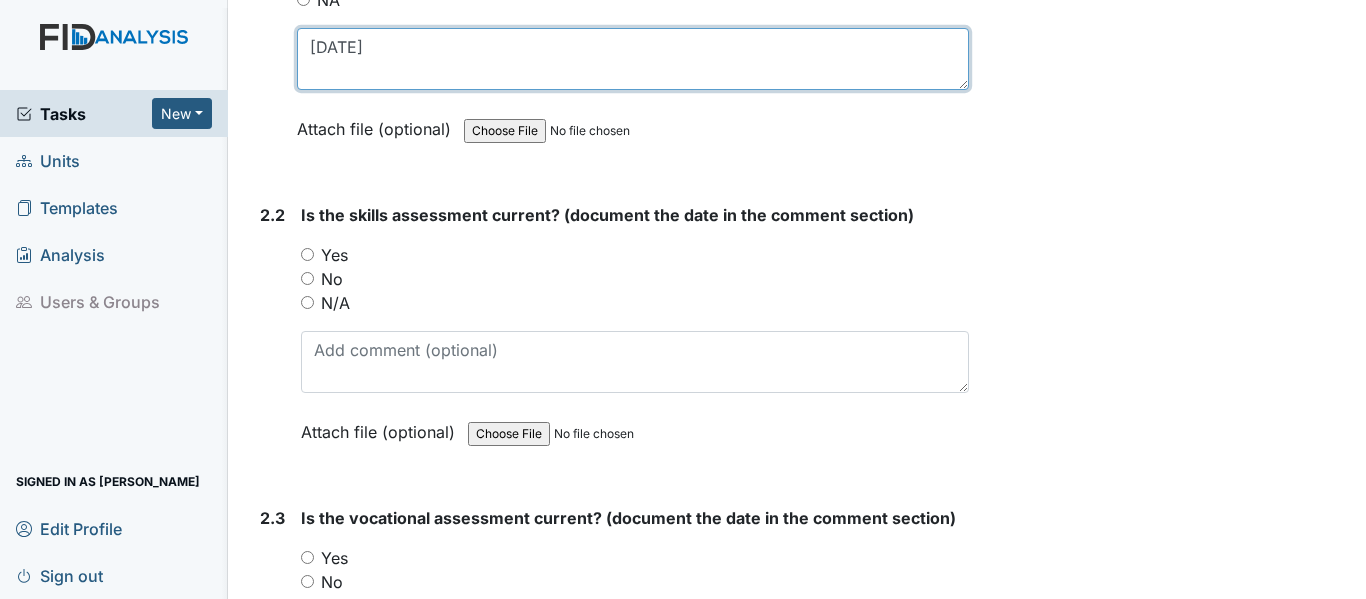 type on "4/3/25" 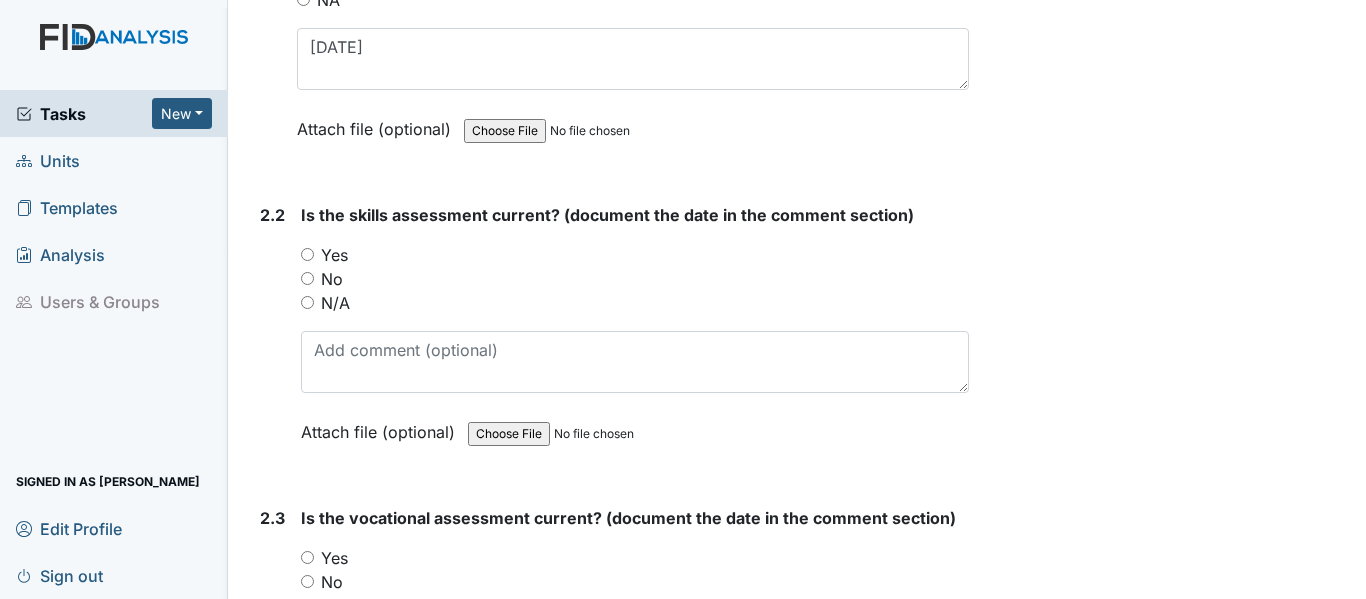 click on "Yes" at bounding box center (307, 254) 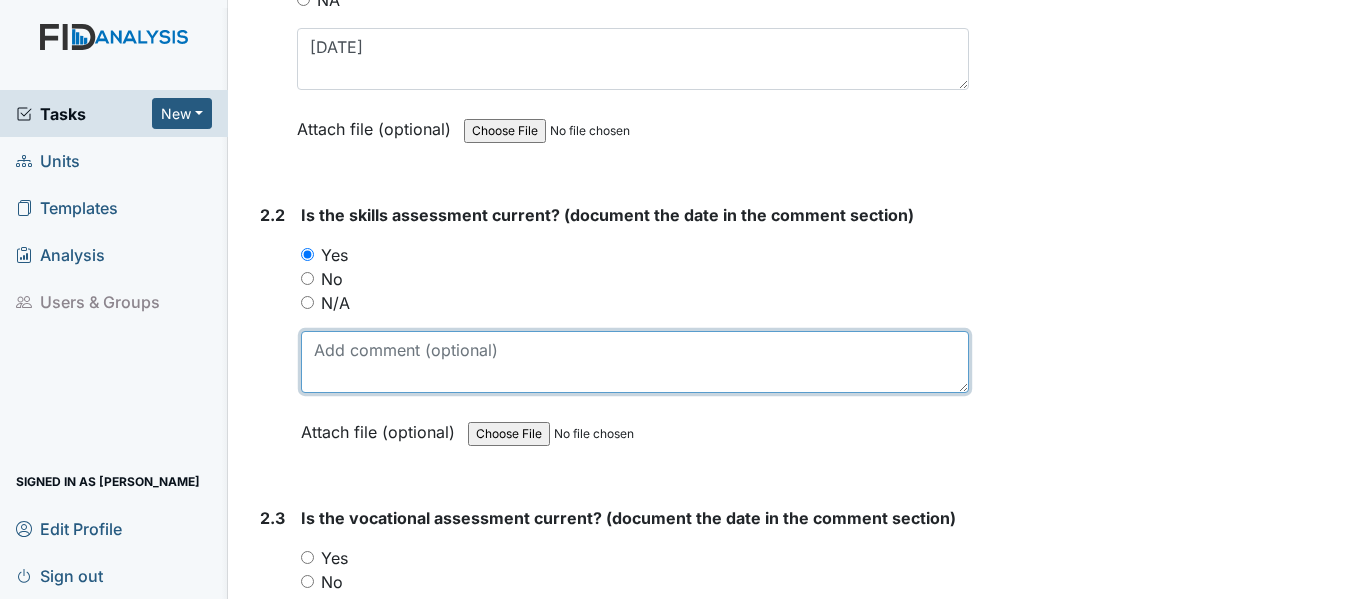 click at bounding box center [635, 362] 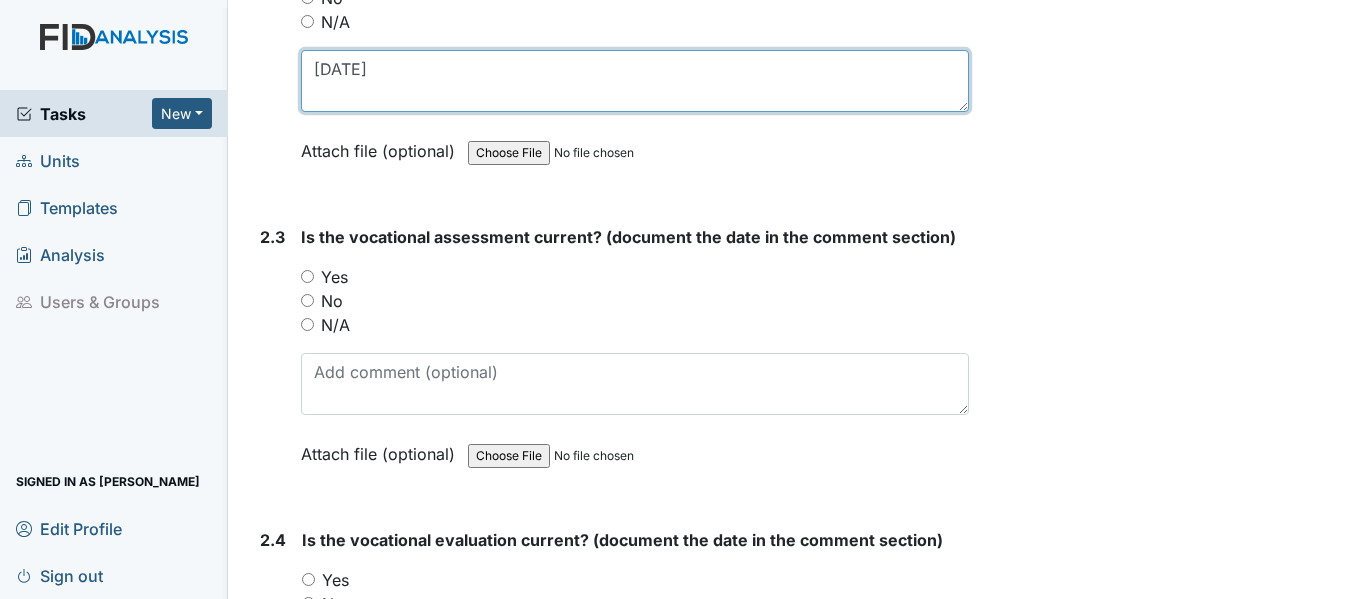 scroll, scrollTop: 2500, scrollLeft: 0, axis: vertical 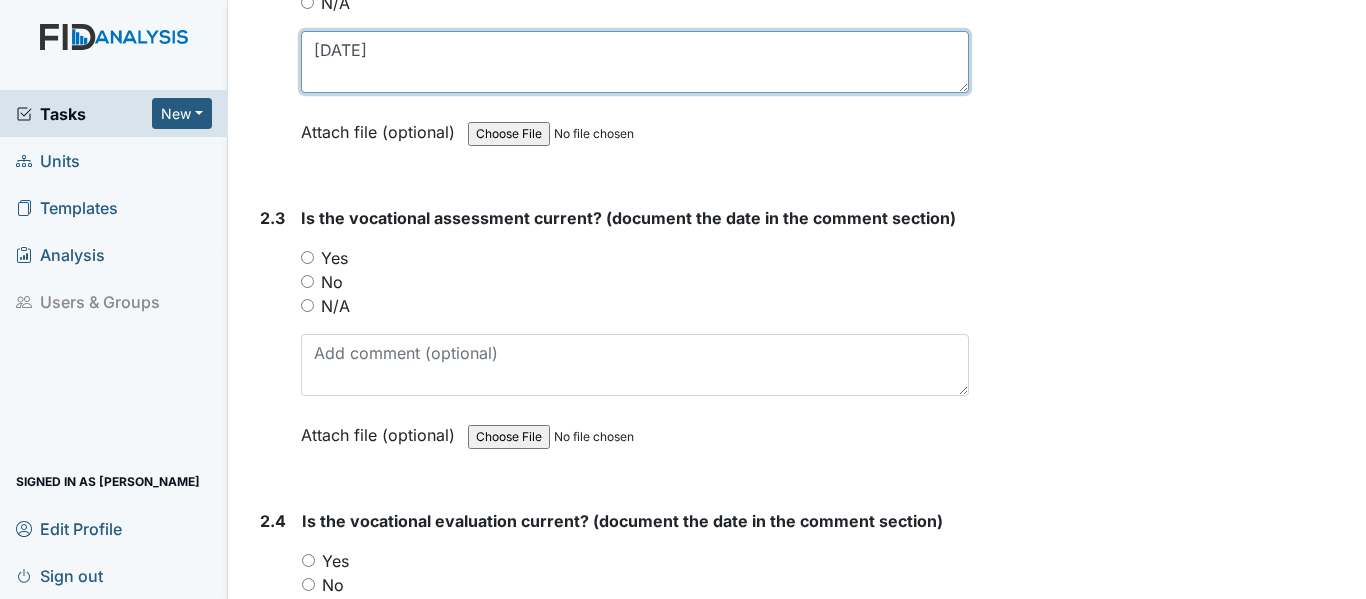 type on "[DATE]" 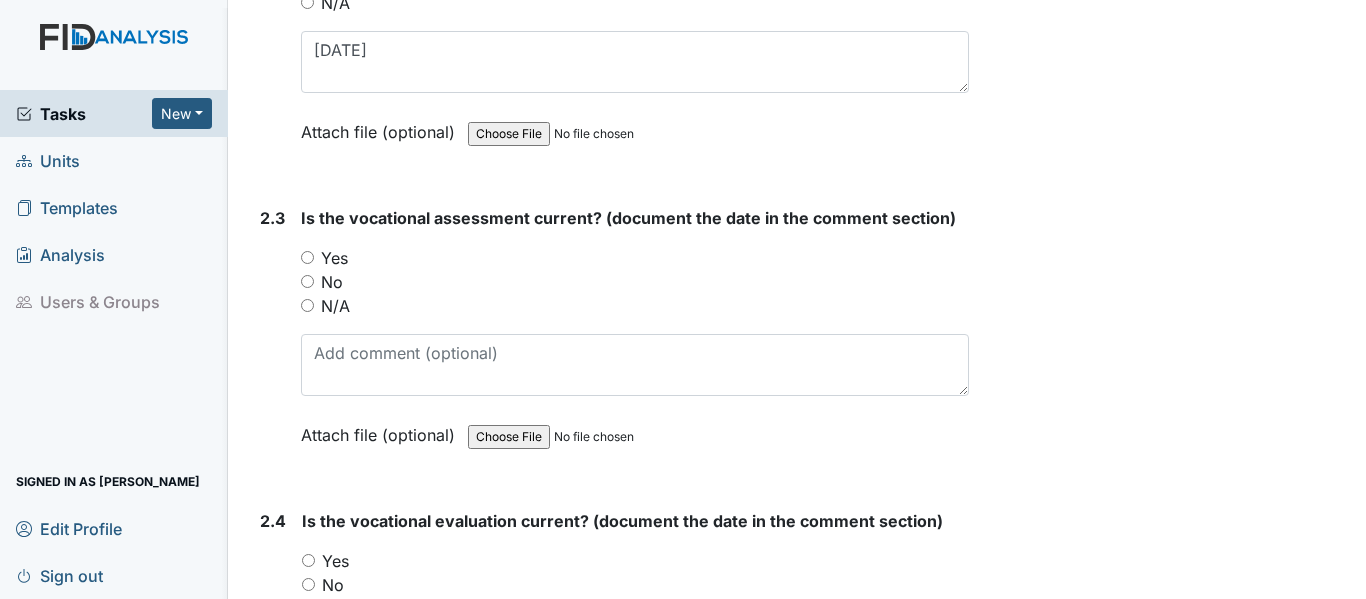 click on "Yes" at bounding box center [307, 257] 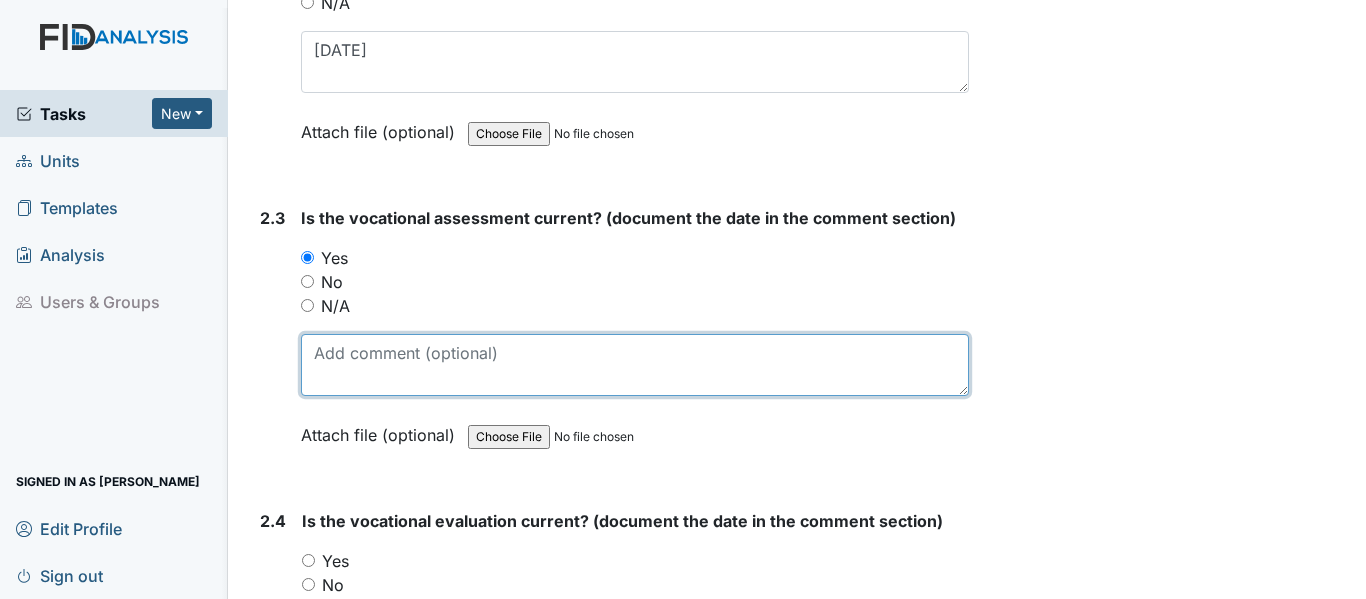 click at bounding box center (635, 365) 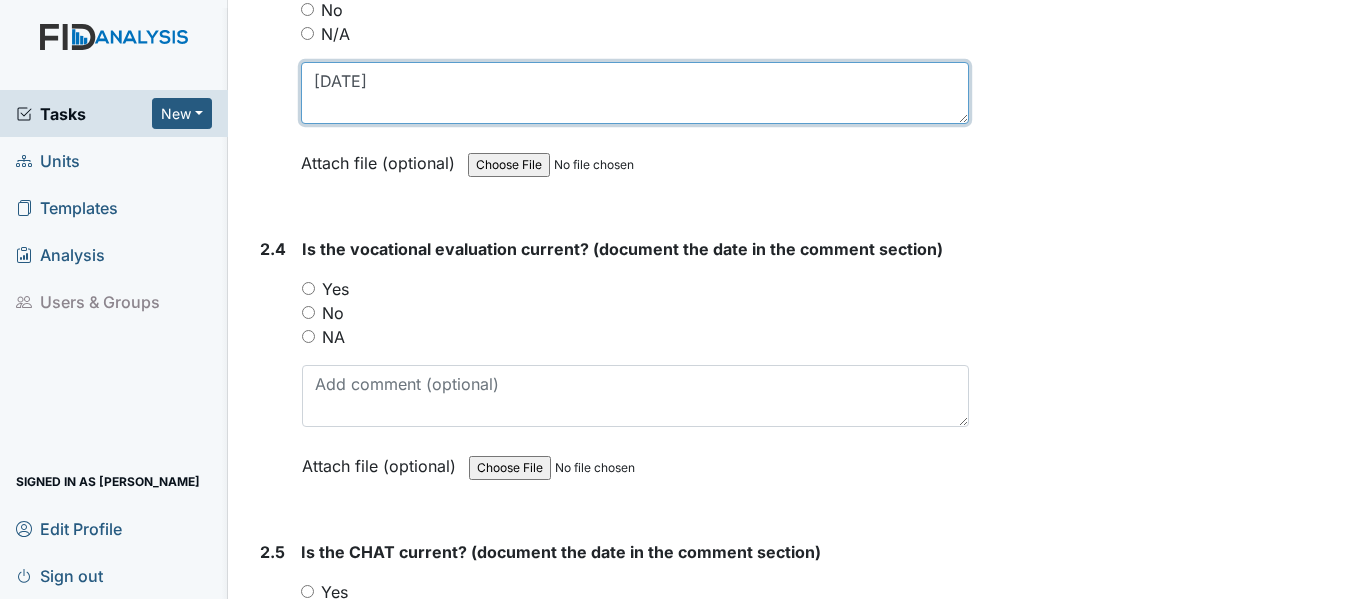 scroll, scrollTop: 2800, scrollLeft: 0, axis: vertical 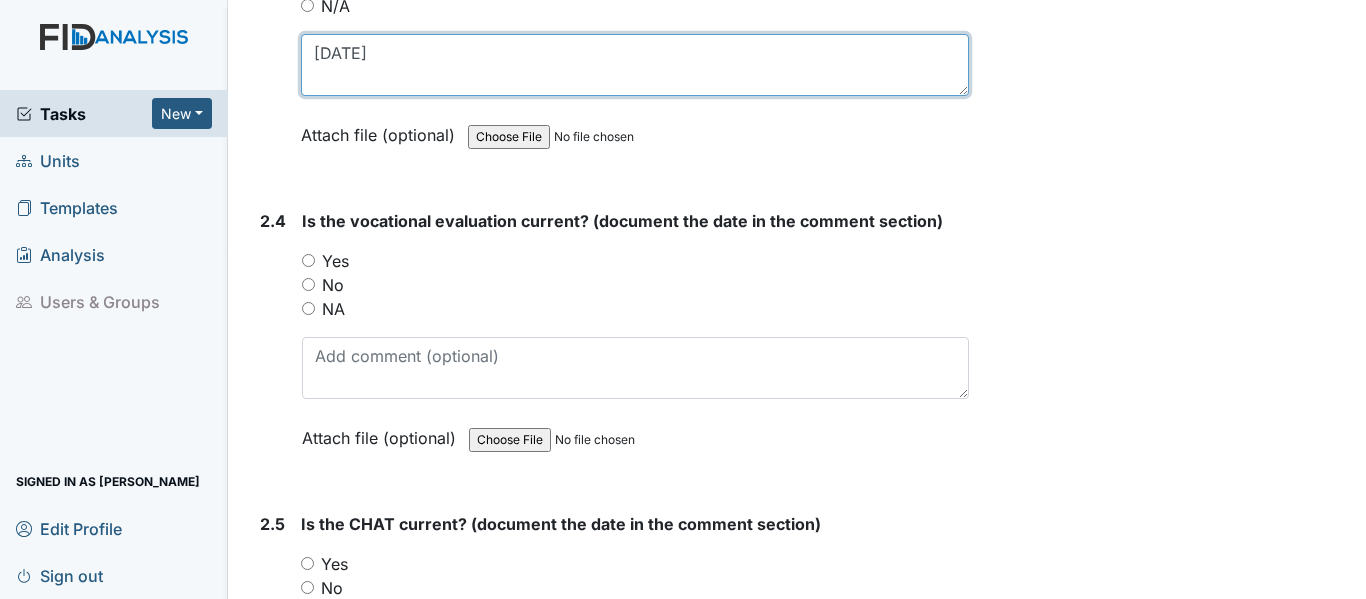 type on "[DATE]" 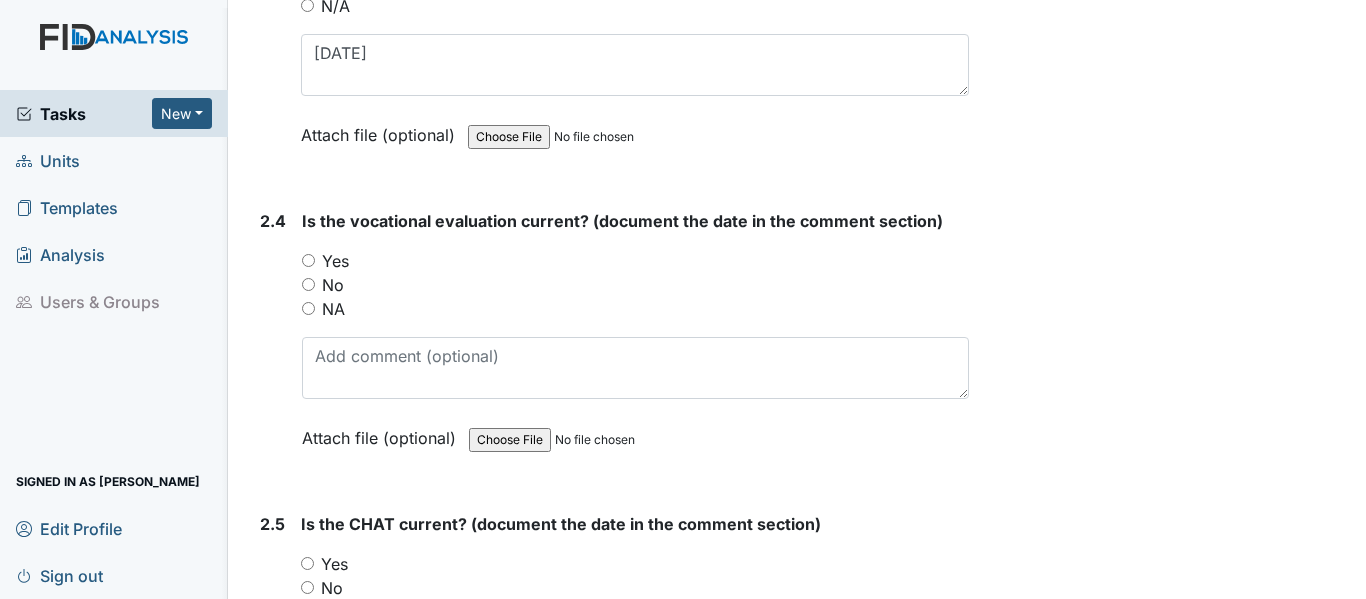 click on "Yes" at bounding box center (308, 260) 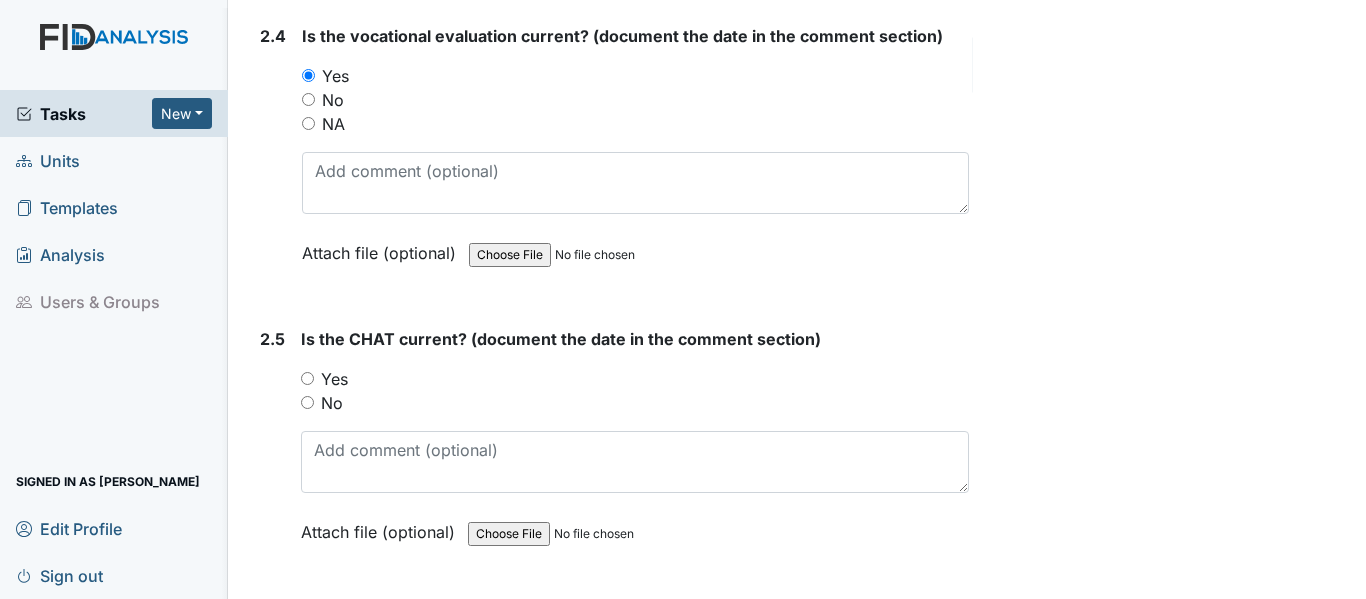 scroll, scrollTop: 3000, scrollLeft: 0, axis: vertical 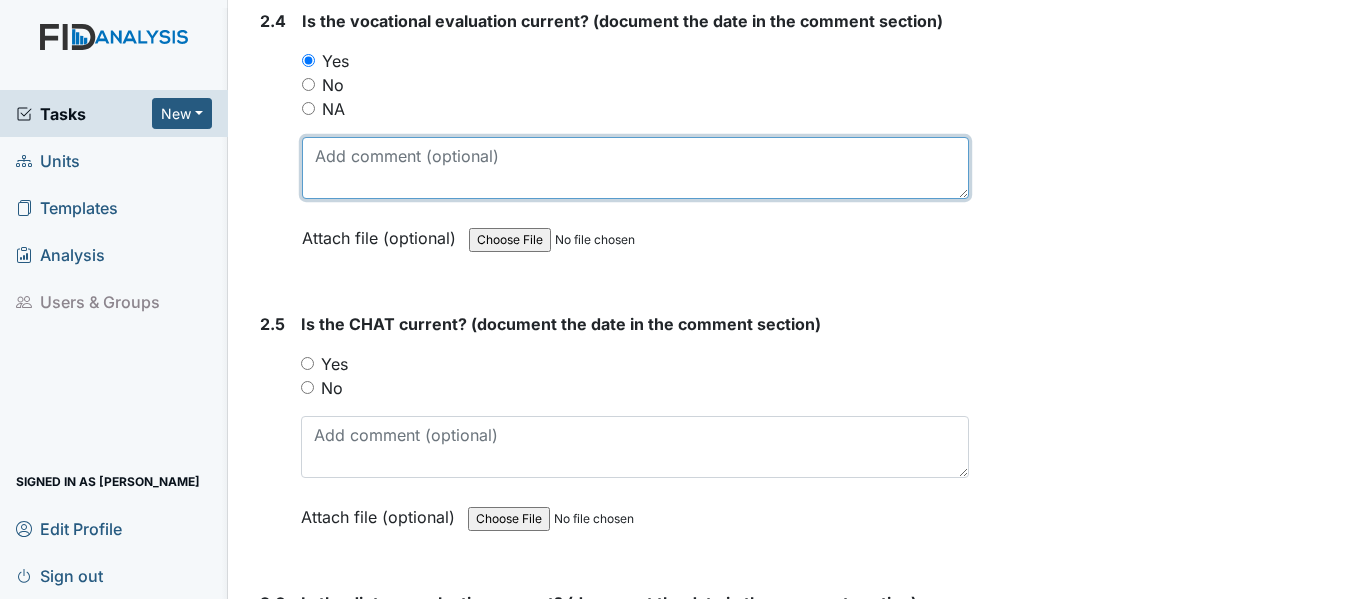 click at bounding box center [635, 168] 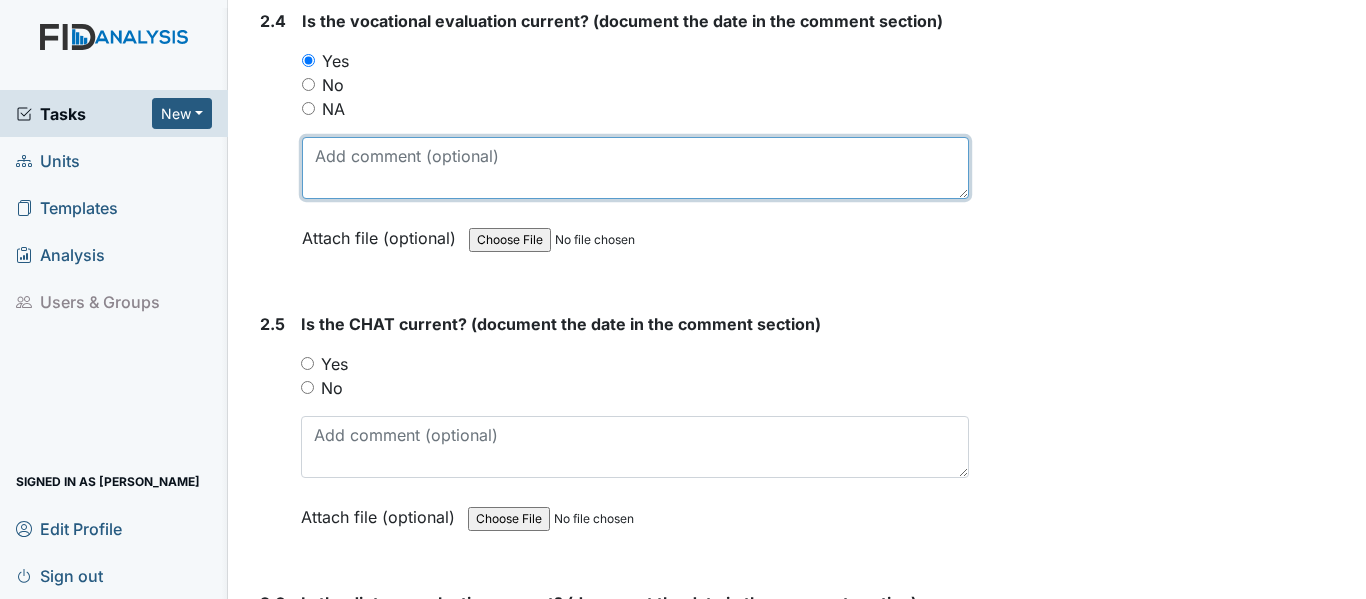 paste on "[DATE]" 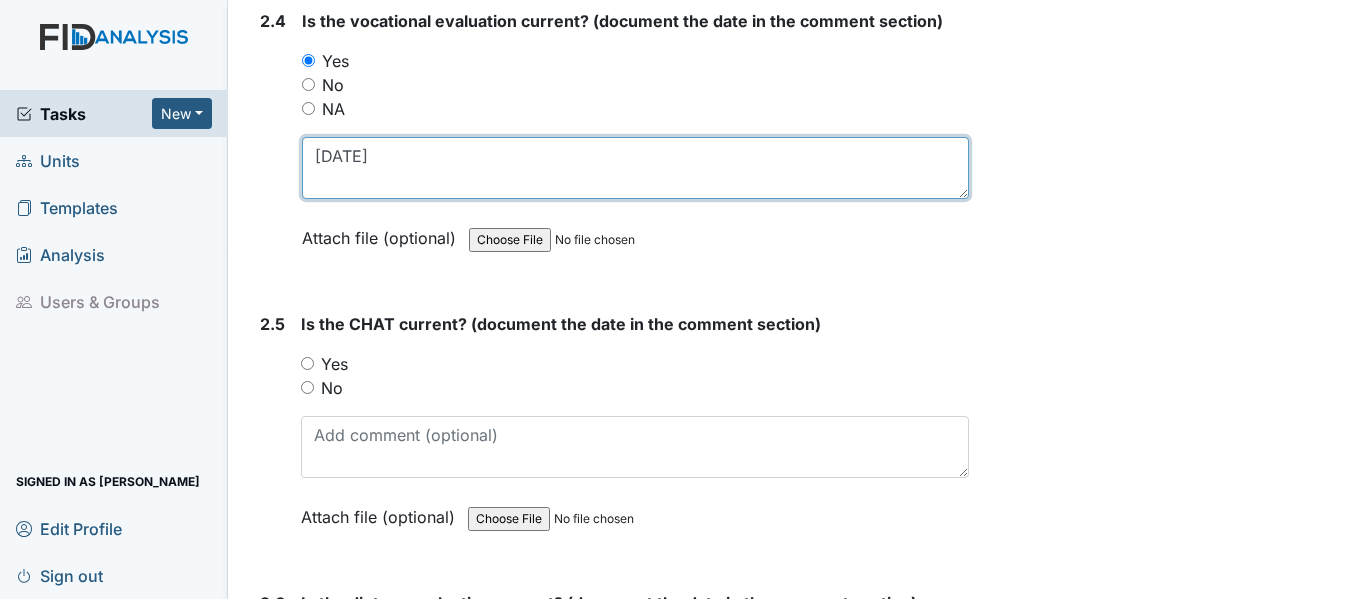 type on "[DATE]" 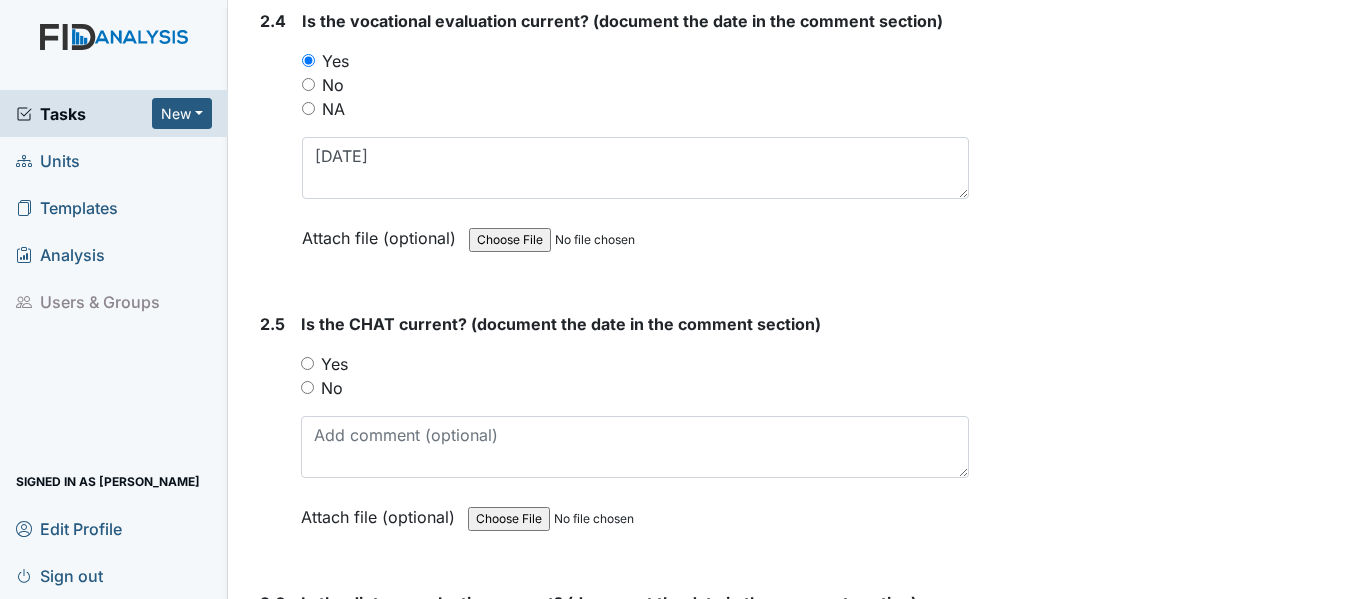 click on "Yes" at bounding box center [307, 363] 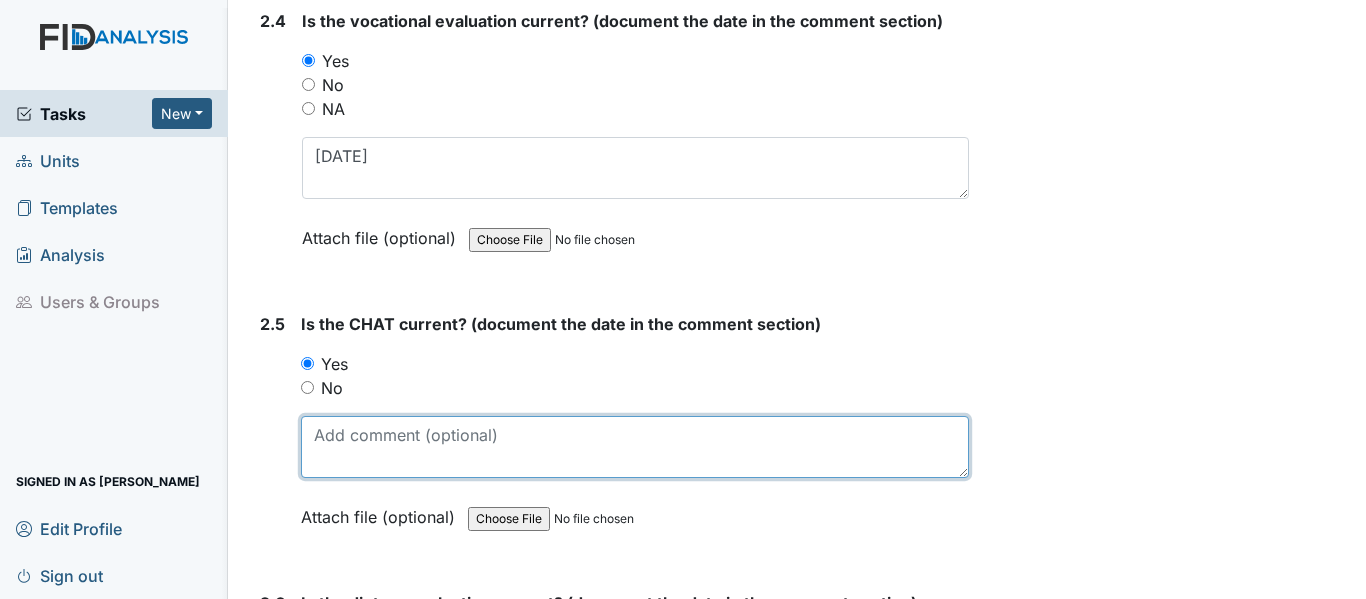 click at bounding box center [635, 447] 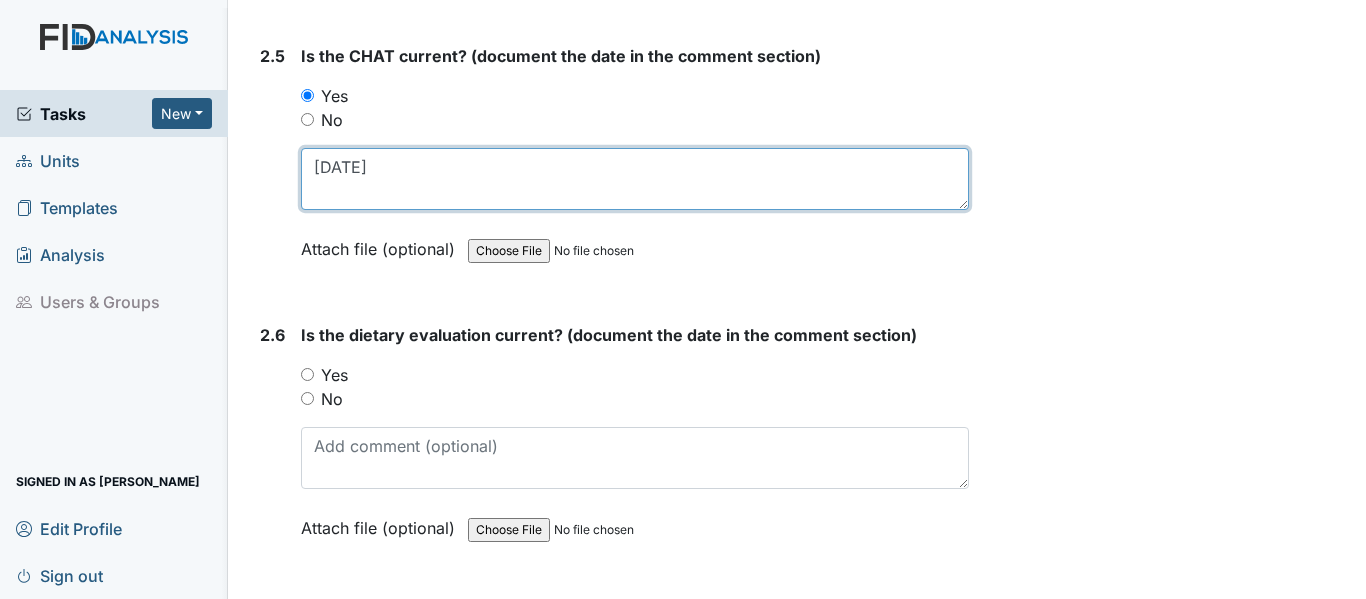scroll, scrollTop: 3400, scrollLeft: 0, axis: vertical 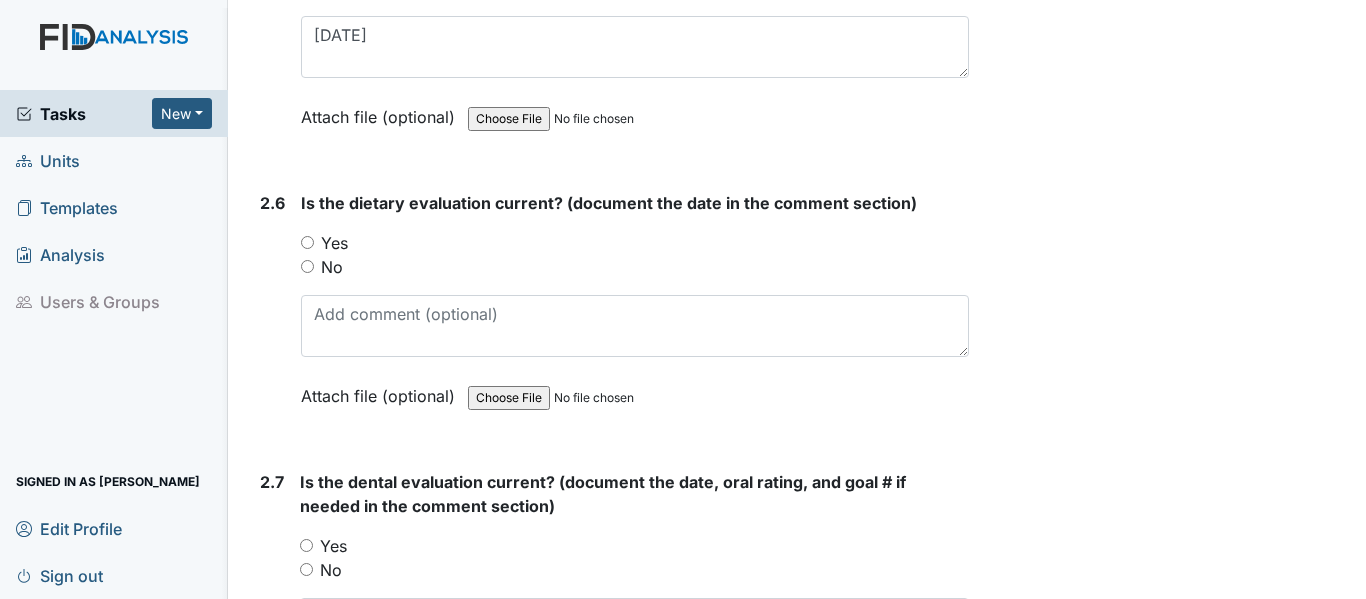 click on "Yes" at bounding box center [635, 243] 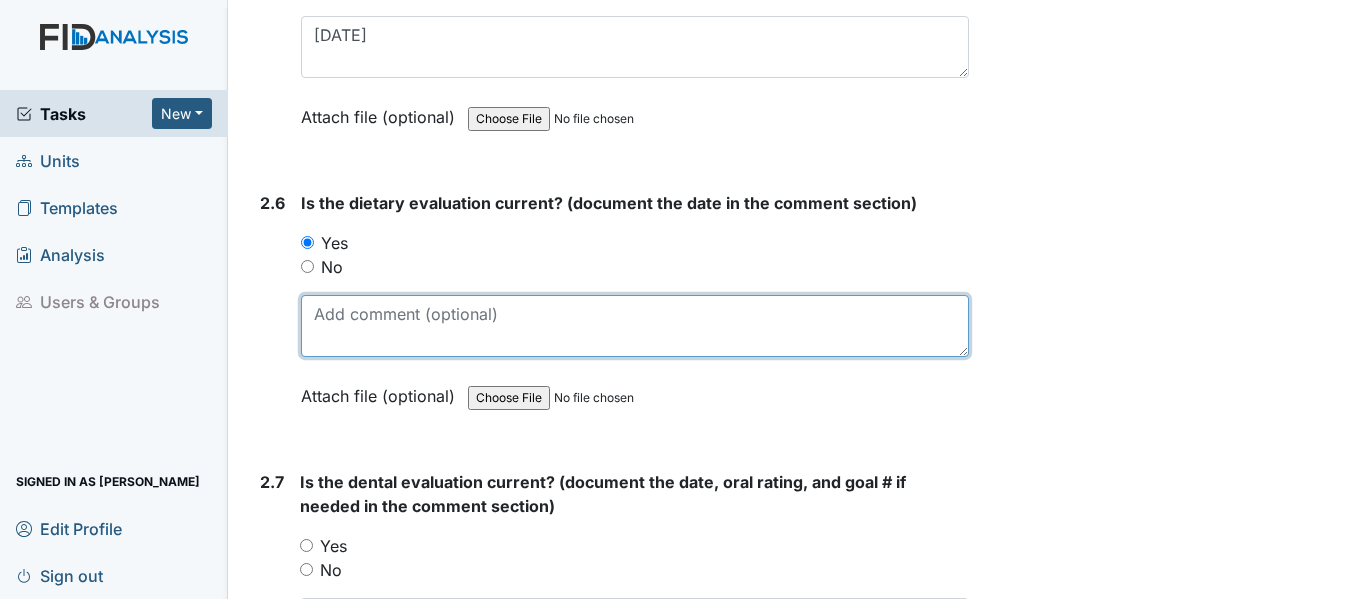 click at bounding box center (635, 326) 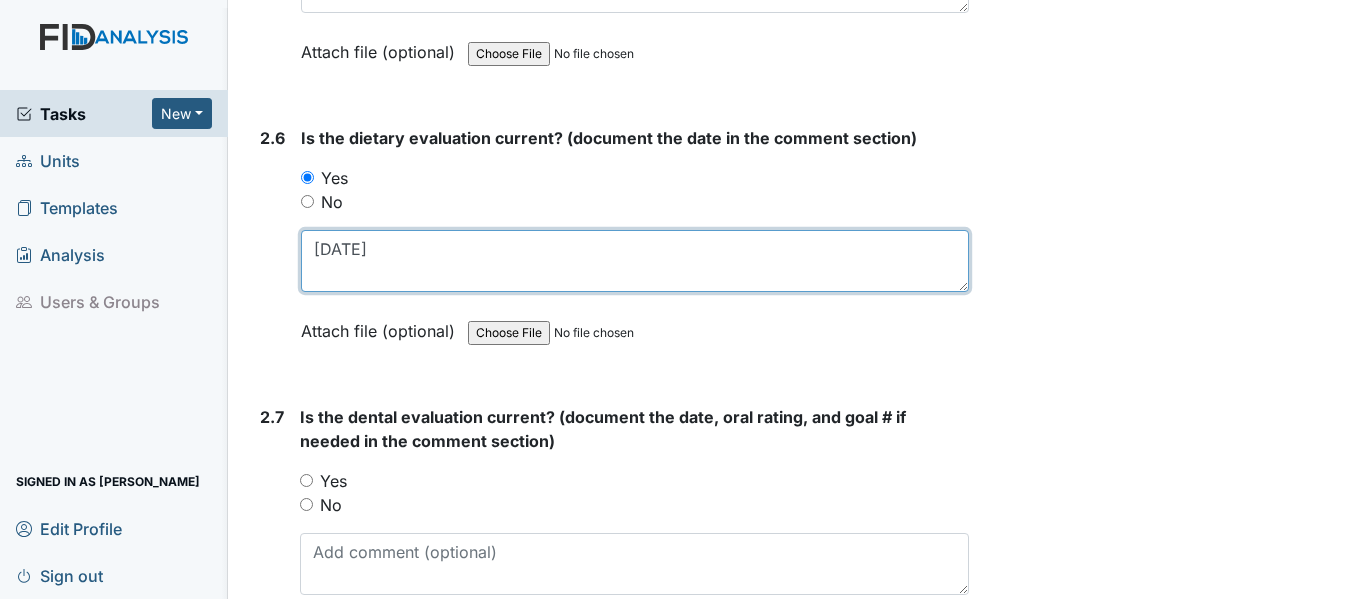 scroll, scrollTop: 3600, scrollLeft: 0, axis: vertical 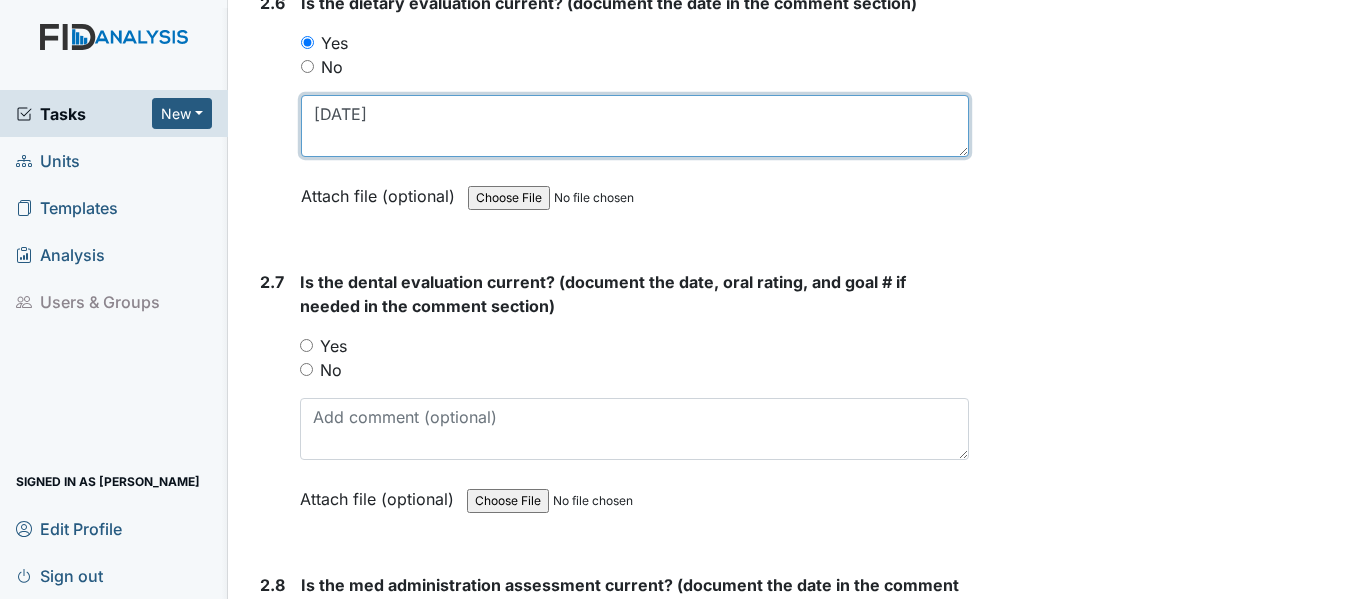 type on "[DATE]" 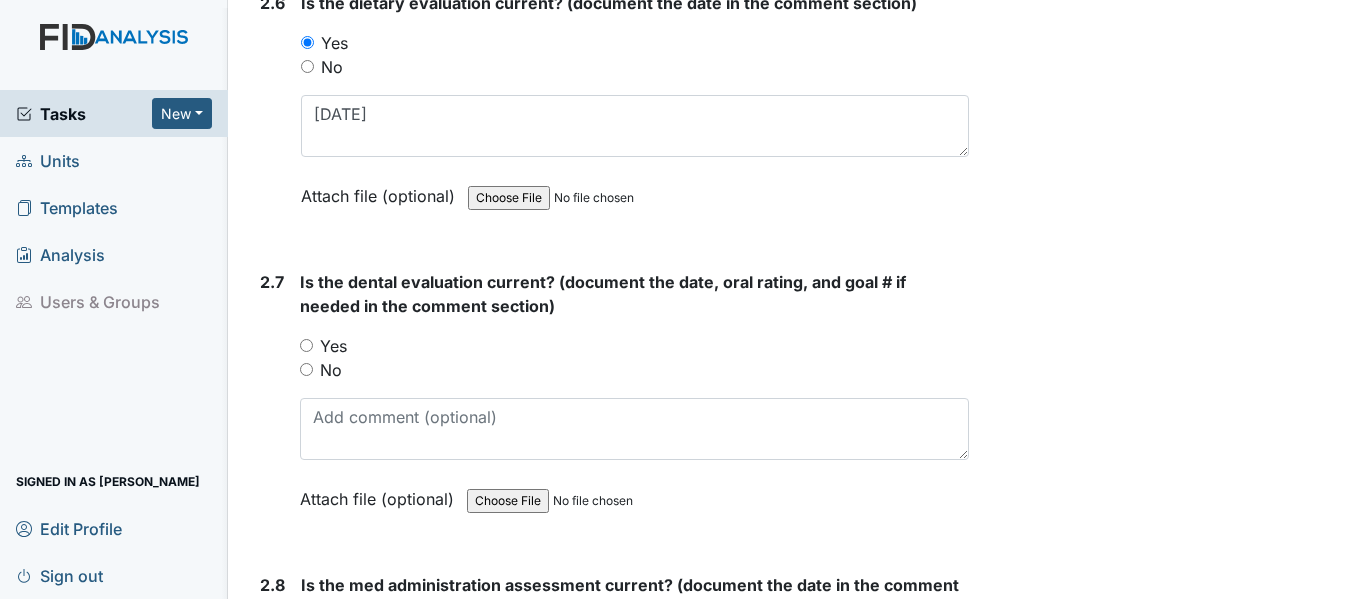 click on "Yes" at bounding box center (306, 345) 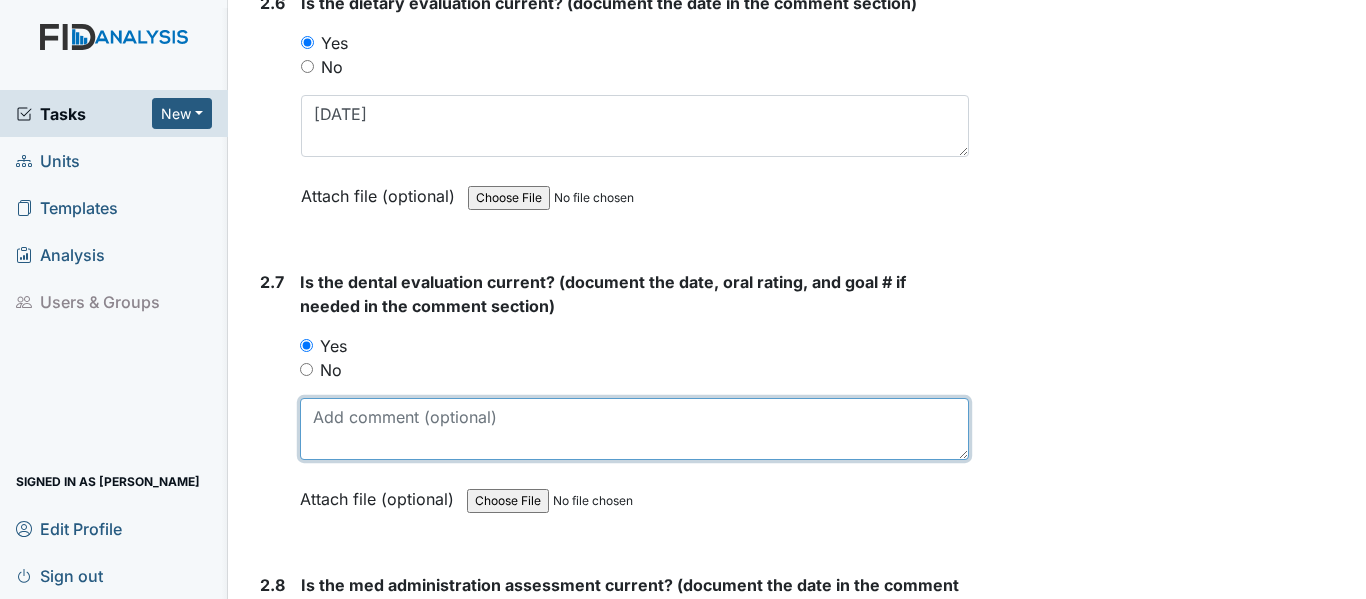 click at bounding box center (634, 429) 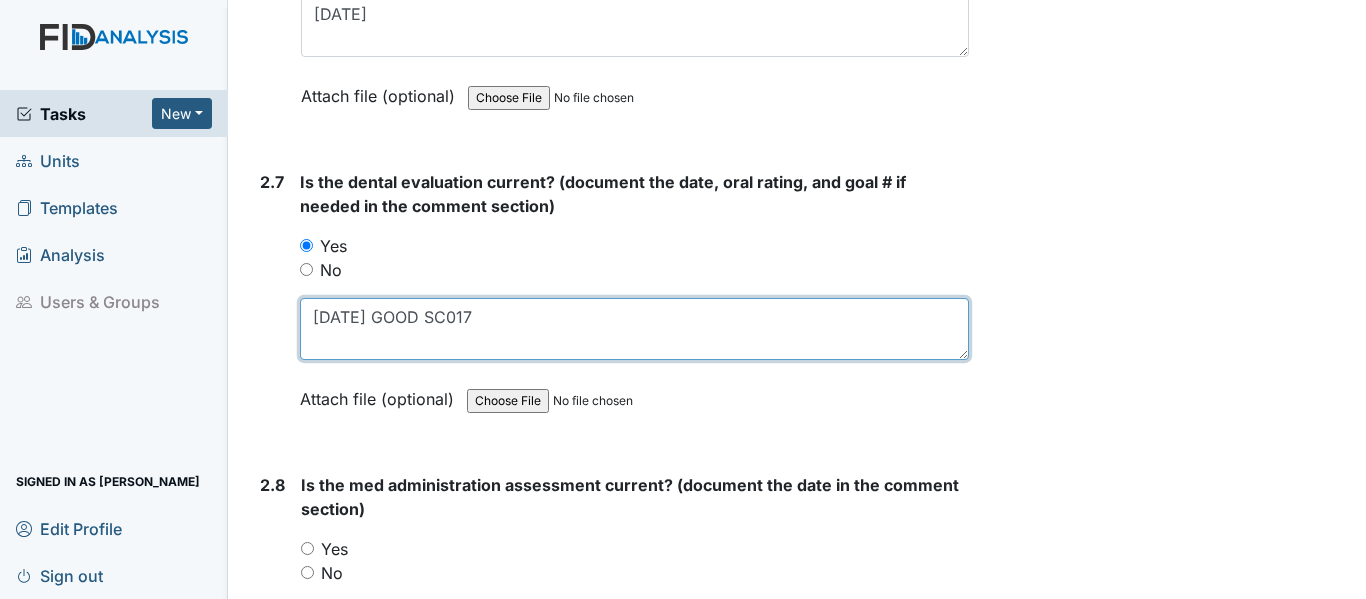scroll, scrollTop: 3800, scrollLeft: 0, axis: vertical 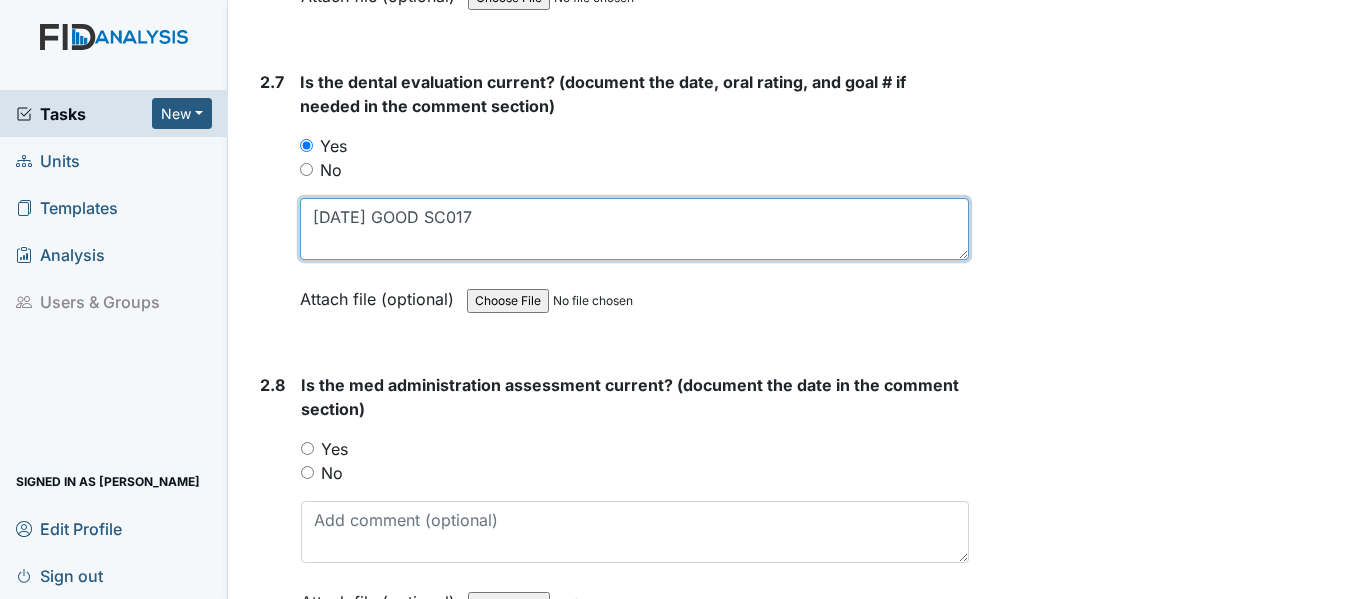 type on "[DATE] GOOD SC017" 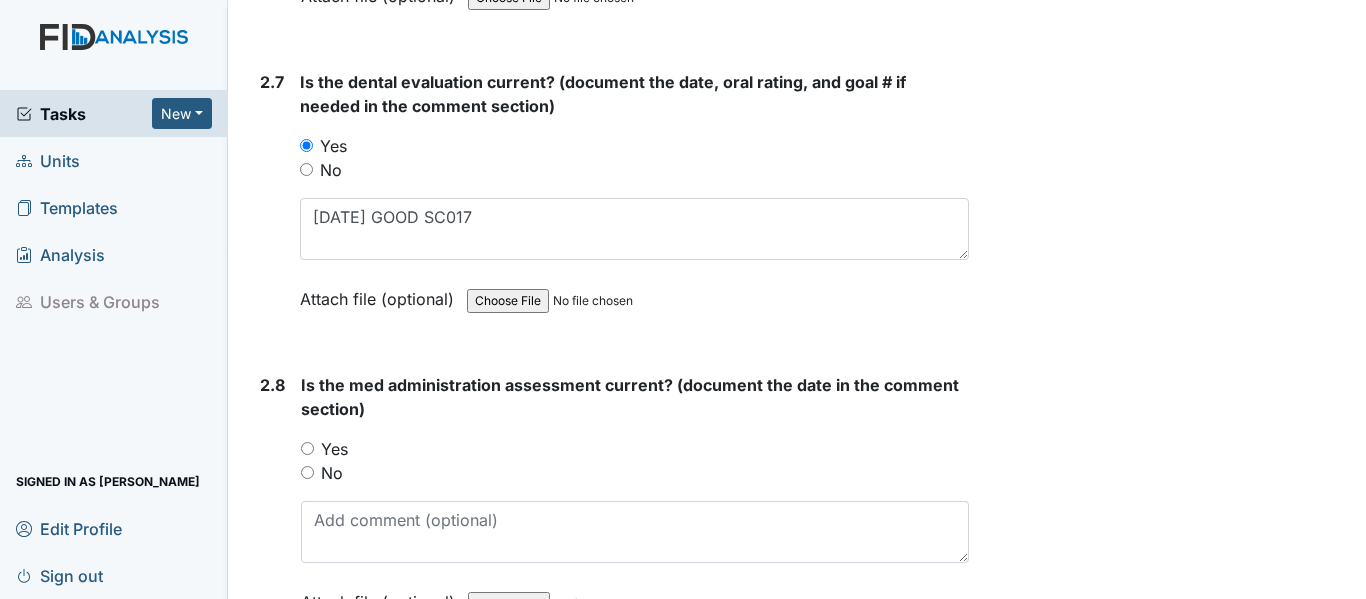 click on "Yes" at bounding box center (307, 448) 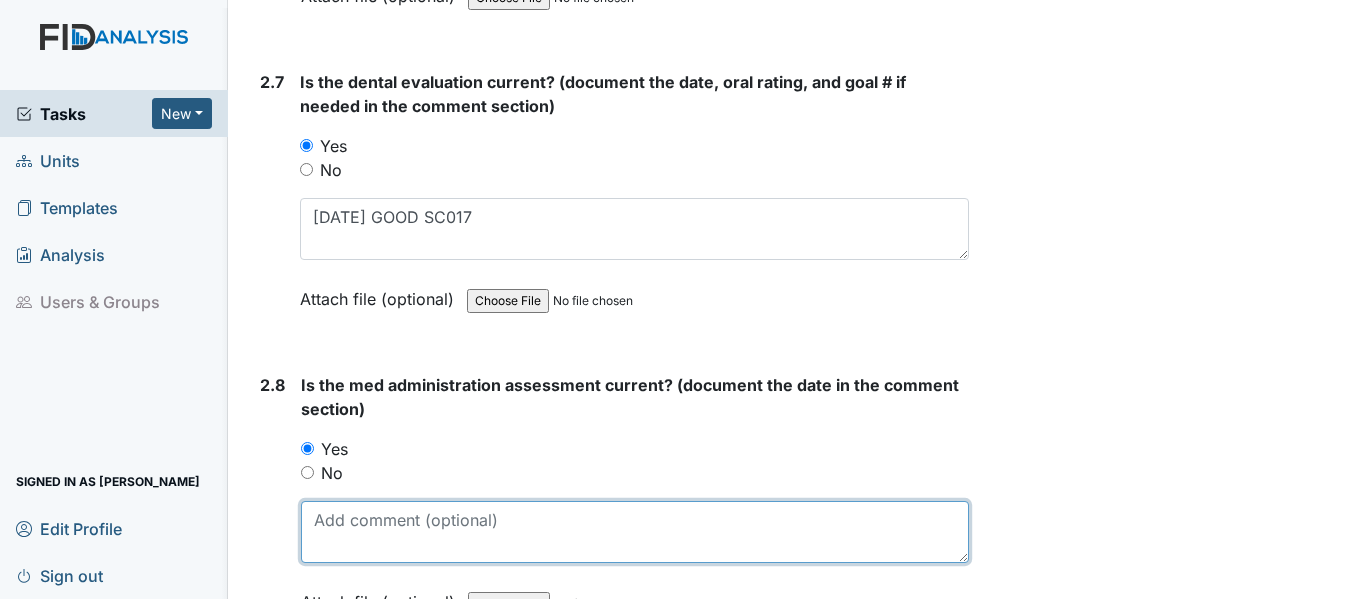 click at bounding box center (635, 532) 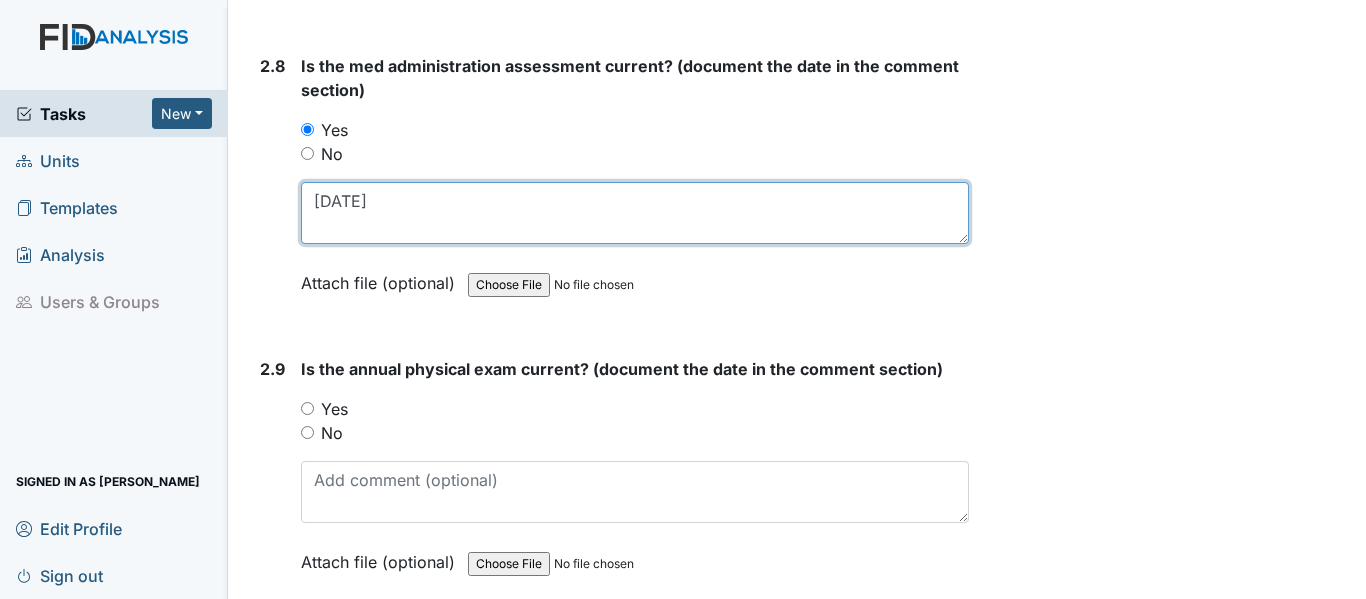 scroll, scrollTop: 4200, scrollLeft: 0, axis: vertical 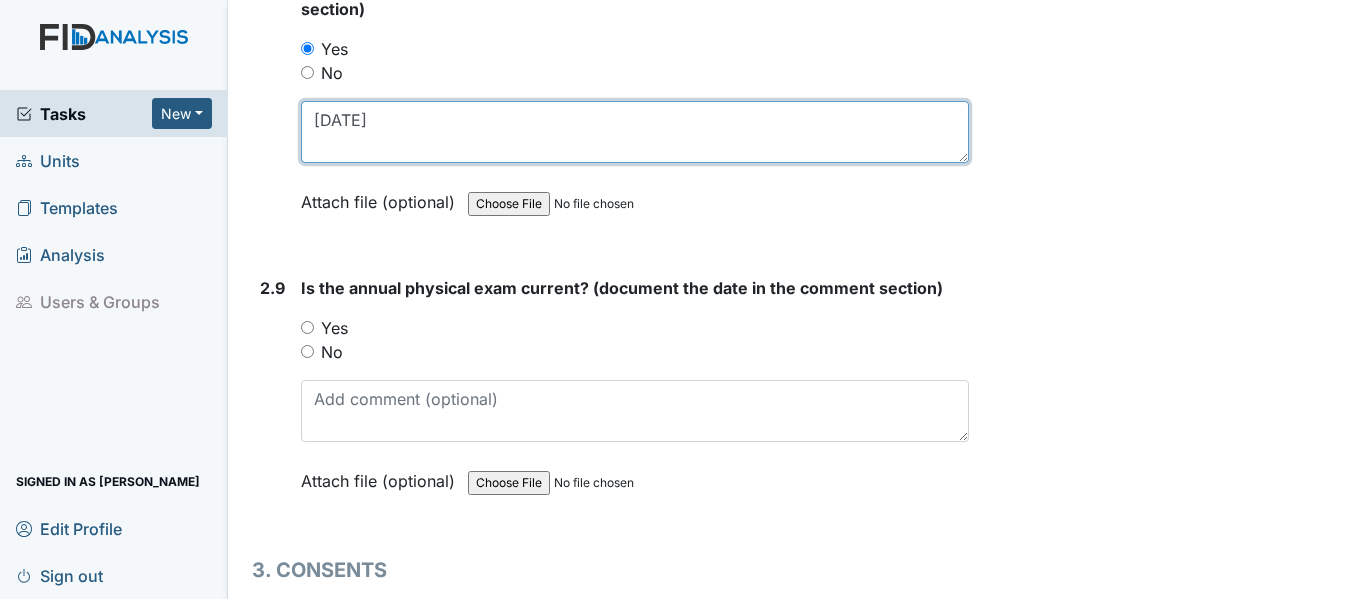 type on "[DATE]" 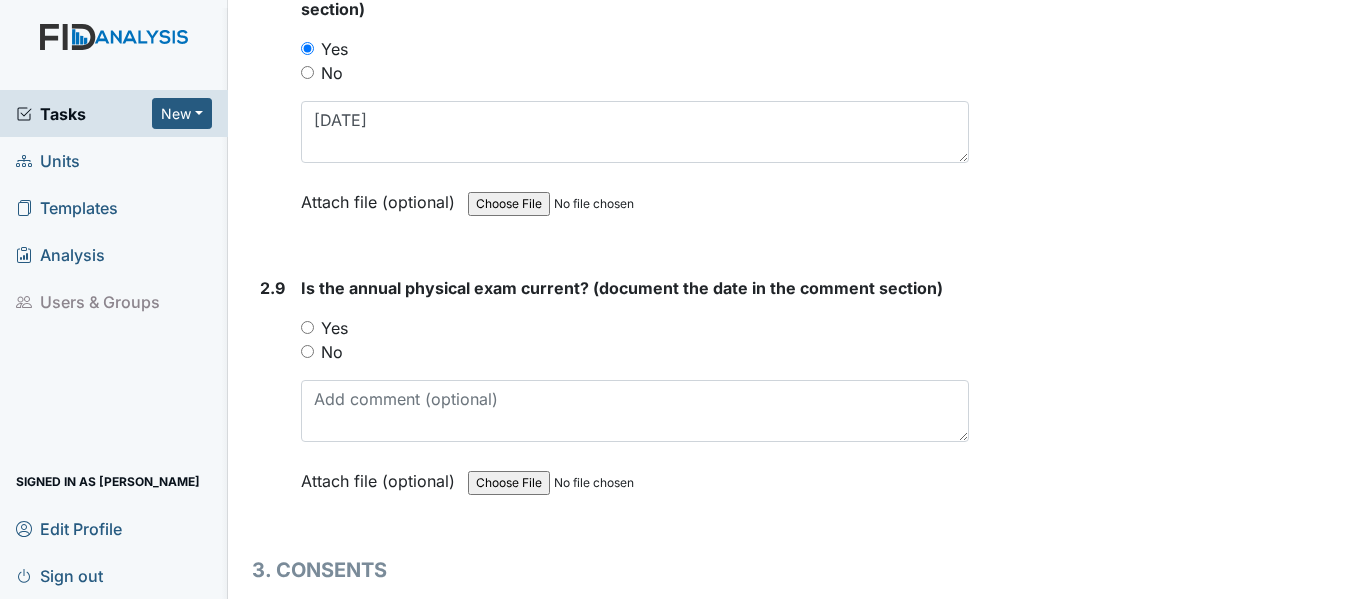 click on "Yes" at bounding box center [307, 327] 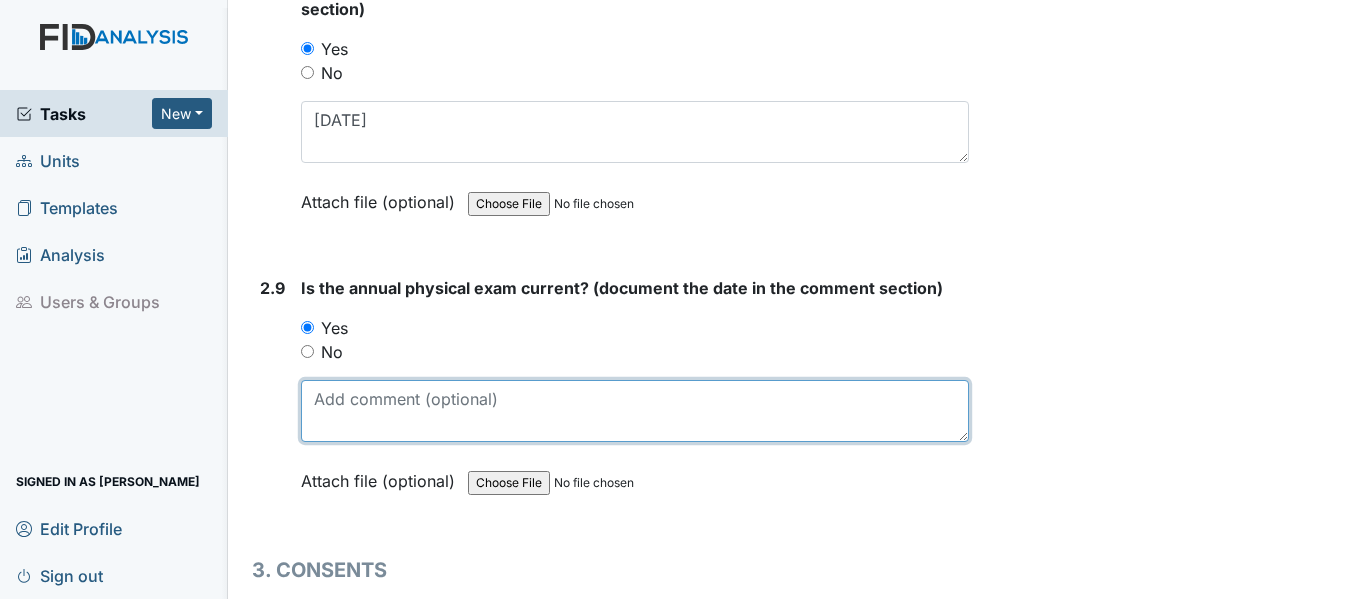 click at bounding box center [635, 411] 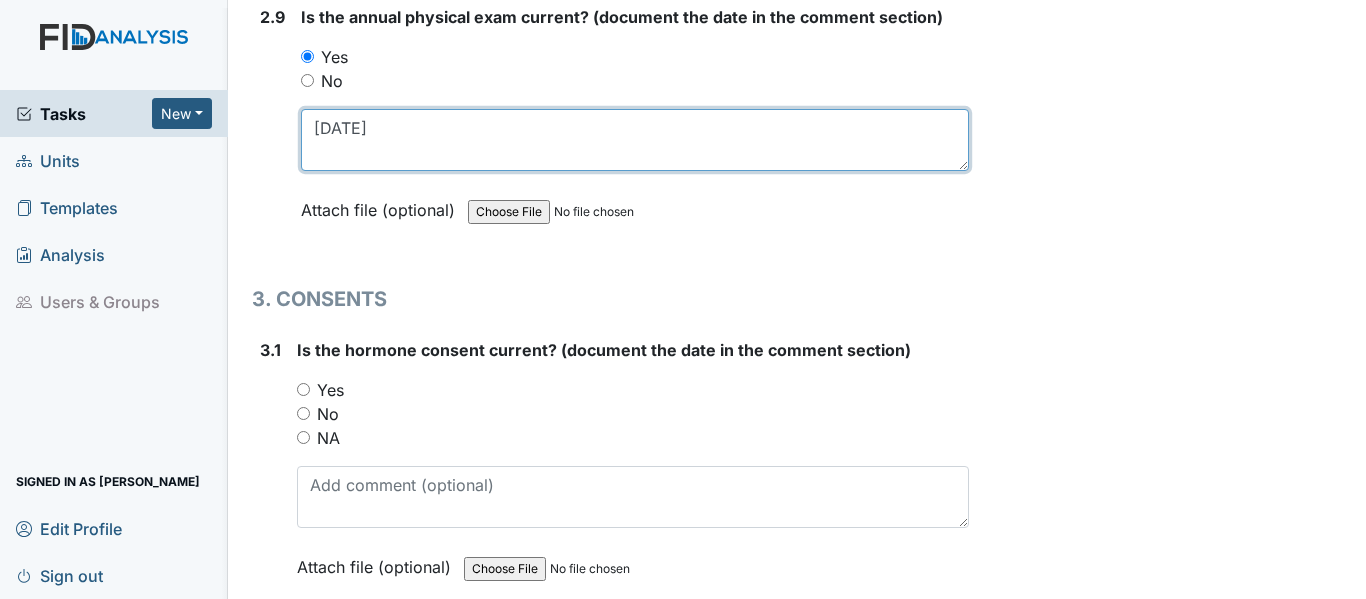 scroll, scrollTop: 4500, scrollLeft: 0, axis: vertical 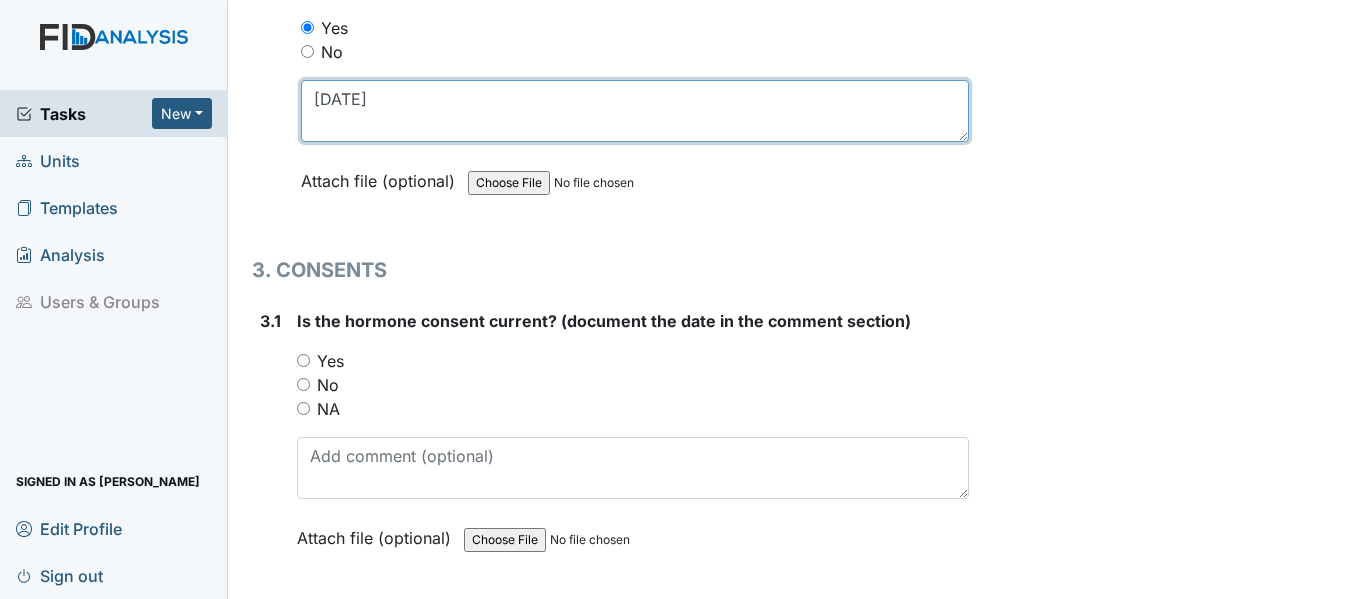 type on "[DATE]" 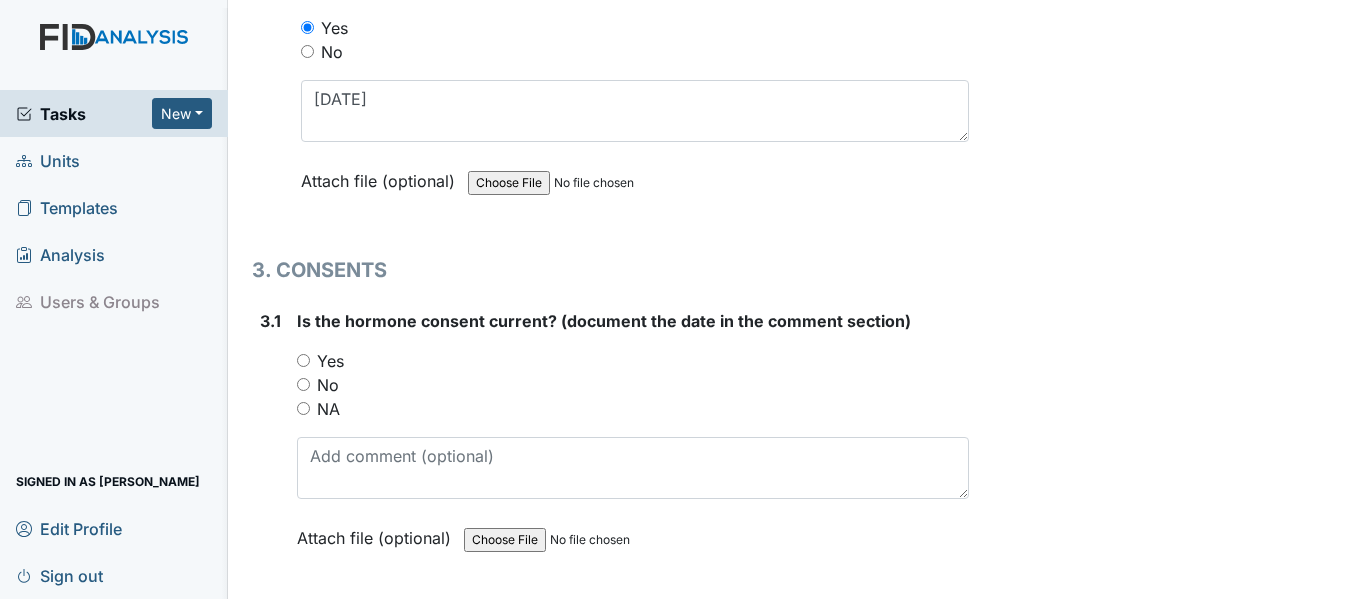 click on "NA" at bounding box center [303, 408] 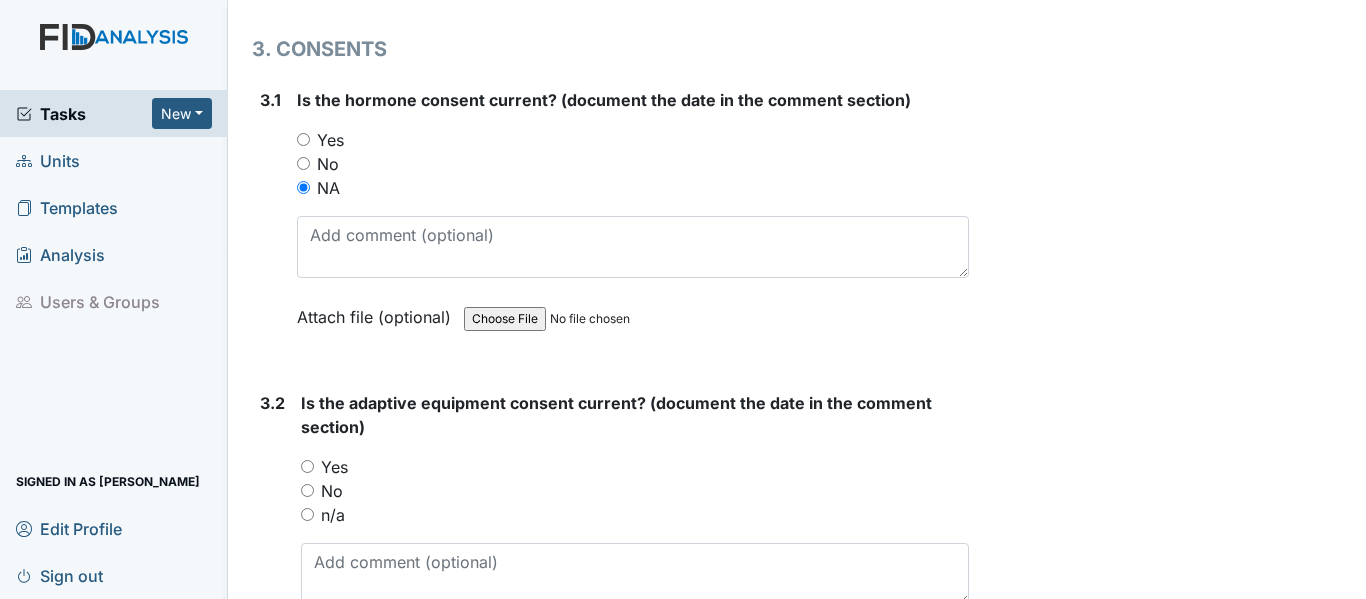 scroll, scrollTop: 4800, scrollLeft: 0, axis: vertical 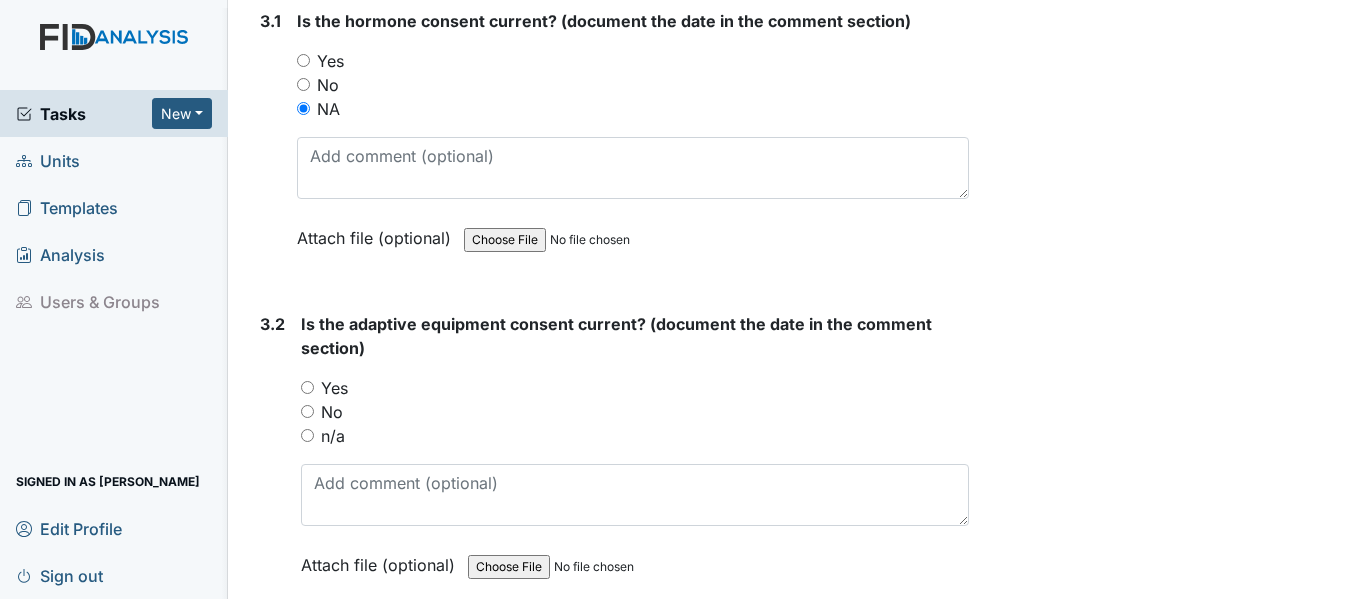 click on "Yes" at bounding box center [307, 387] 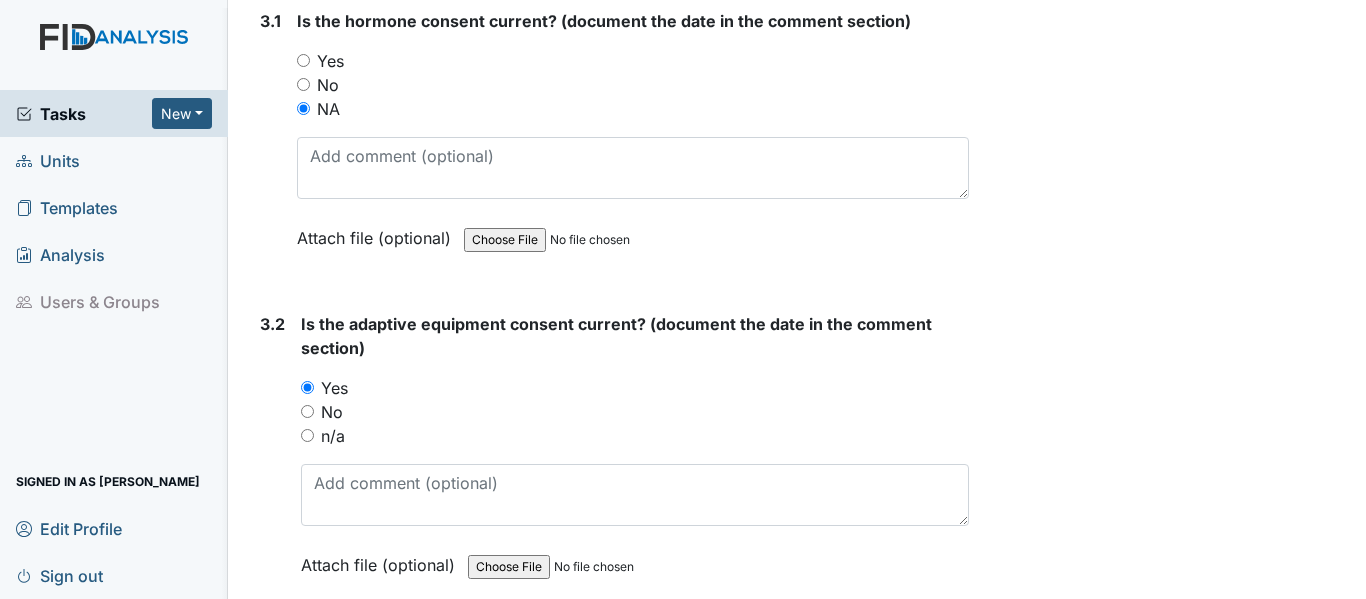 click on "n/a" at bounding box center (307, 435) 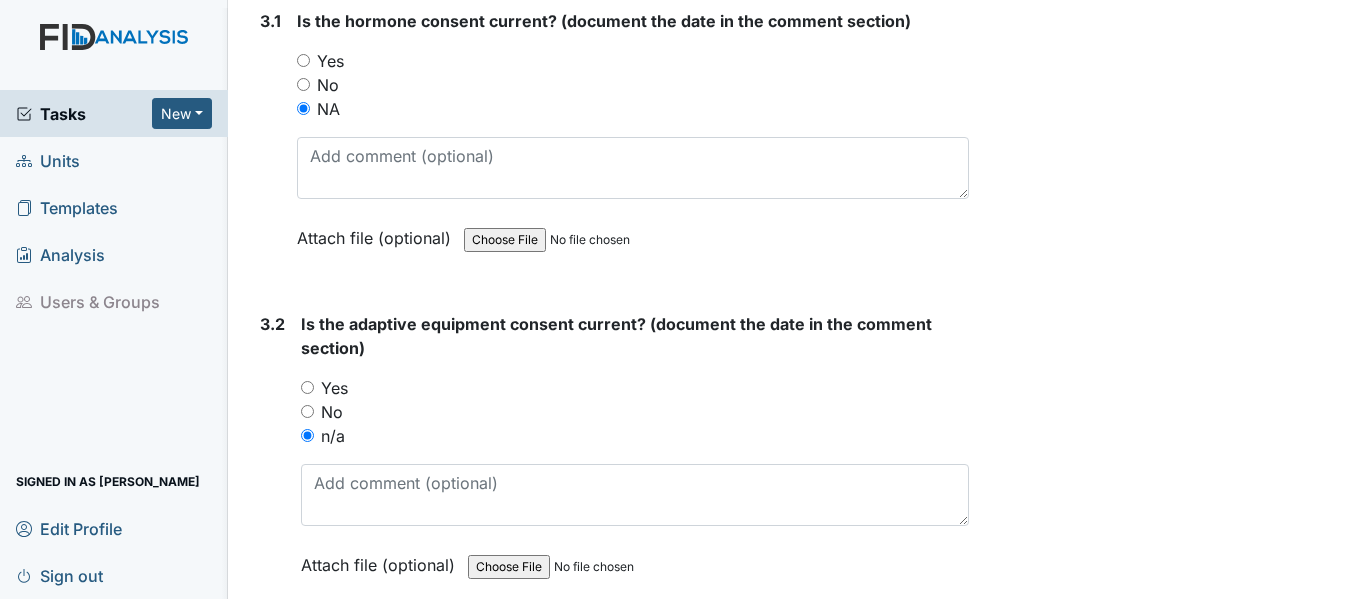 click on "Yes" at bounding box center [307, 387] 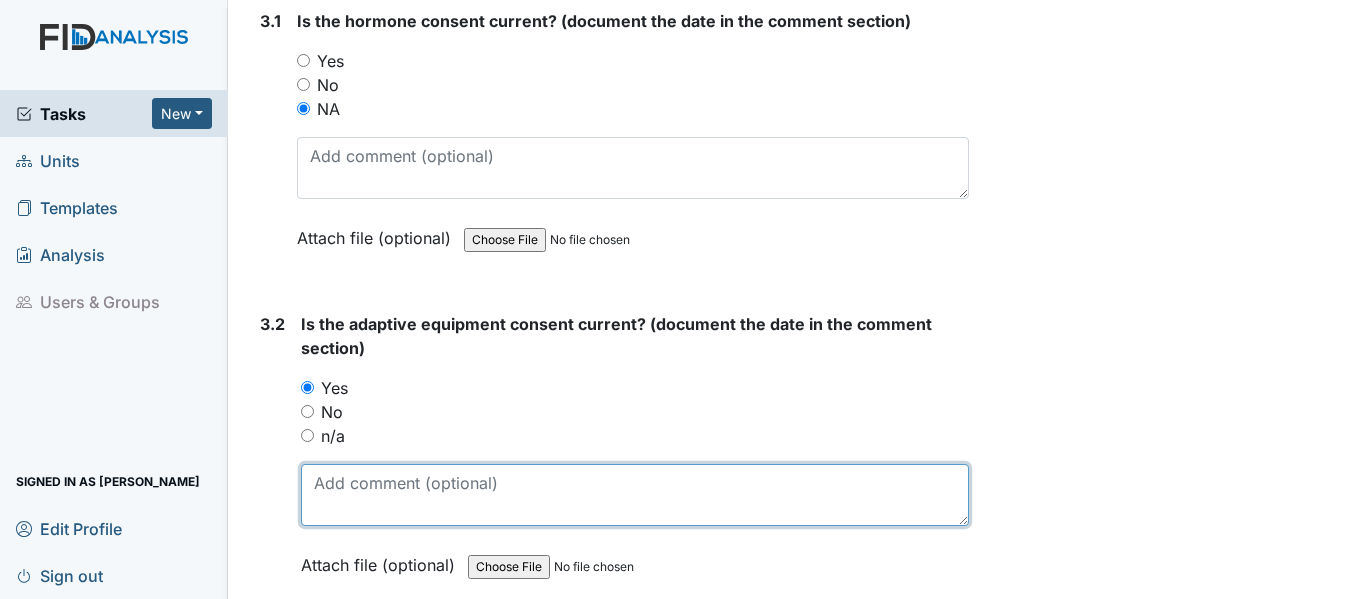 click at bounding box center [635, 495] 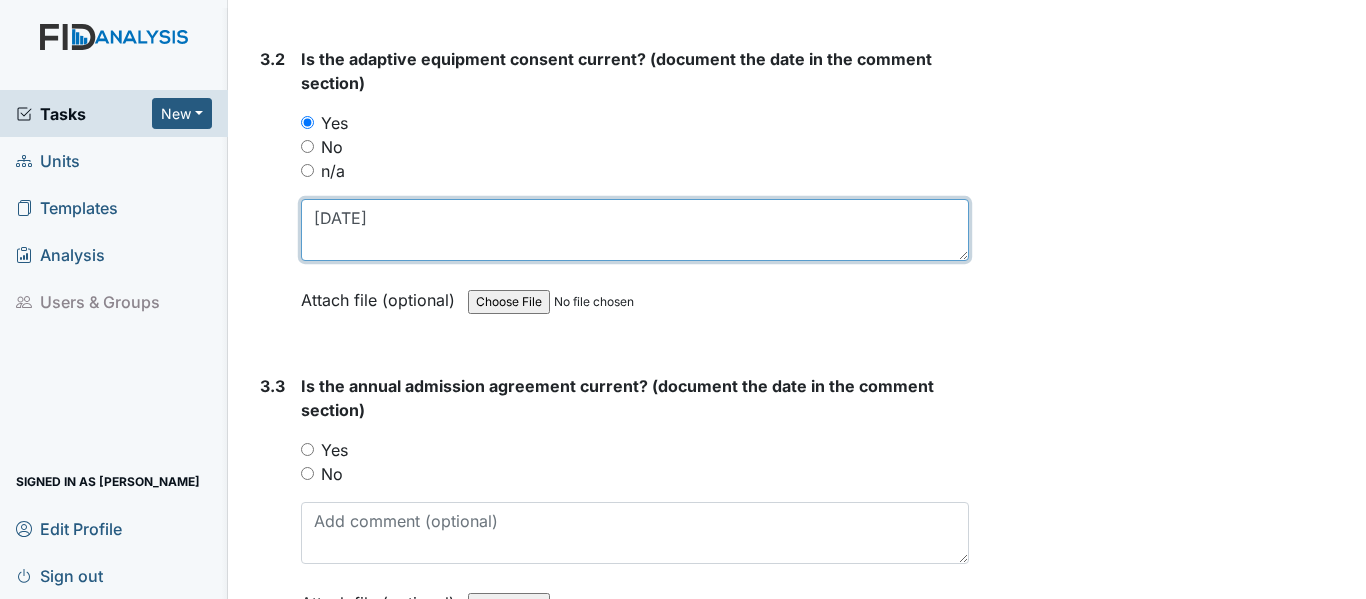scroll, scrollTop: 5100, scrollLeft: 0, axis: vertical 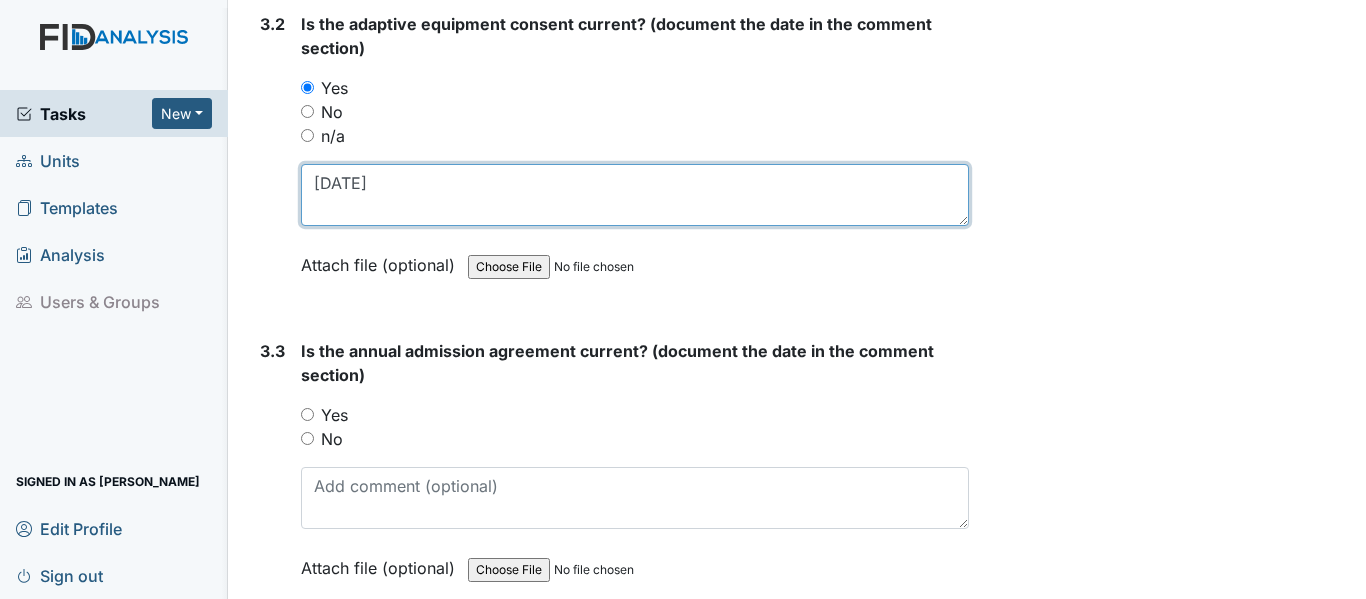type on "[DATE]" 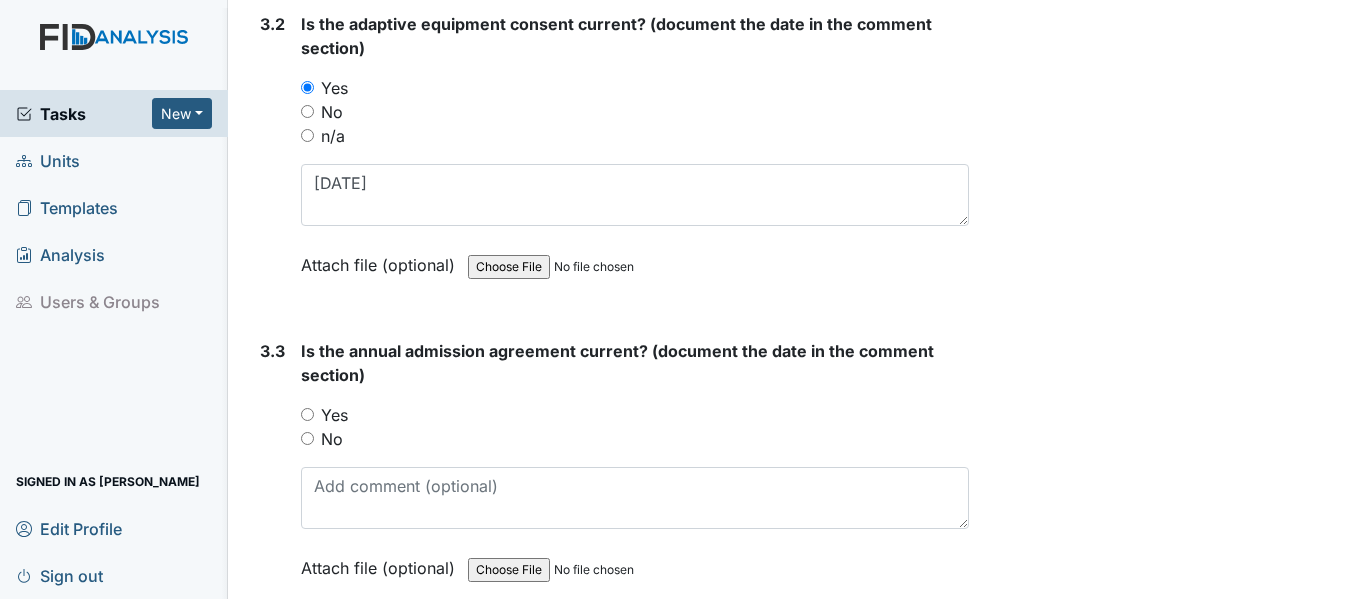 click on "Yes" at bounding box center [307, 414] 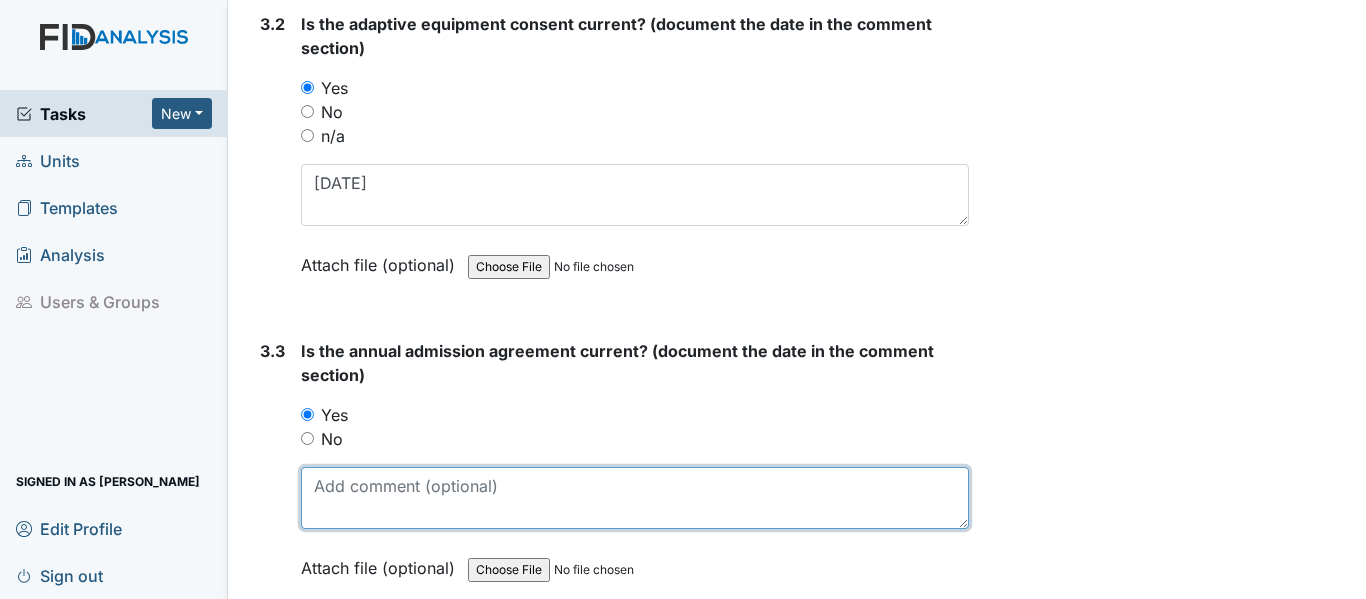 click at bounding box center [635, 498] 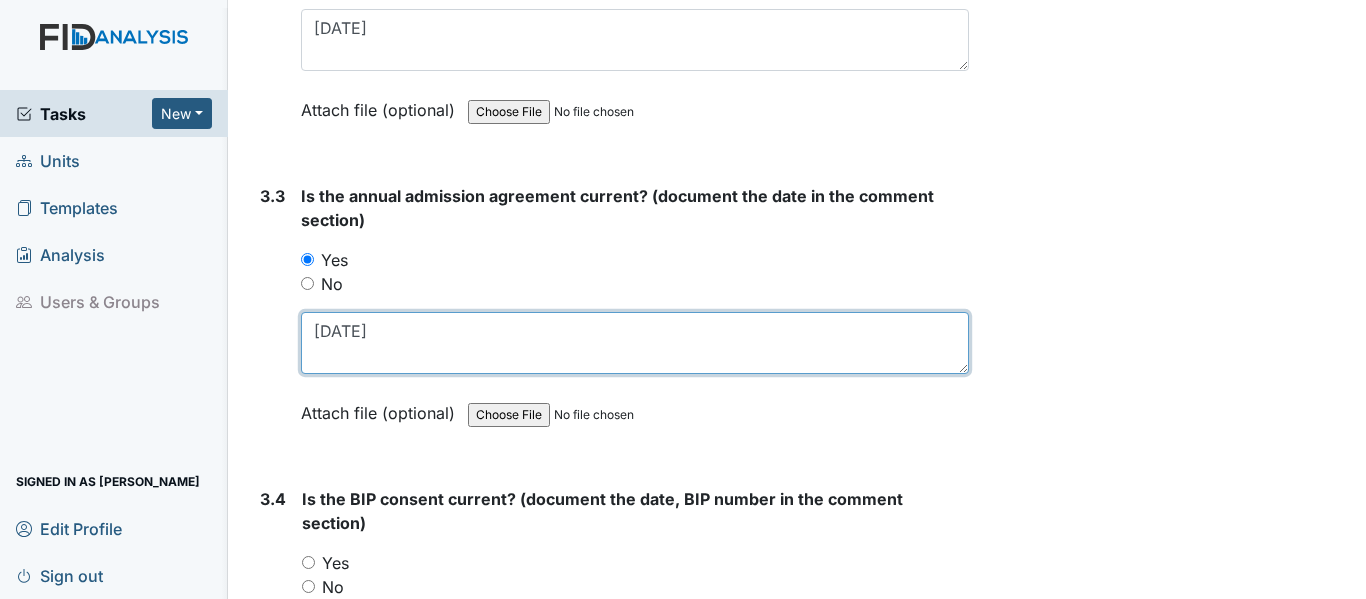 scroll, scrollTop: 5300, scrollLeft: 0, axis: vertical 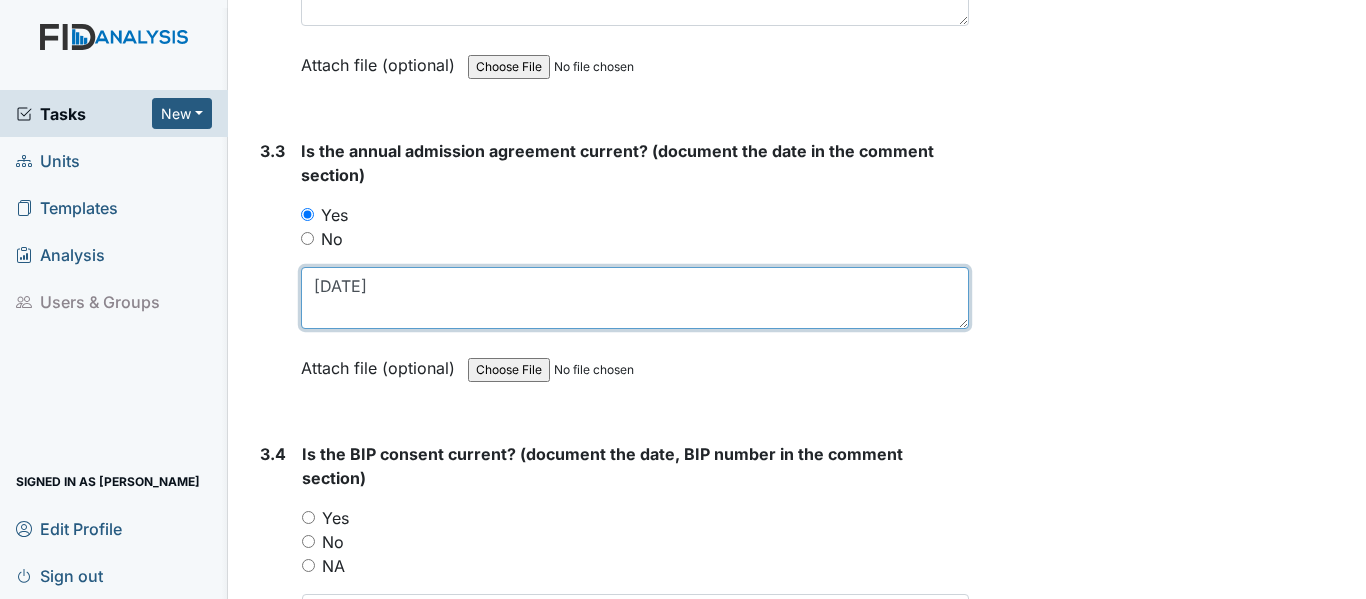 type on "[DATE]" 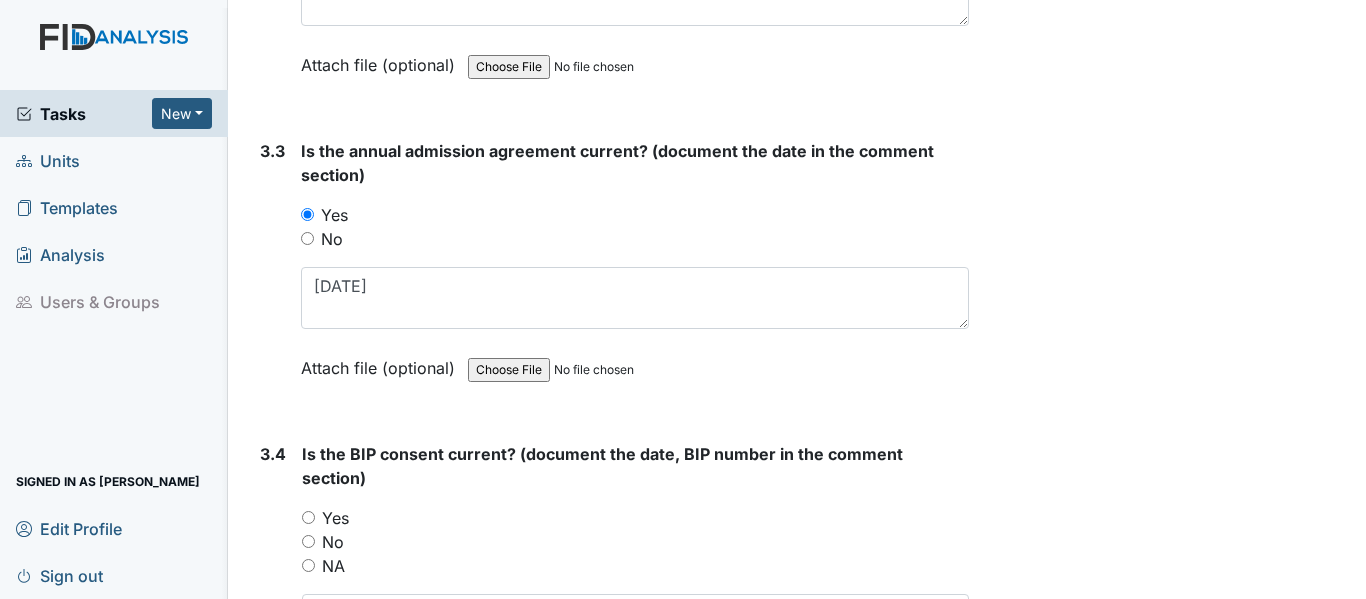 click on "Yes" at bounding box center [308, 517] 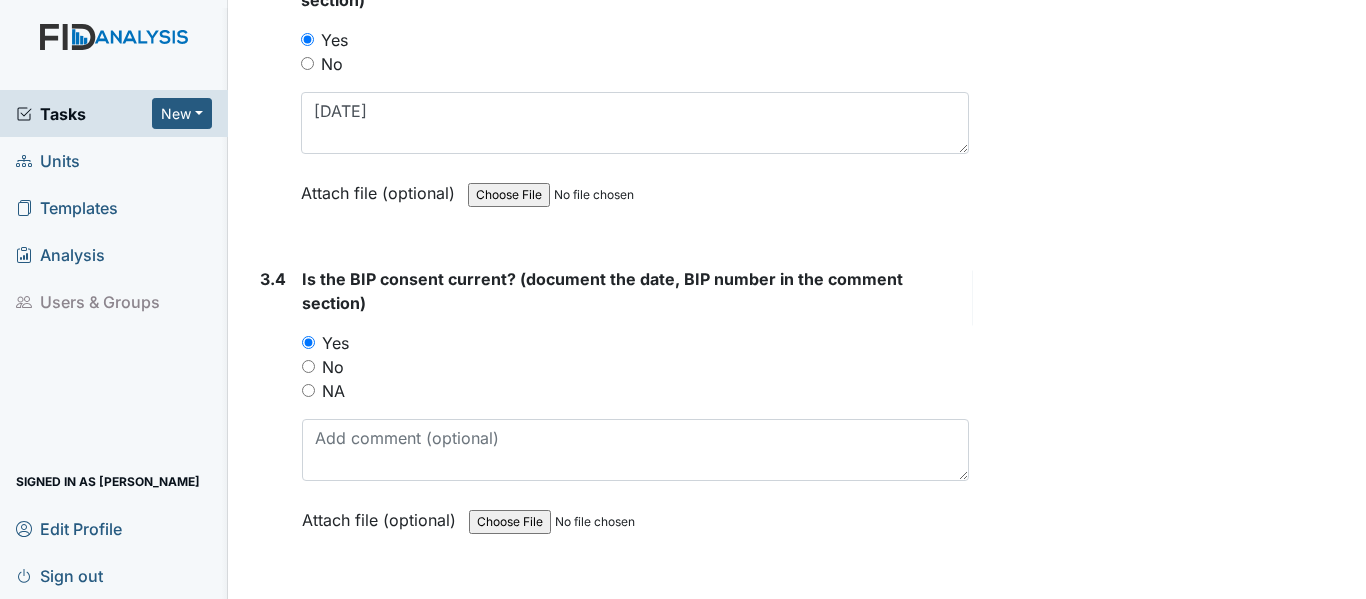 scroll, scrollTop: 5500, scrollLeft: 0, axis: vertical 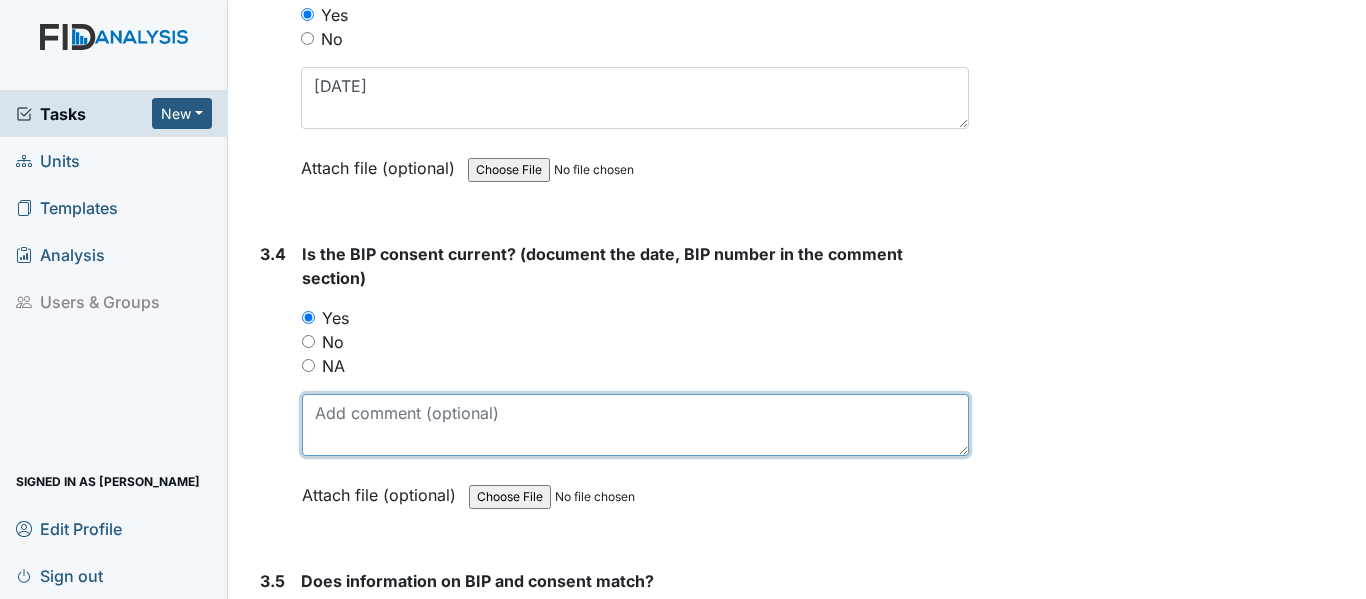 click at bounding box center (635, 425) 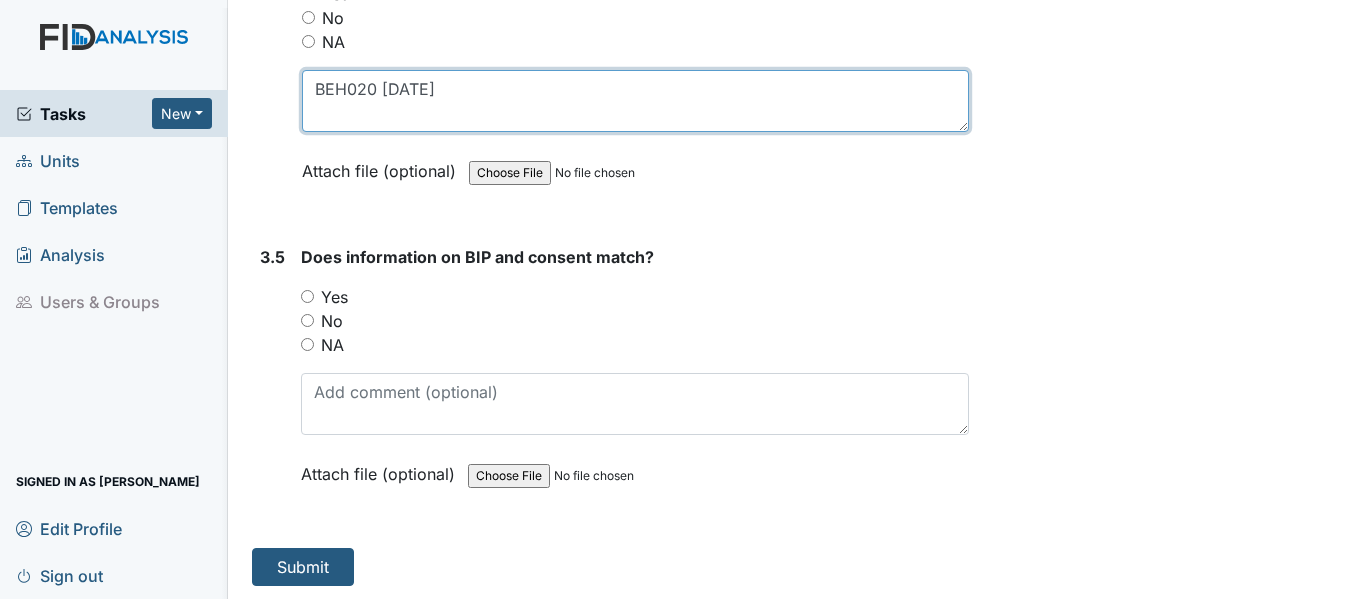 scroll, scrollTop: 5827, scrollLeft: 0, axis: vertical 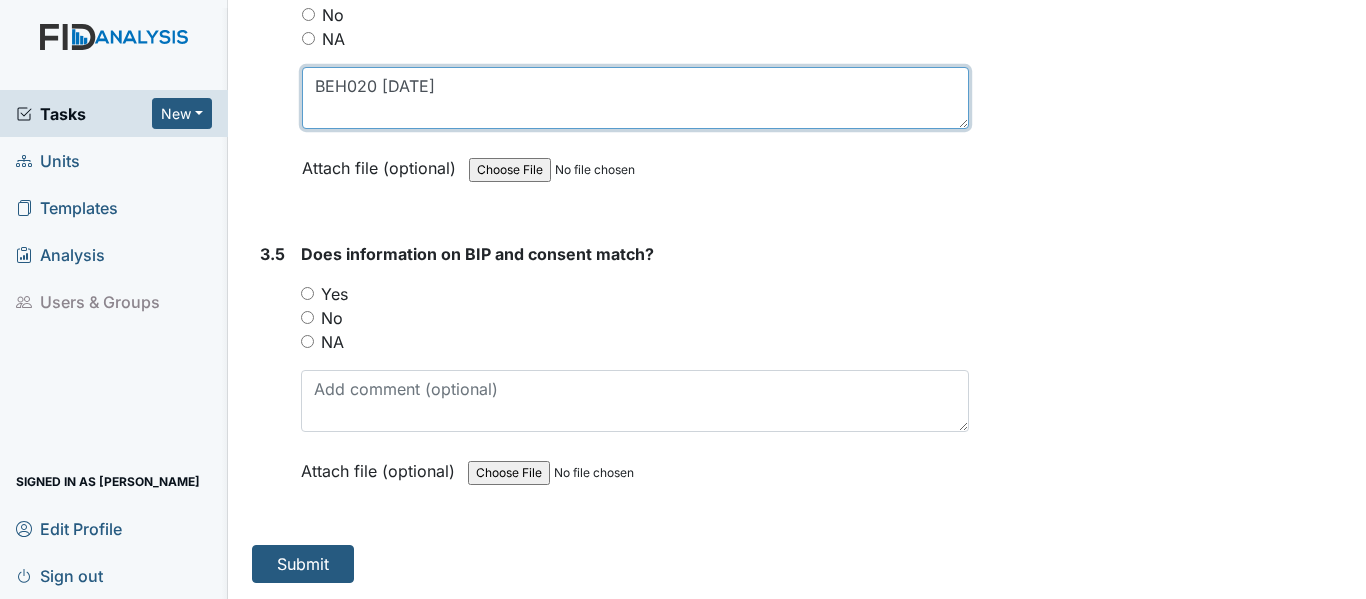 type on "BEH020 [DATE]" 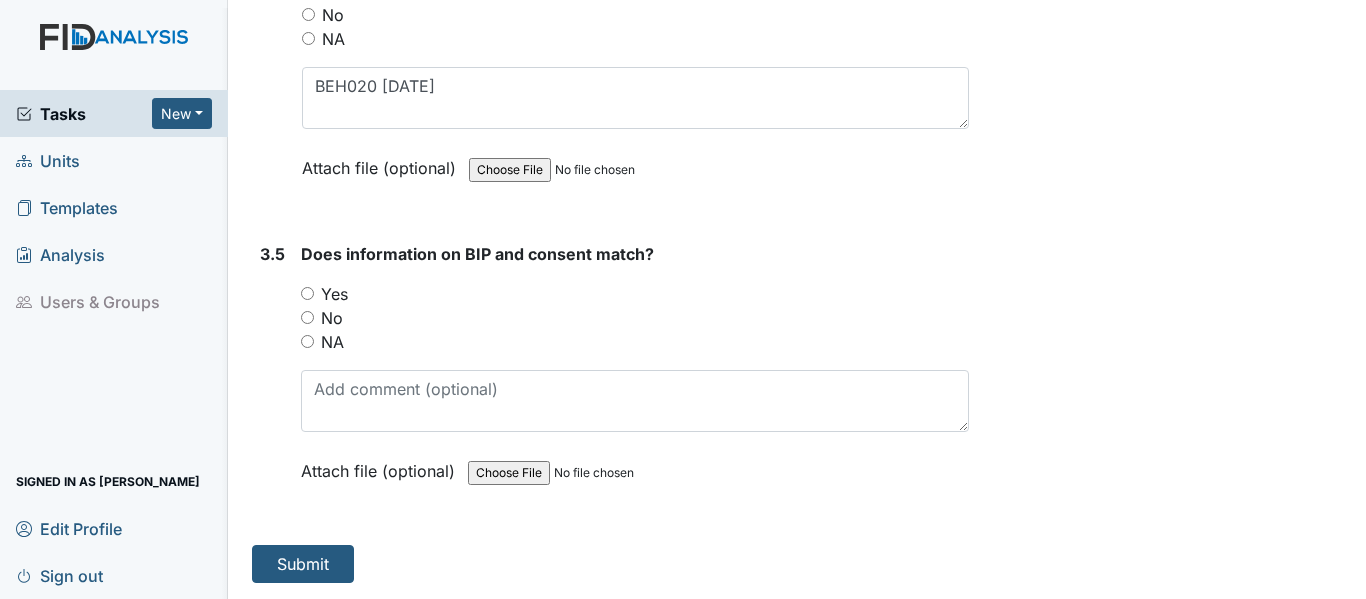 click on "Yes" at bounding box center (307, 293) 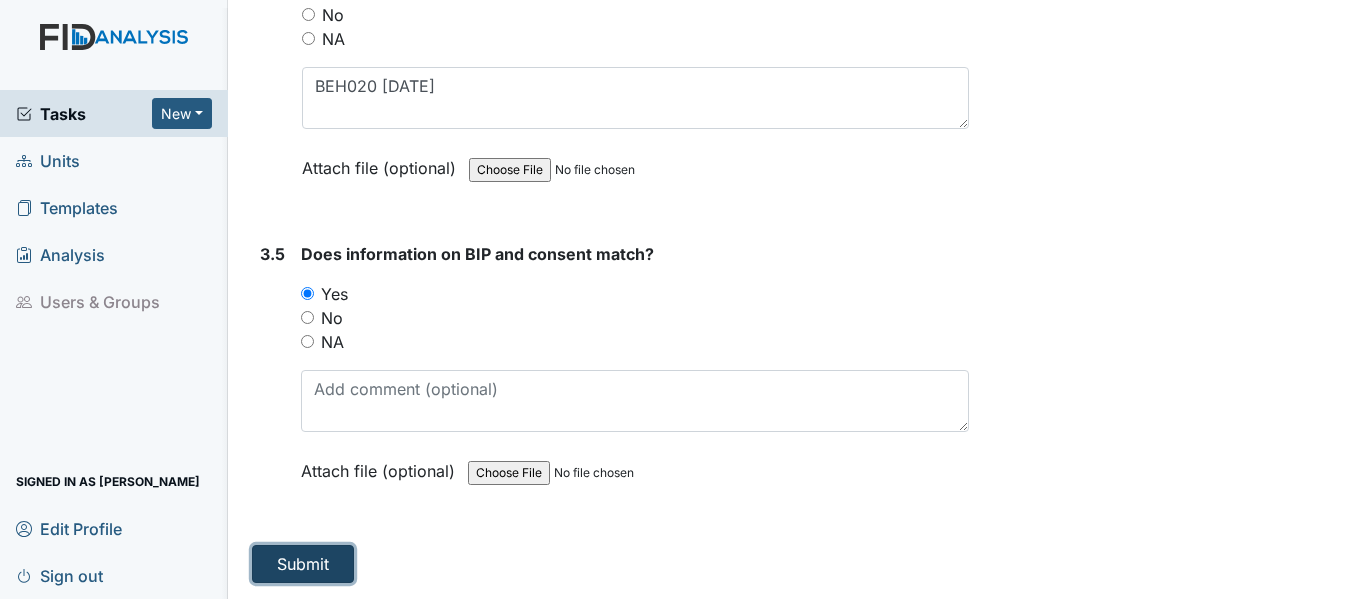 click on "Submit" at bounding box center [303, 564] 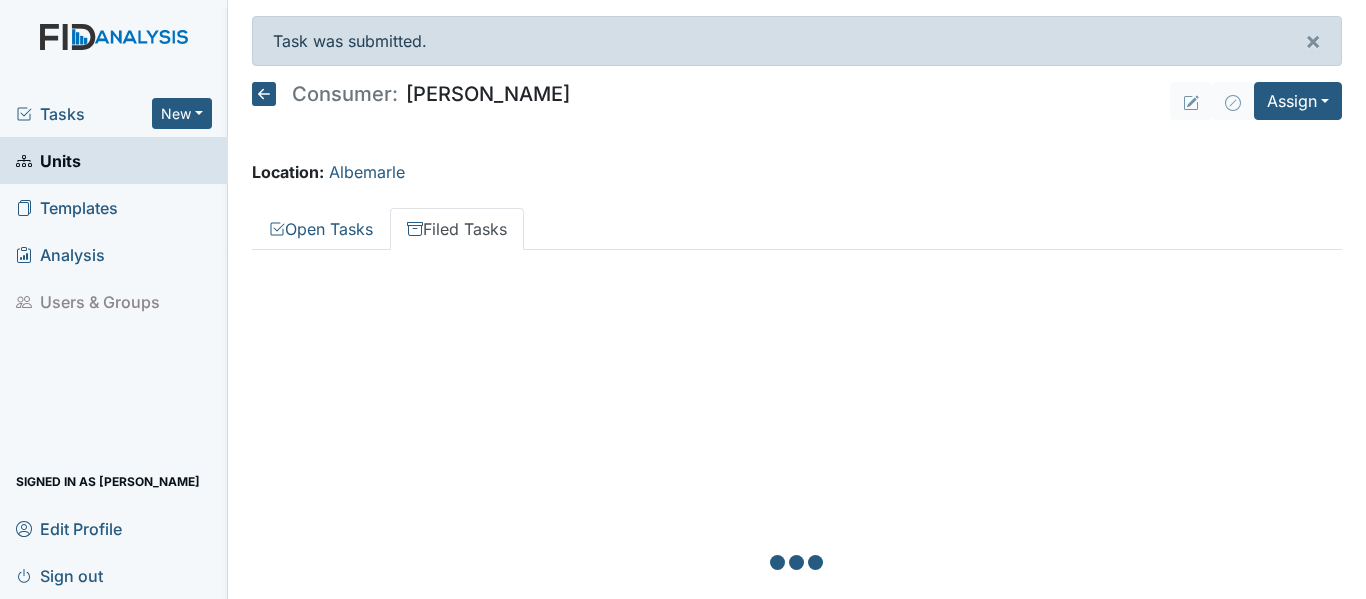 scroll, scrollTop: 0, scrollLeft: 0, axis: both 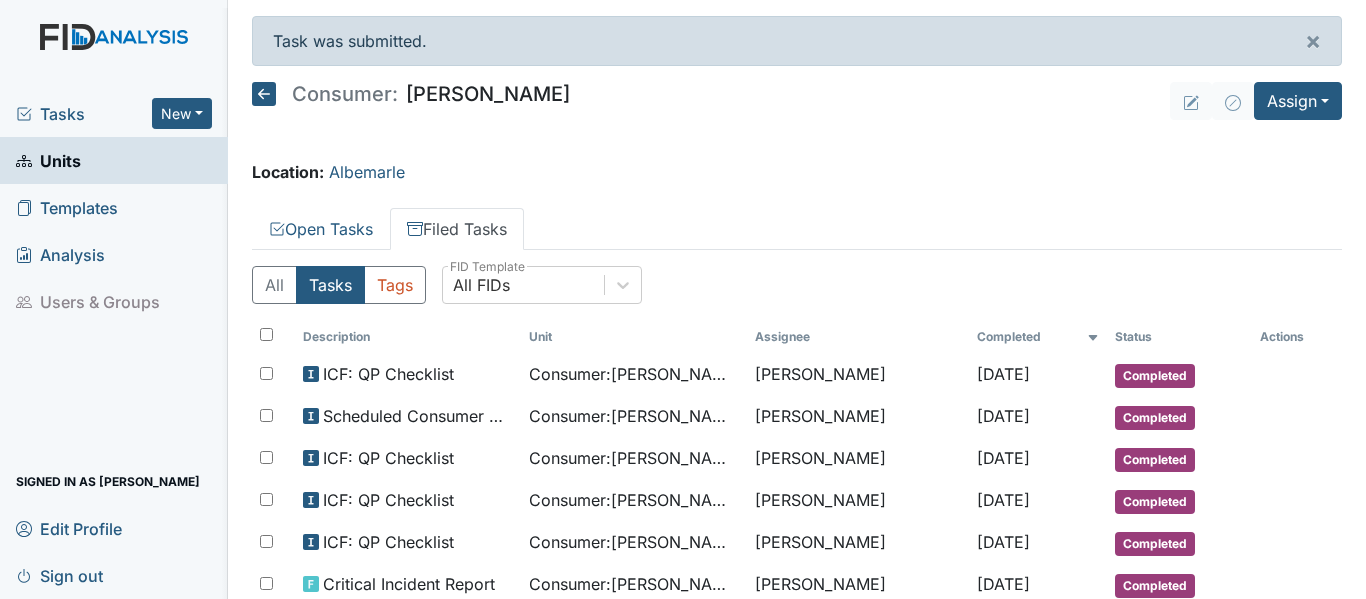 click on "Filed Tasks" at bounding box center (457, 229) 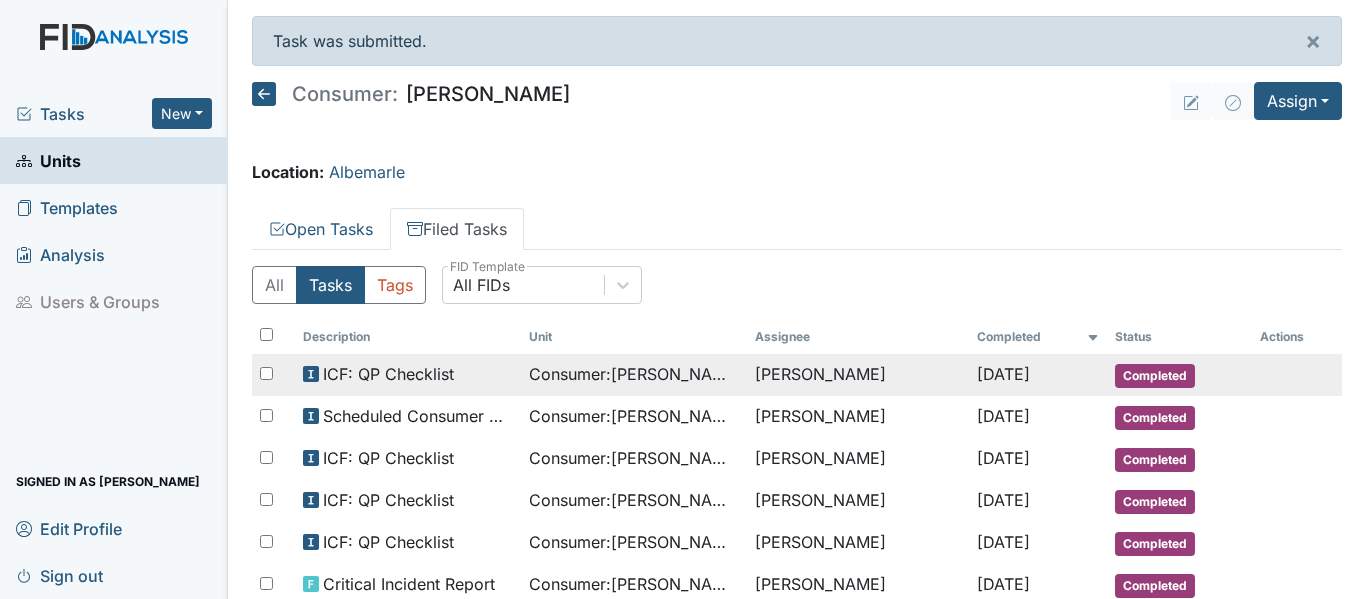 click on "Consumer :  [PERSON_NAME]" at bounding box center (634, 374) 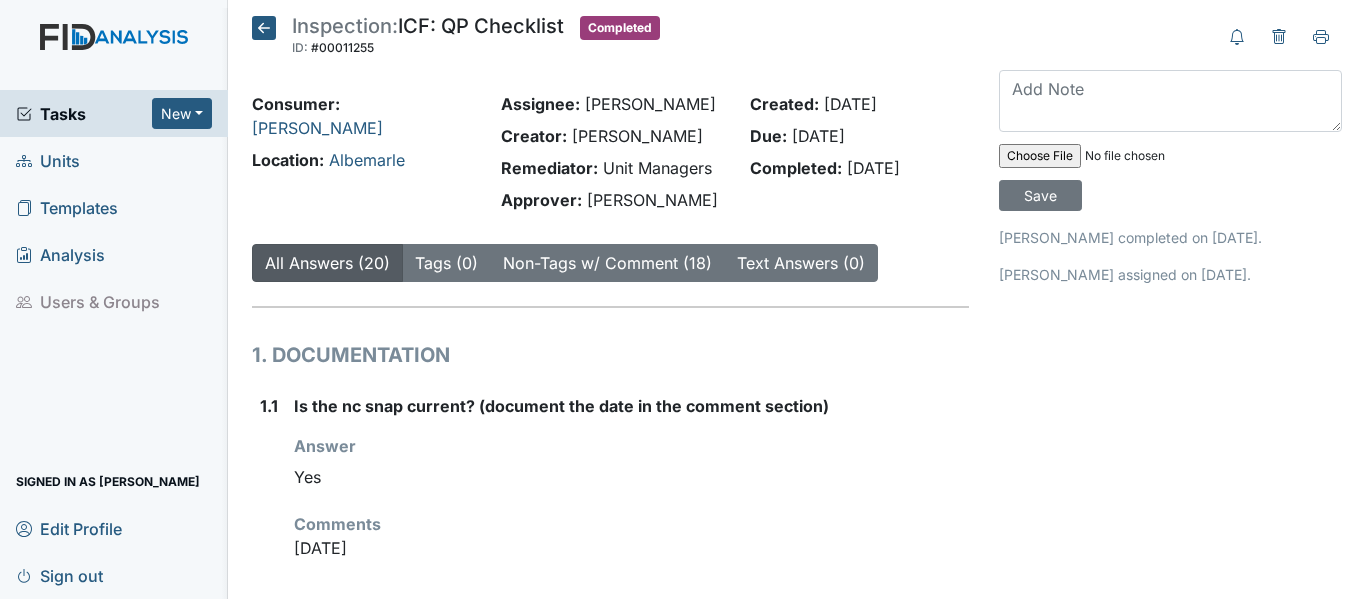 scroll, scrollTop: 0, scrollLeft: 0, axis: both 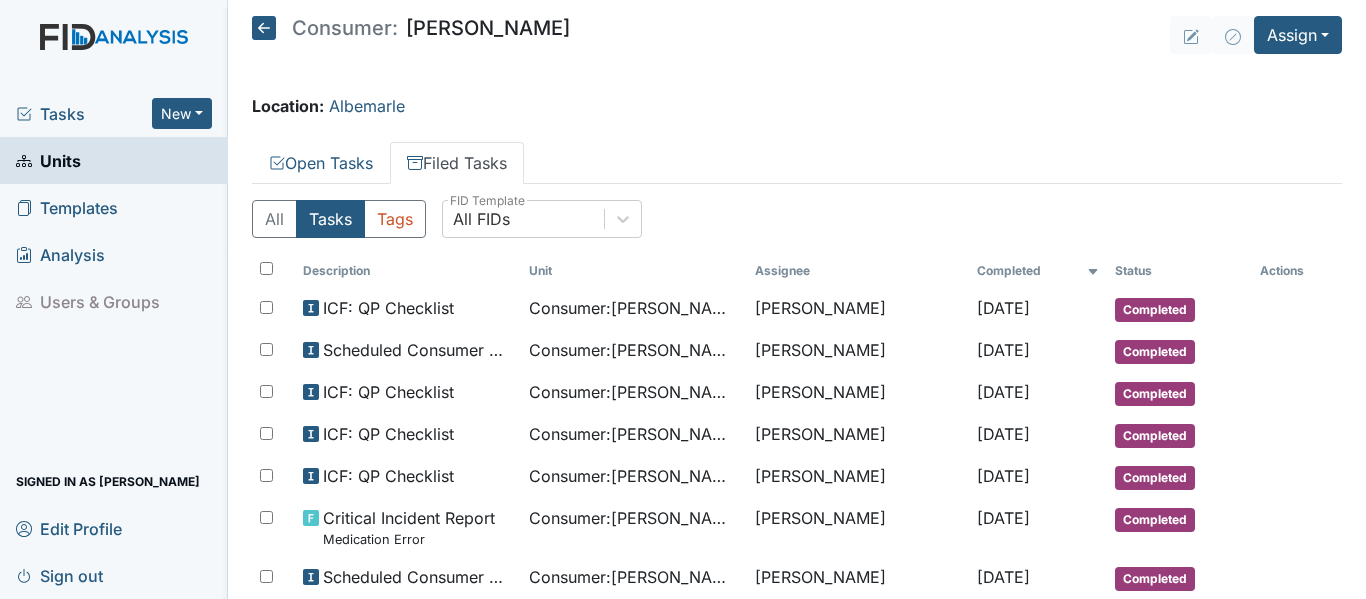 click 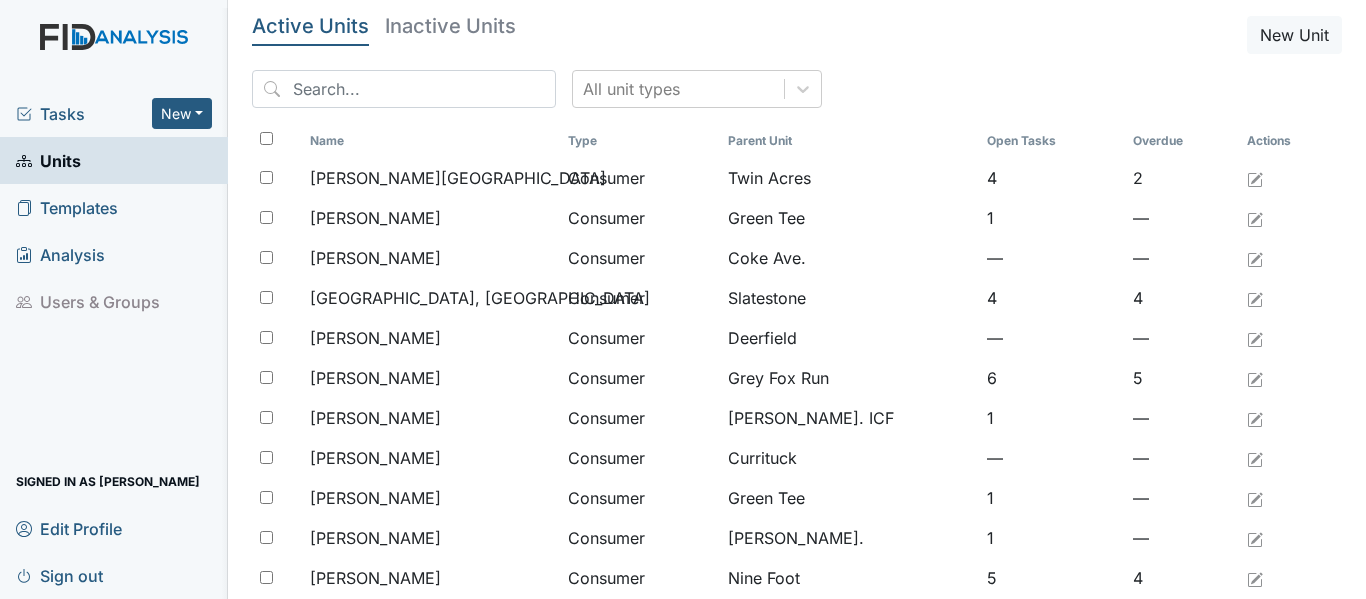 scroll, scrollTop: 0, scrollLeft: 0, axis: both 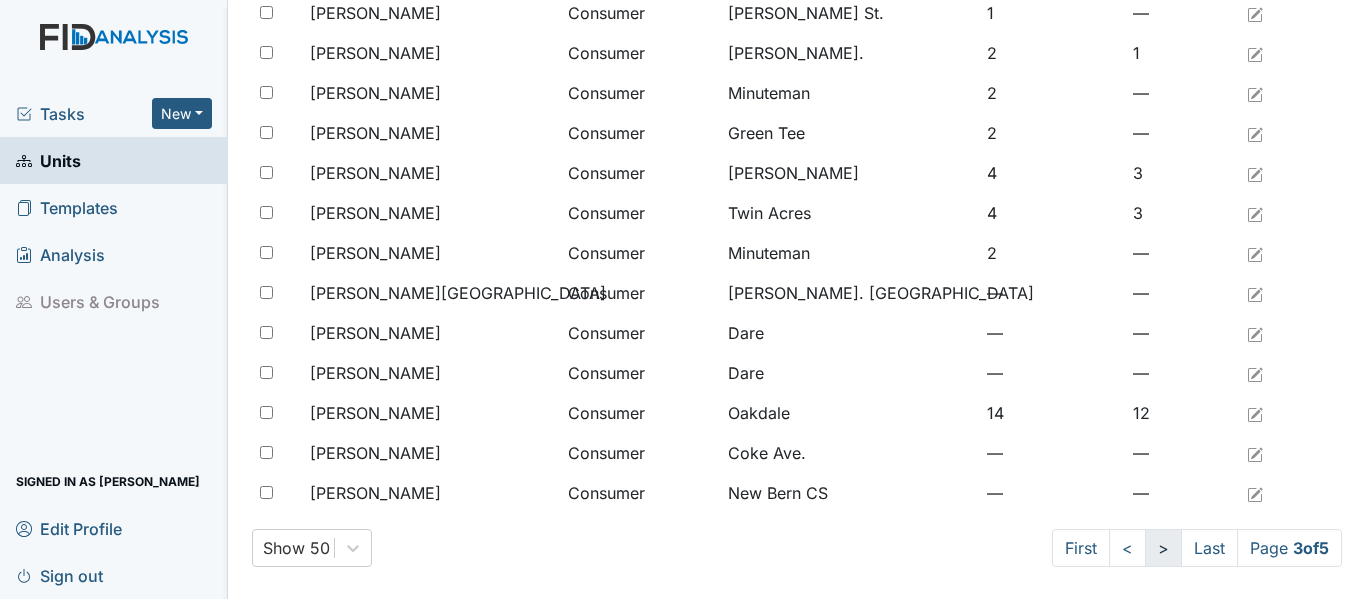 click on ">" at bounding box center (1163, 548) 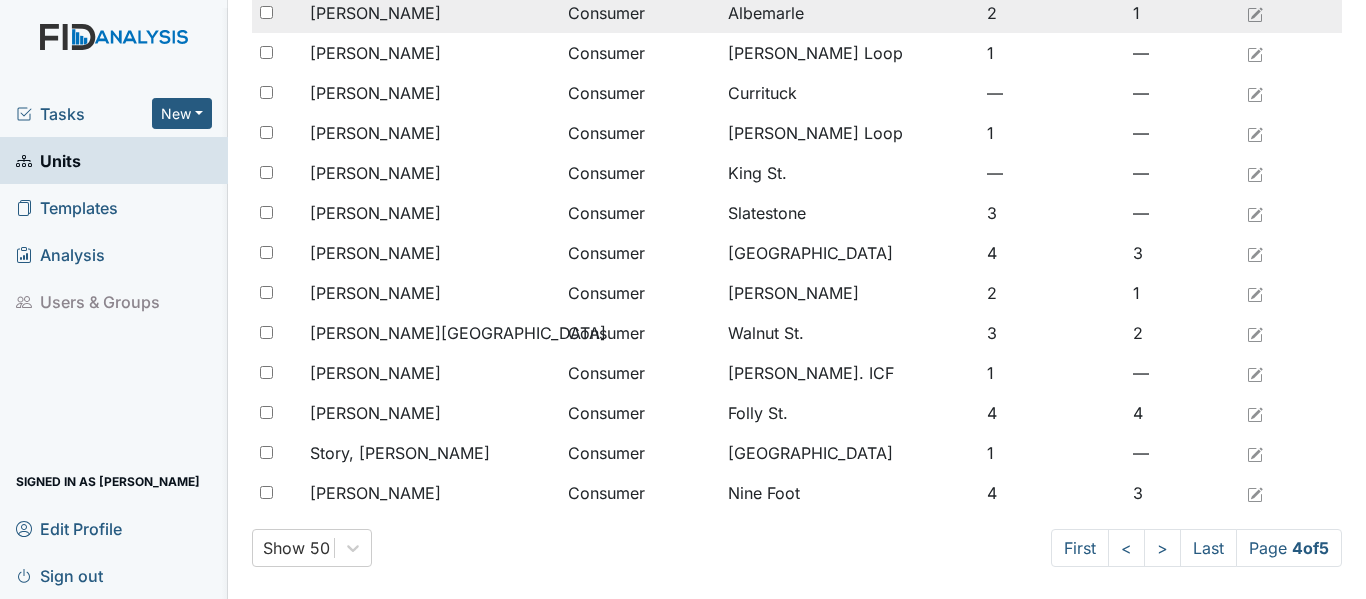 click on "[PERSON_NAME]" at bounding box center (375, 13) 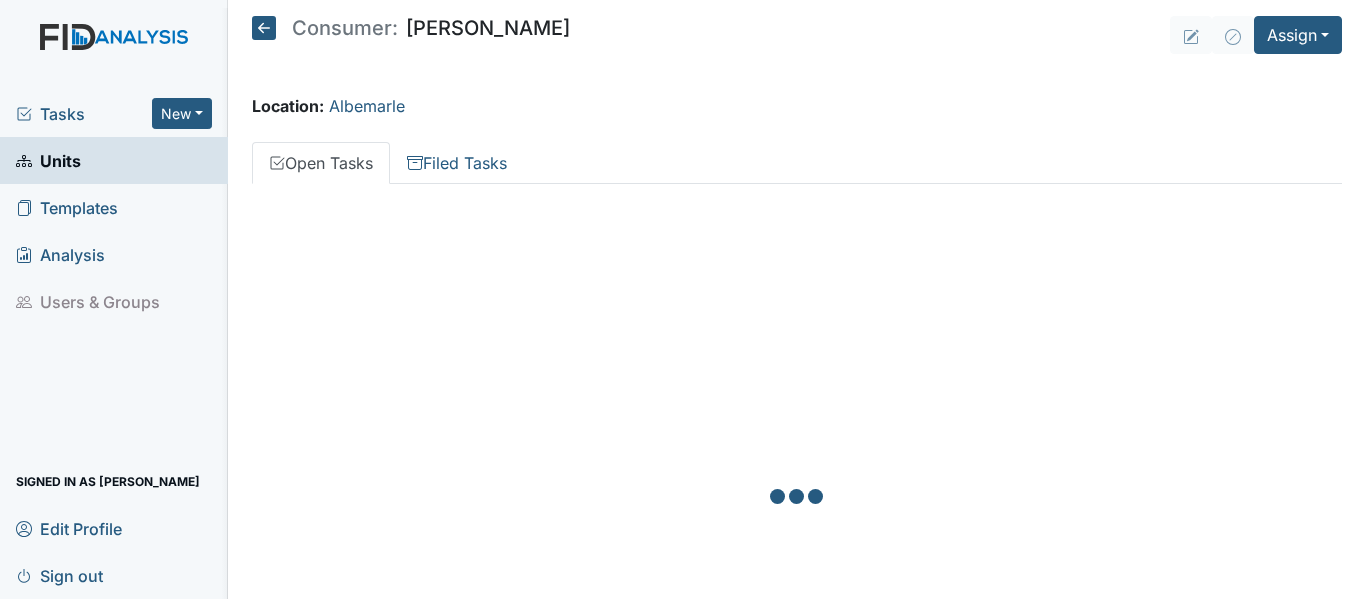 scroll, scrollTop: 0, scrollLeft: 0, axis: both 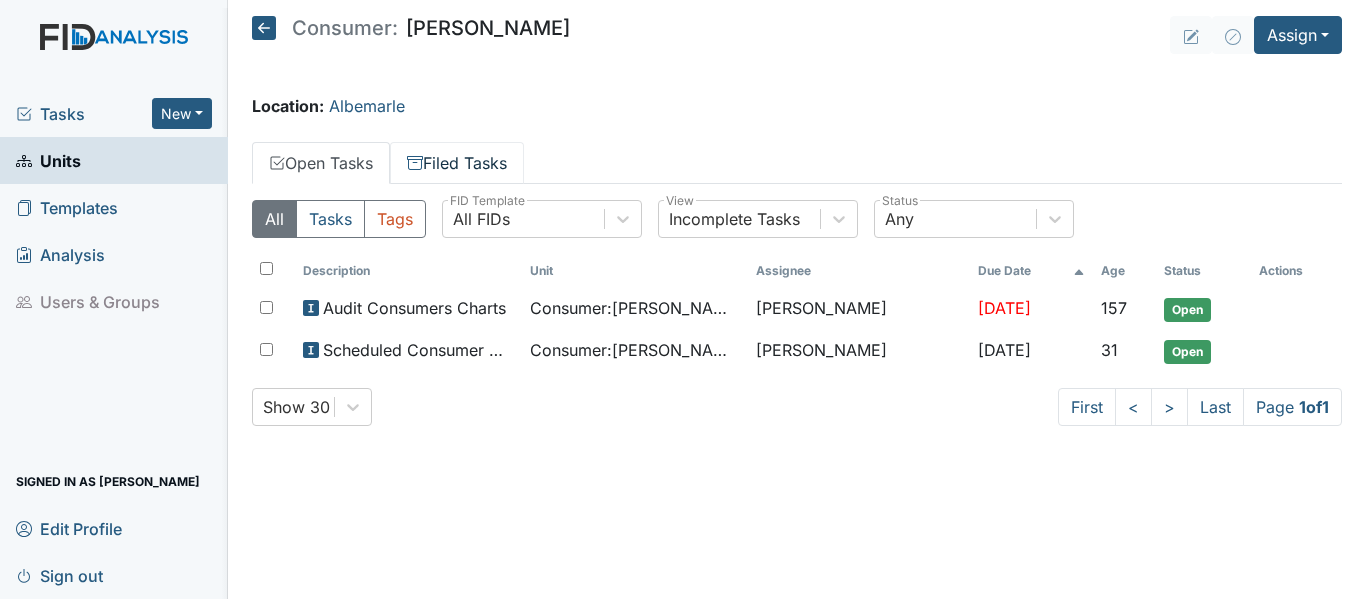 click on "Filed Tasks" at bounding box center [457, 163] 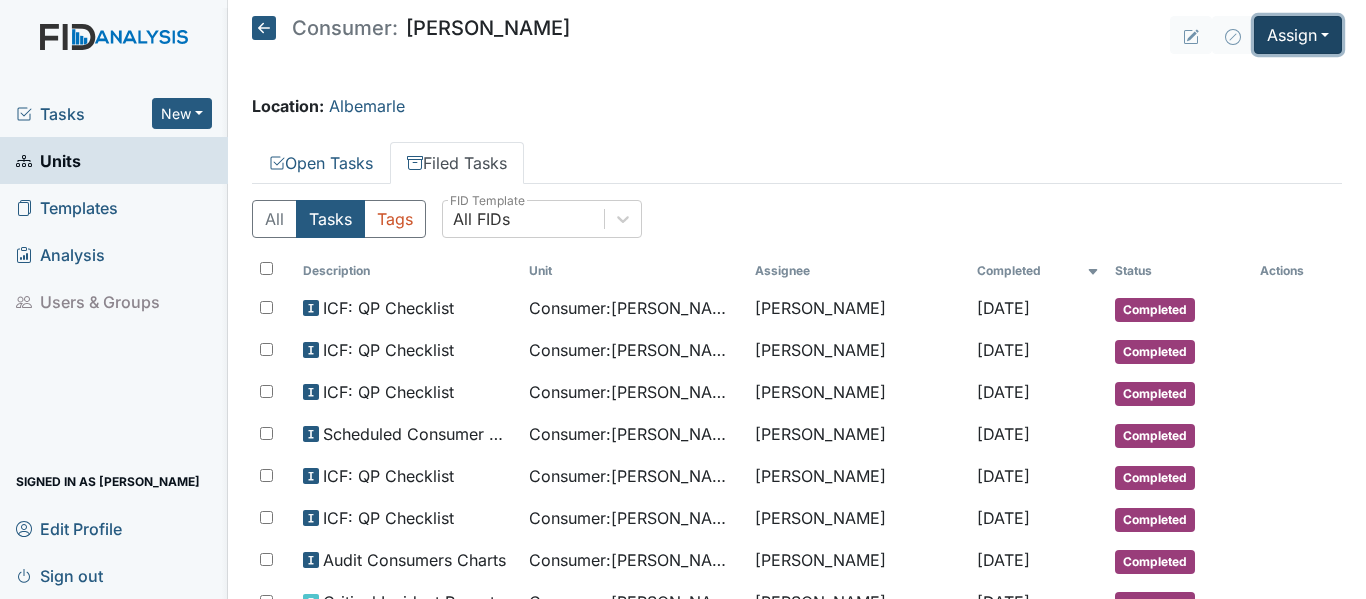 click on "Assign" at bounding box center (1298, 35) 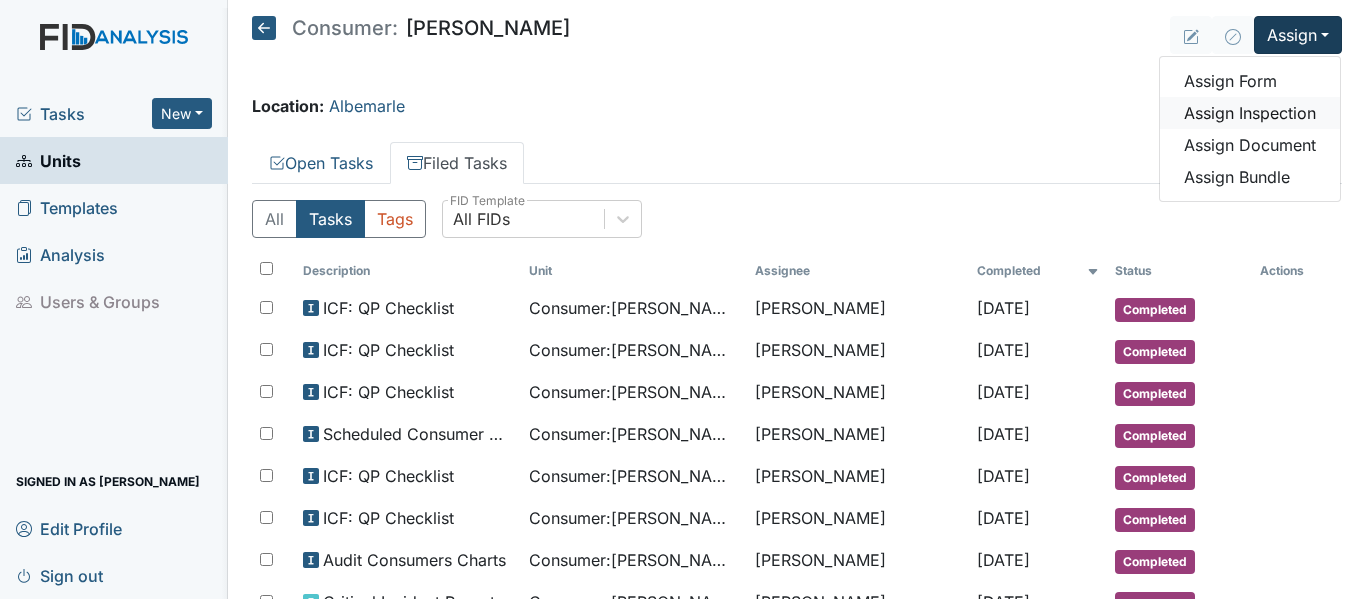 click on "Assign Inspection" at bounding box center (1250, 113) 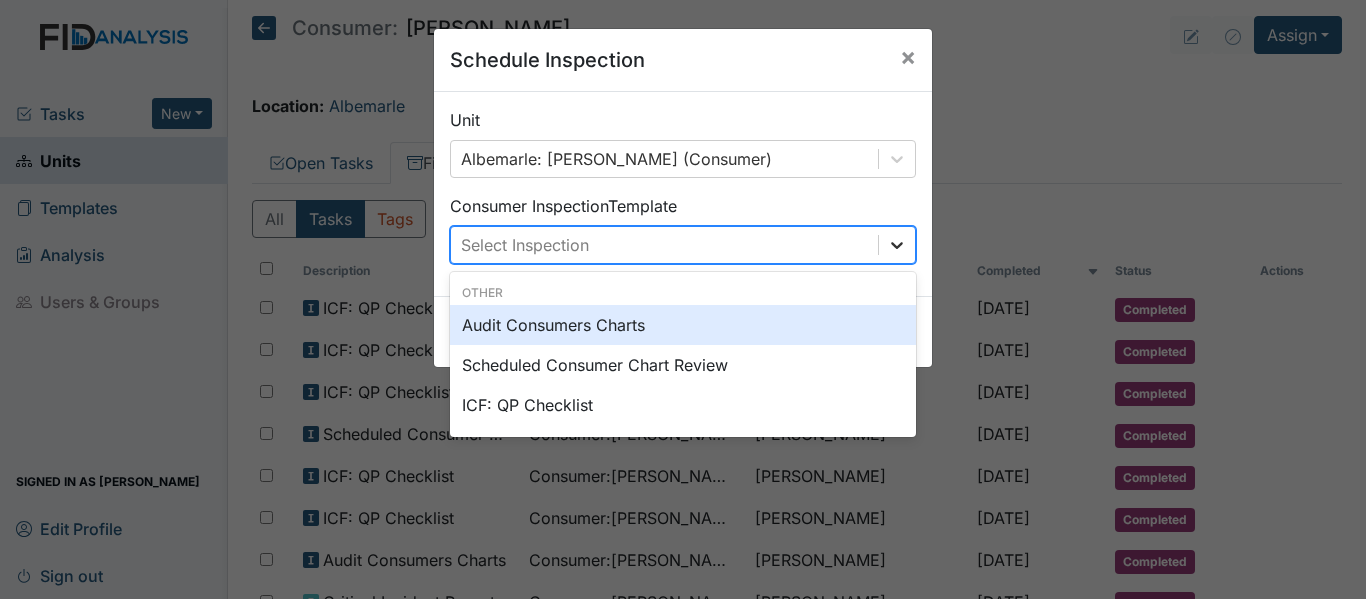 click 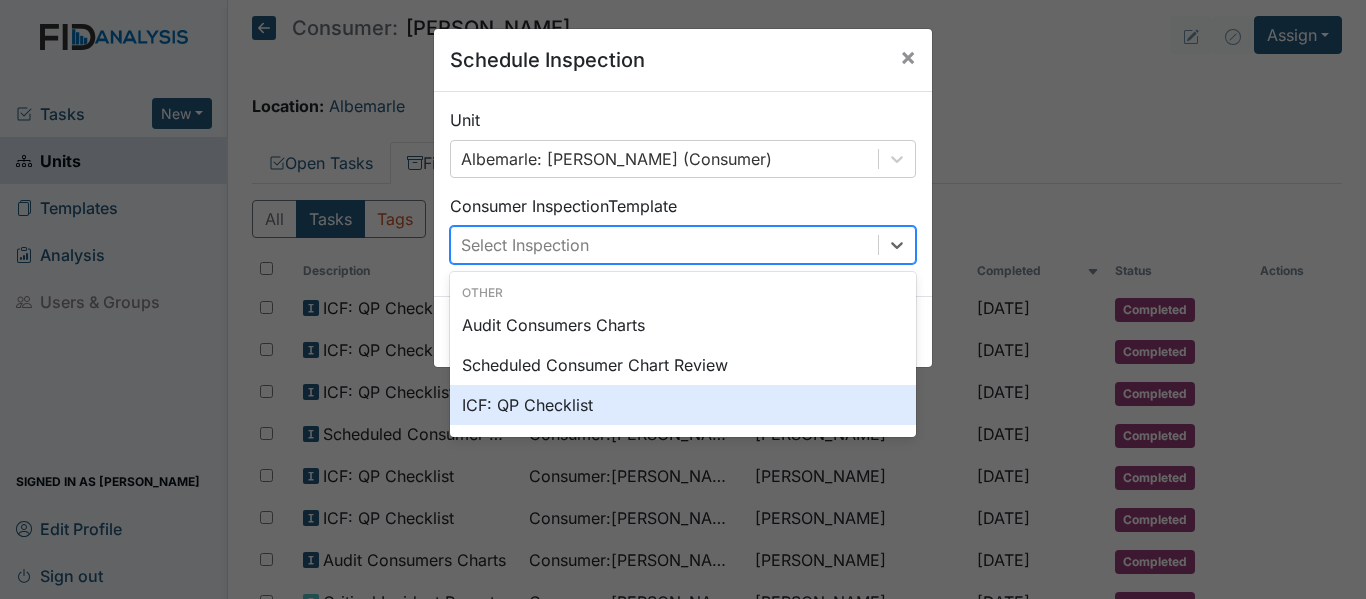 click on "ICF: QP Checklist" at bounding box center [683, 405] 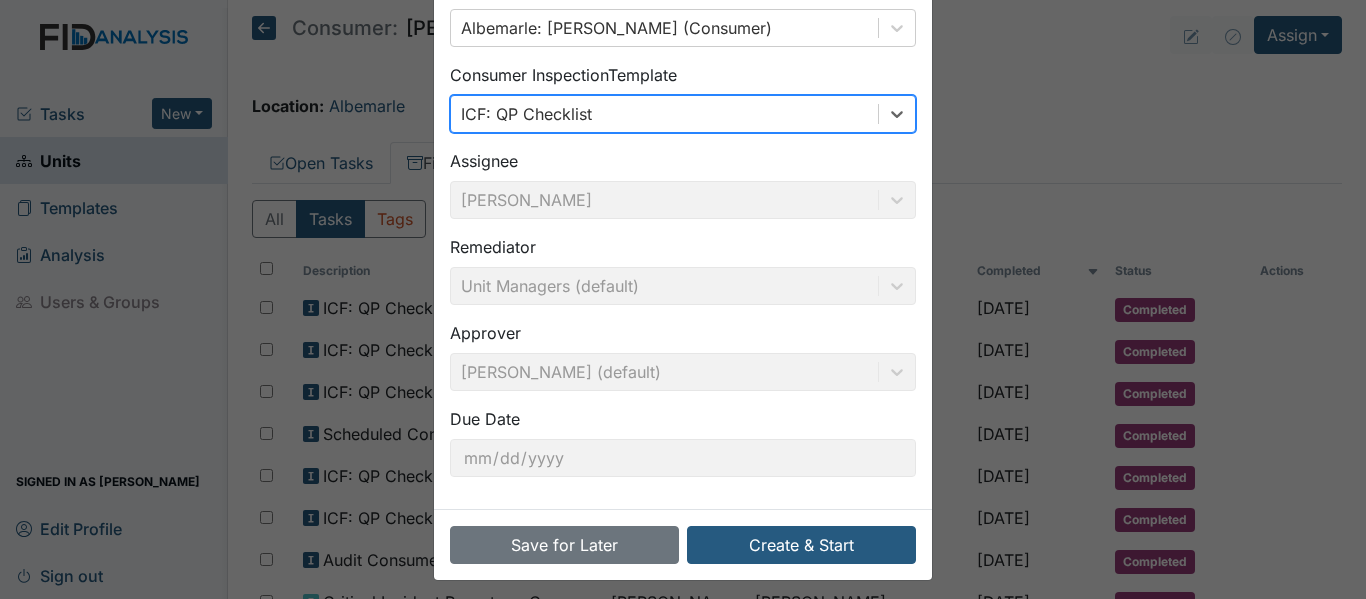 scroll, scrollTop: 141, scrollLeft: 0, axis: vertical 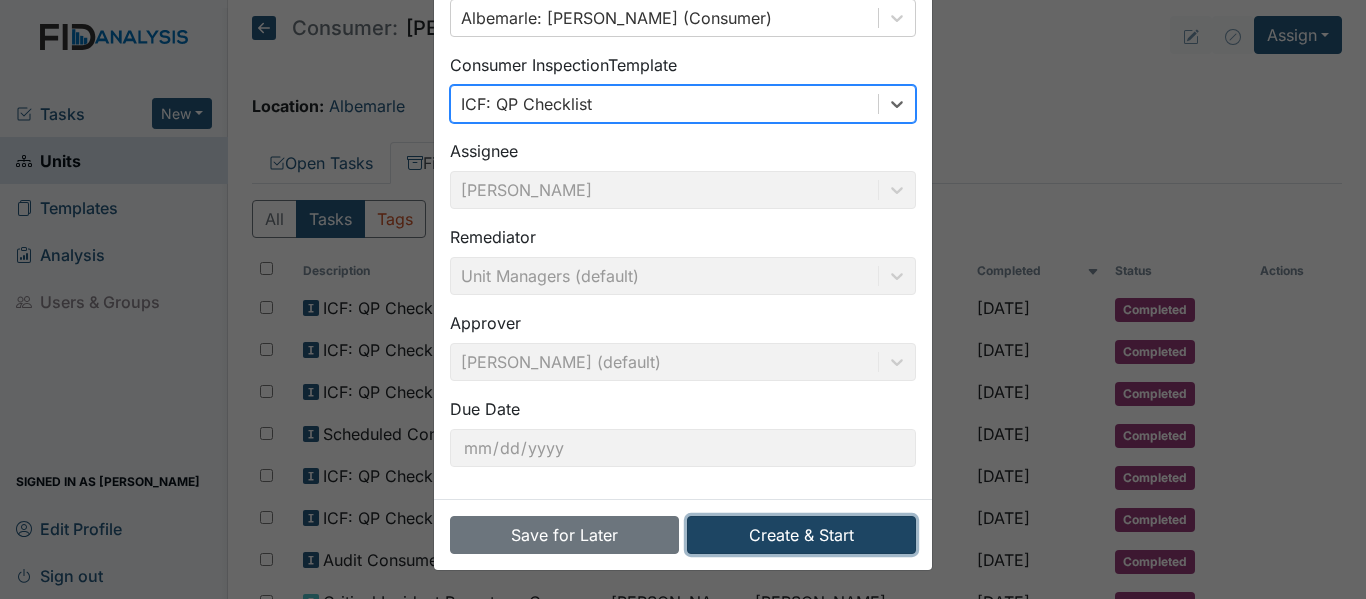 click on "Create & Start" at bounding box center [801, 535] 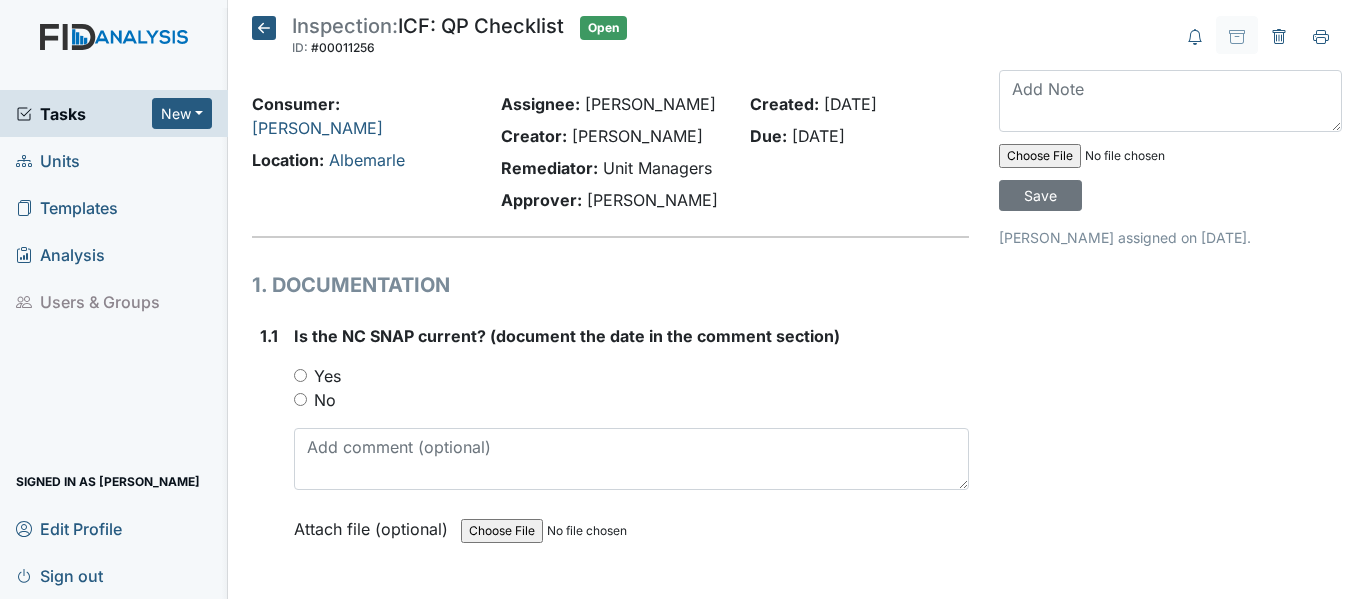scroll, scrollTop: 0, scrollLeft: 0, axis: both 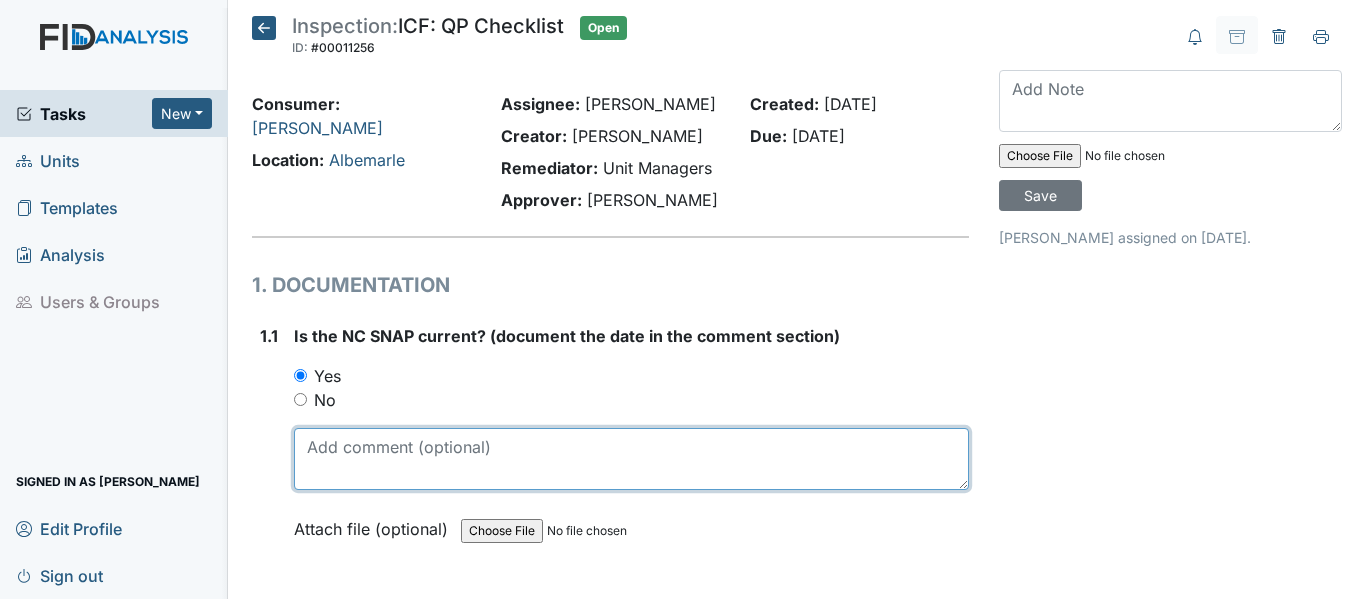 click at bounding box center (631, 459) 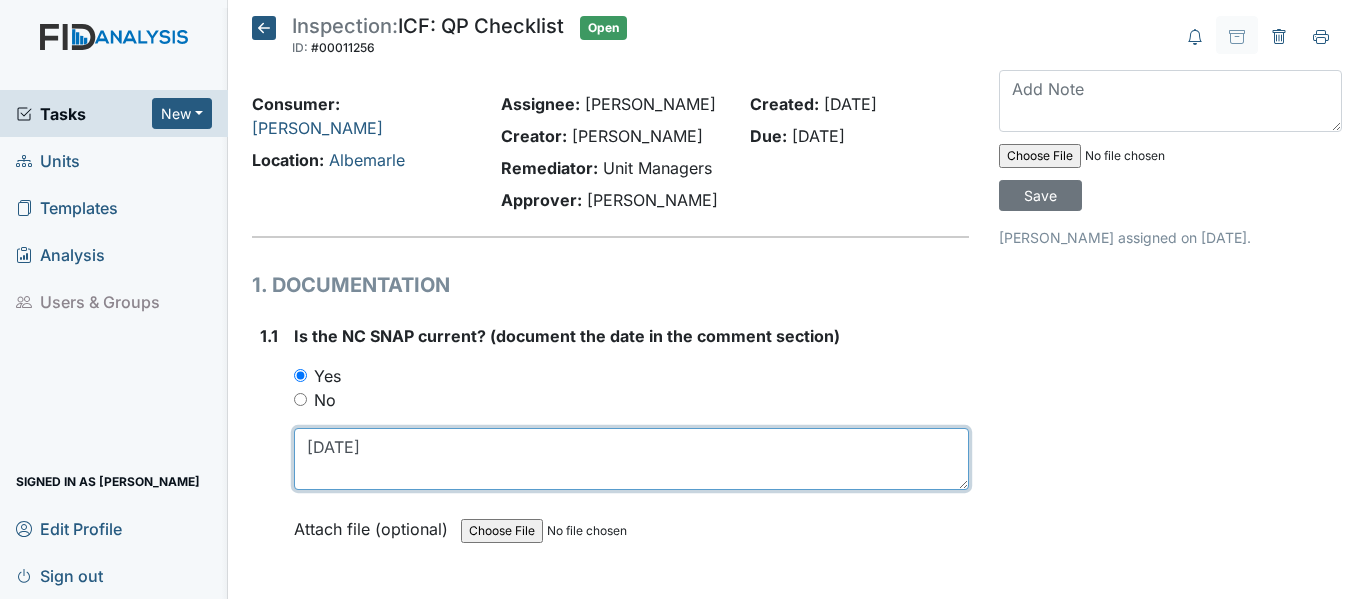 drag, startPoint x: 308, startPoint y: 447, endPoint x: 379, endPoint y: 456, distance: 71.568146 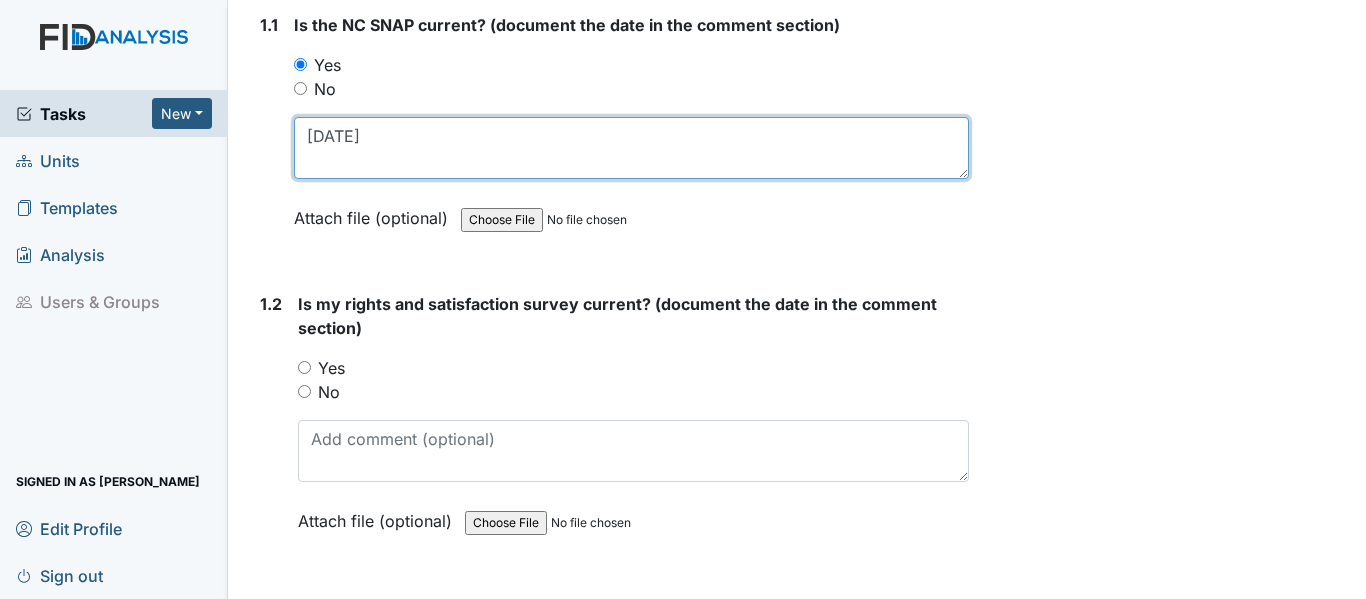 scroll, scrollTop: 400, scrollLeft: 0, axis: vertical 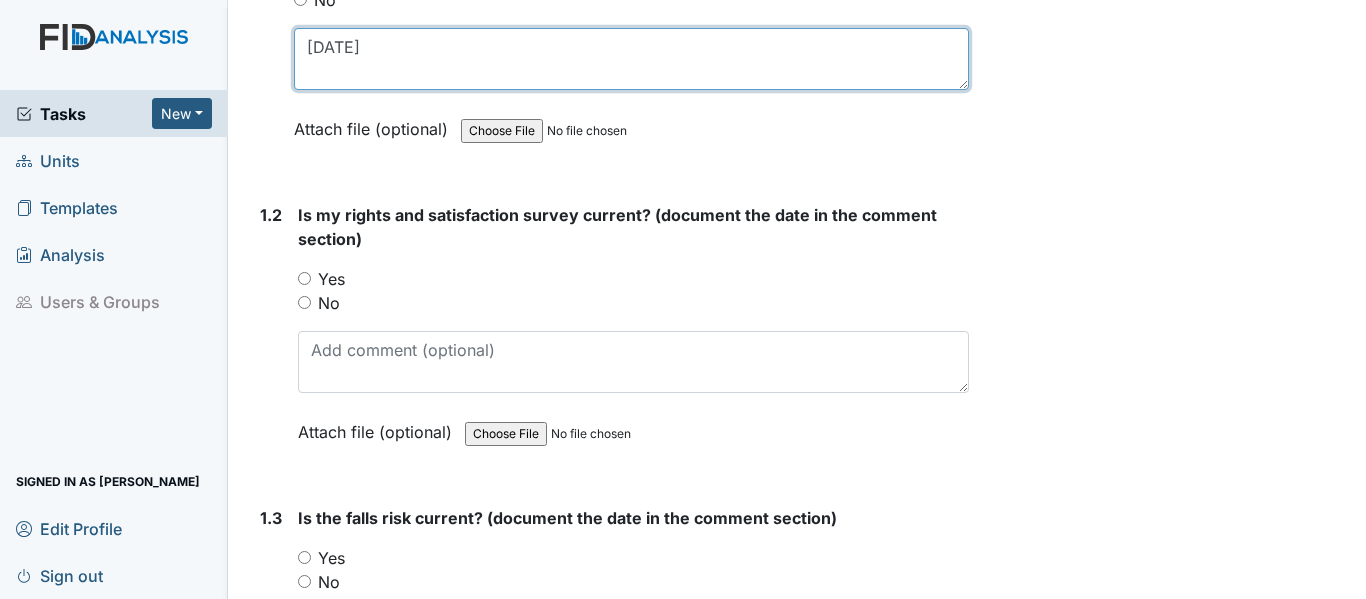 type on "10/31/24" 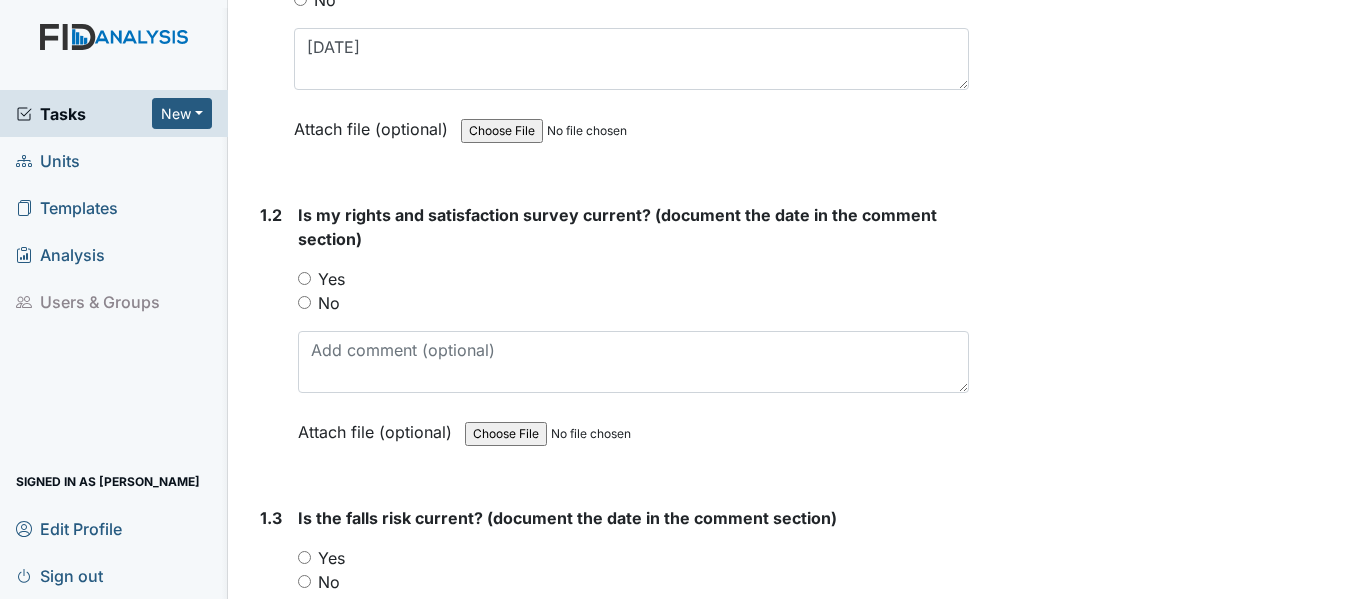 click on "Yes" at bounding box center (304, 278) 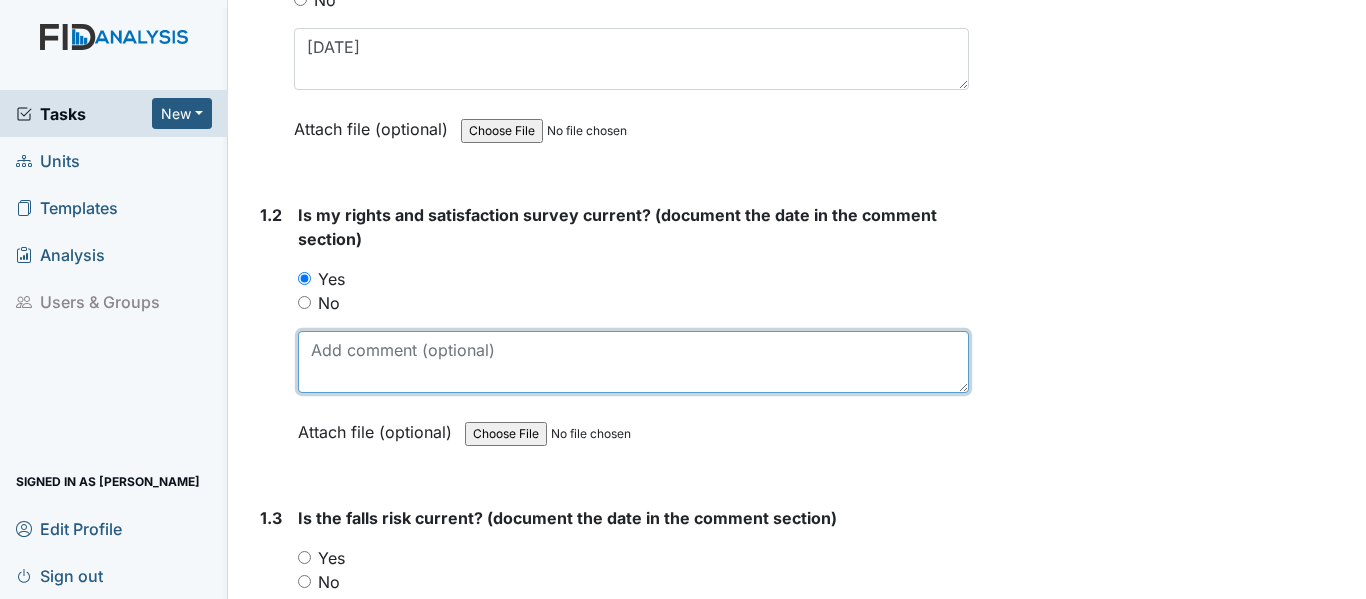 click at bounding box center (633, 362) 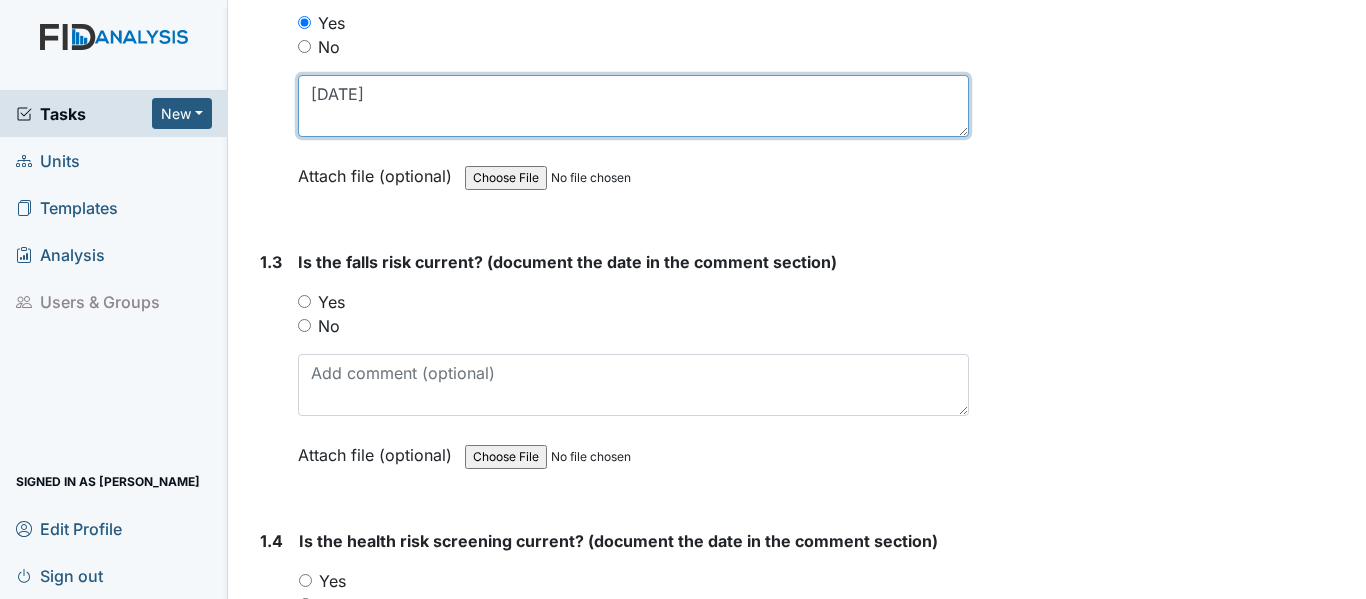 scroll, scrollTop: 700, scrollLeft: 0, axis: vertical 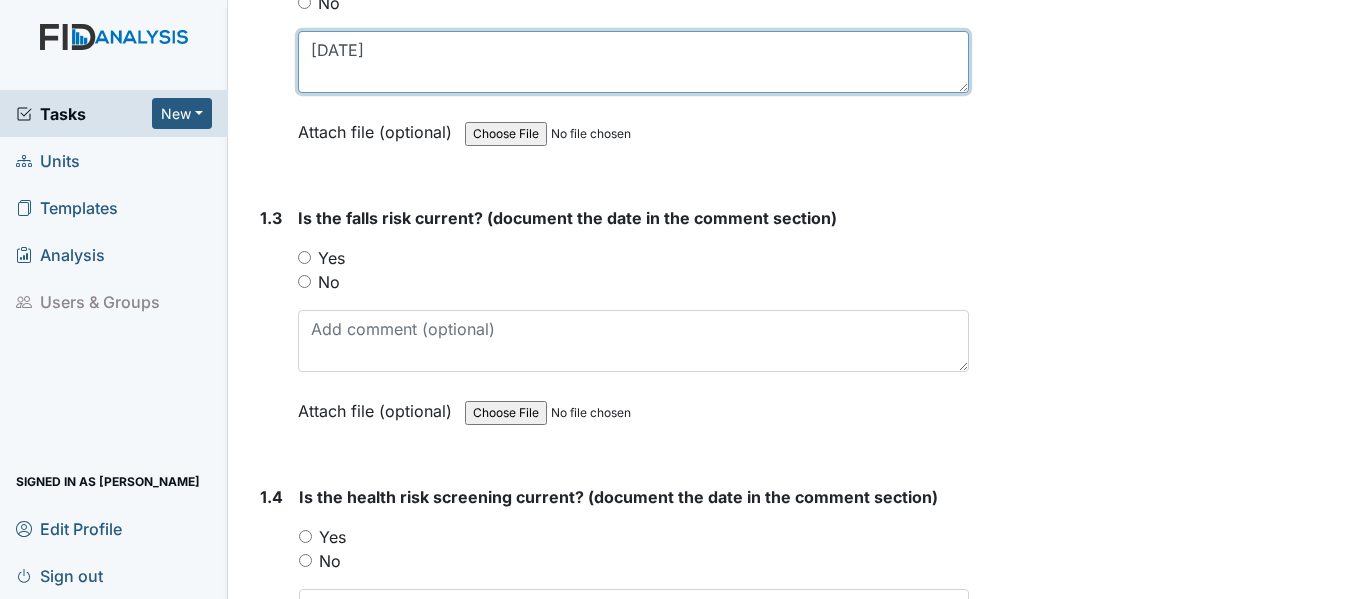 type on "10/31/24" 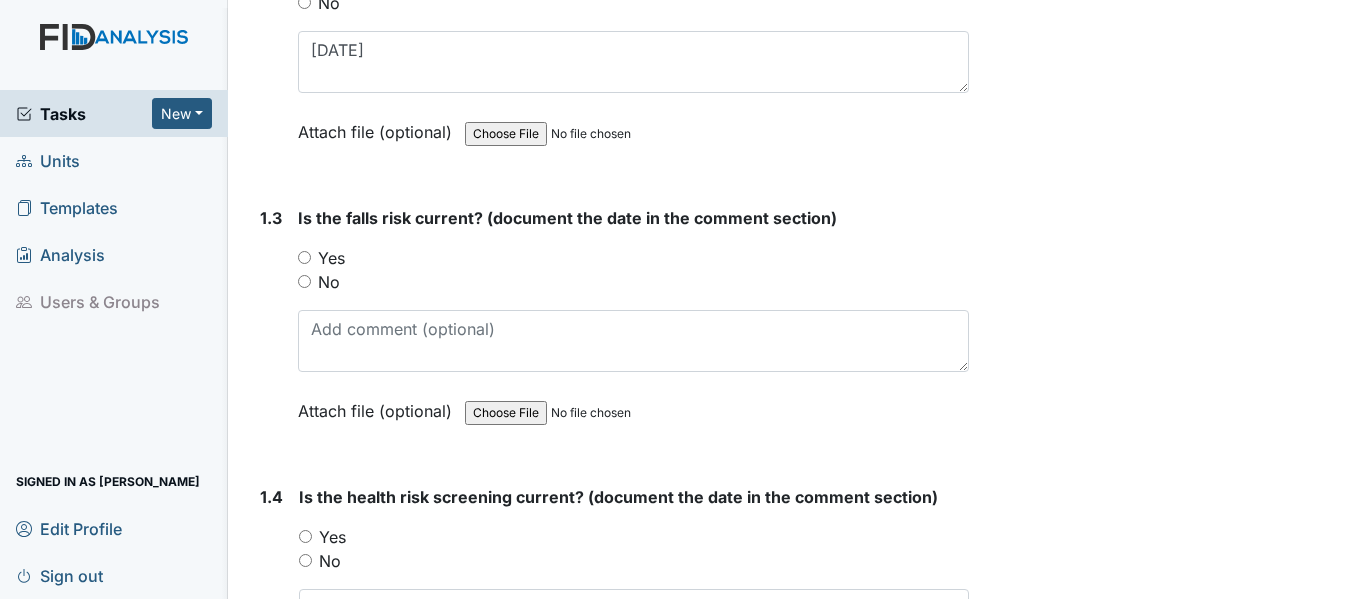 click on "Yes" at bounding box center [304, 257] 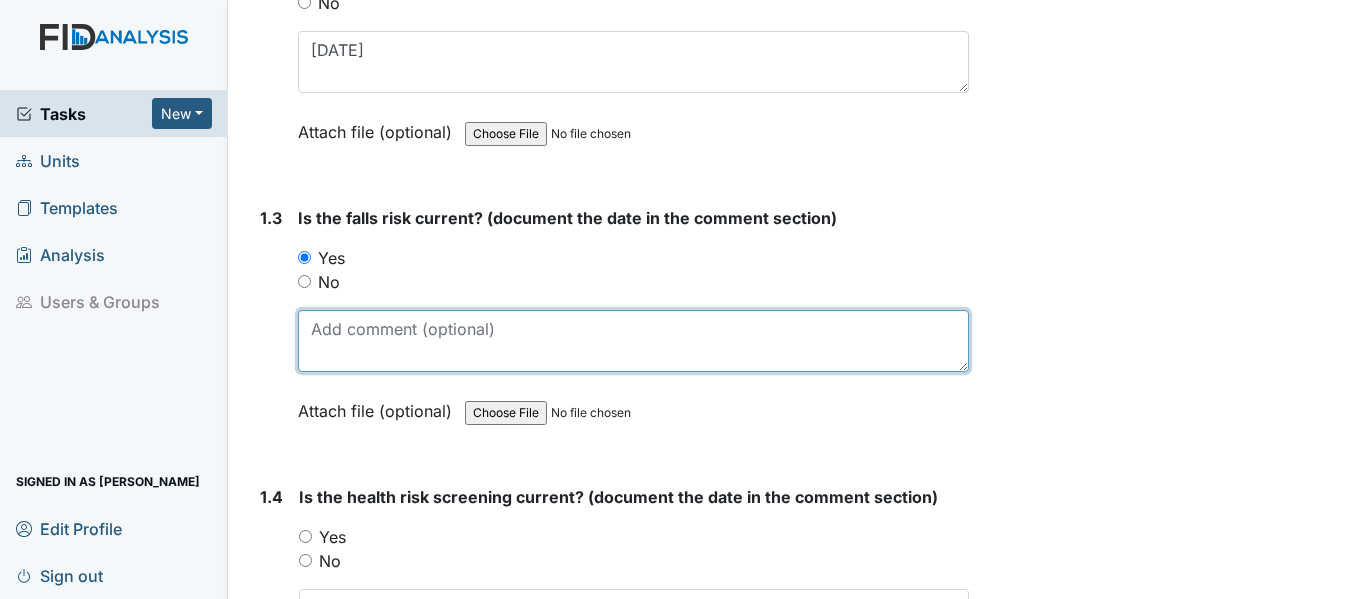click at bounding box center (633, 341) 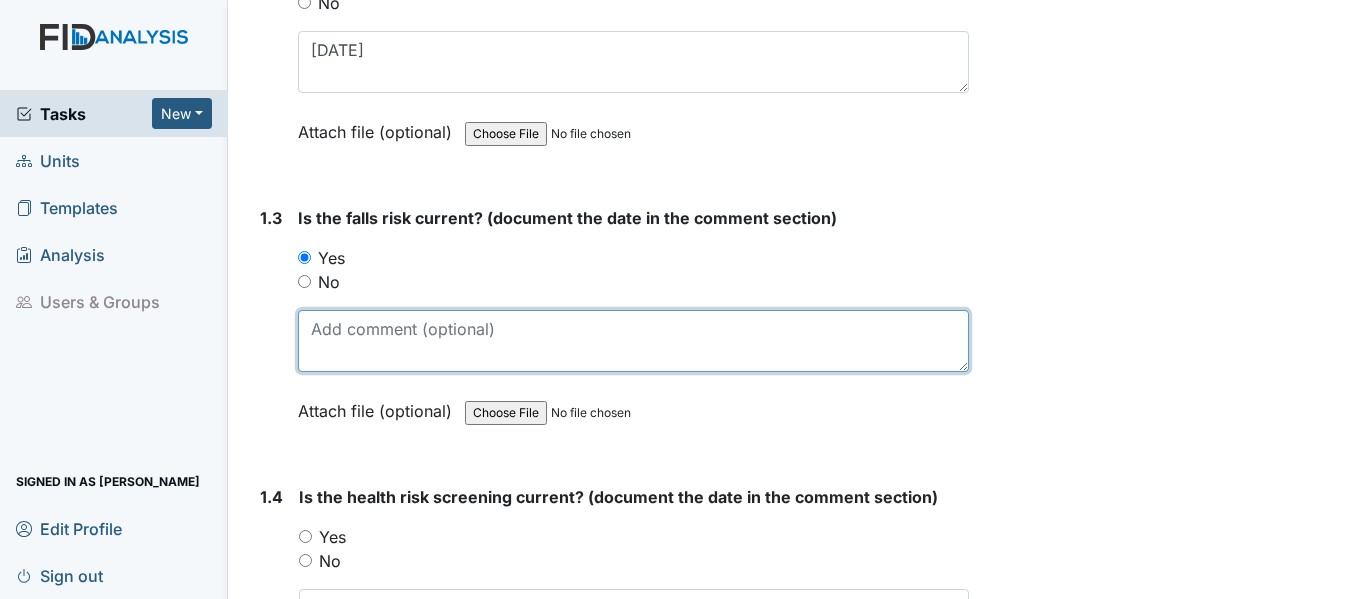 paste on "10/31/24" 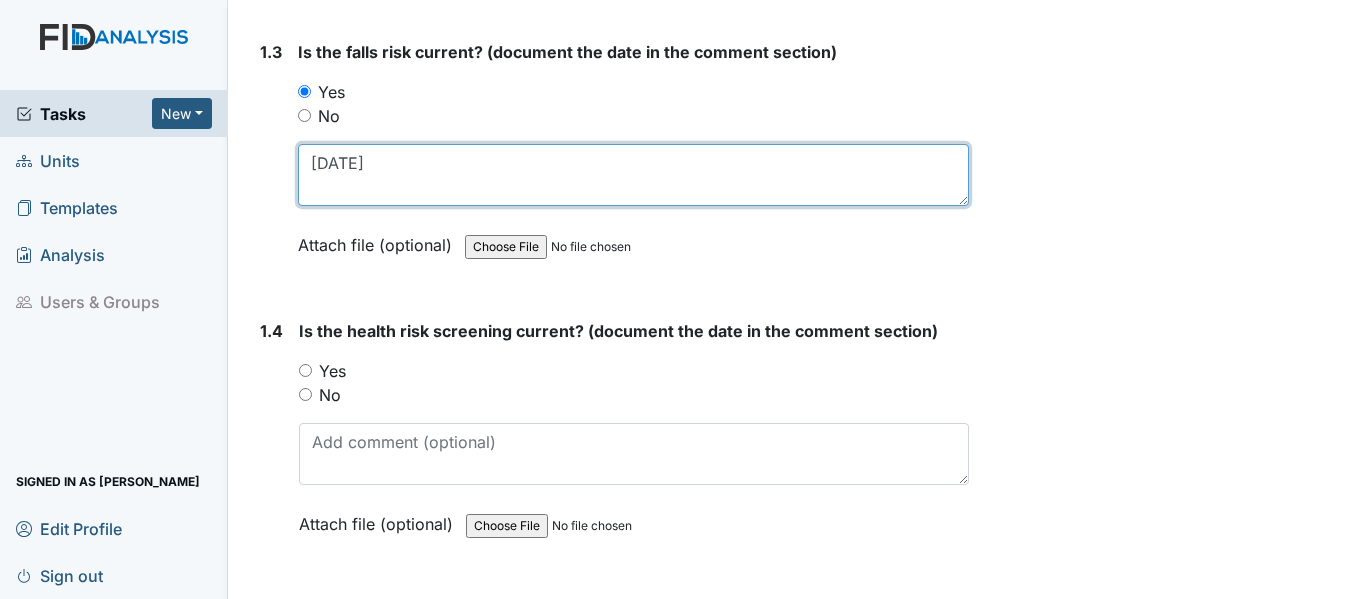 scroll, scrollTop: 900, scrollLeft: 0, axis: vertical 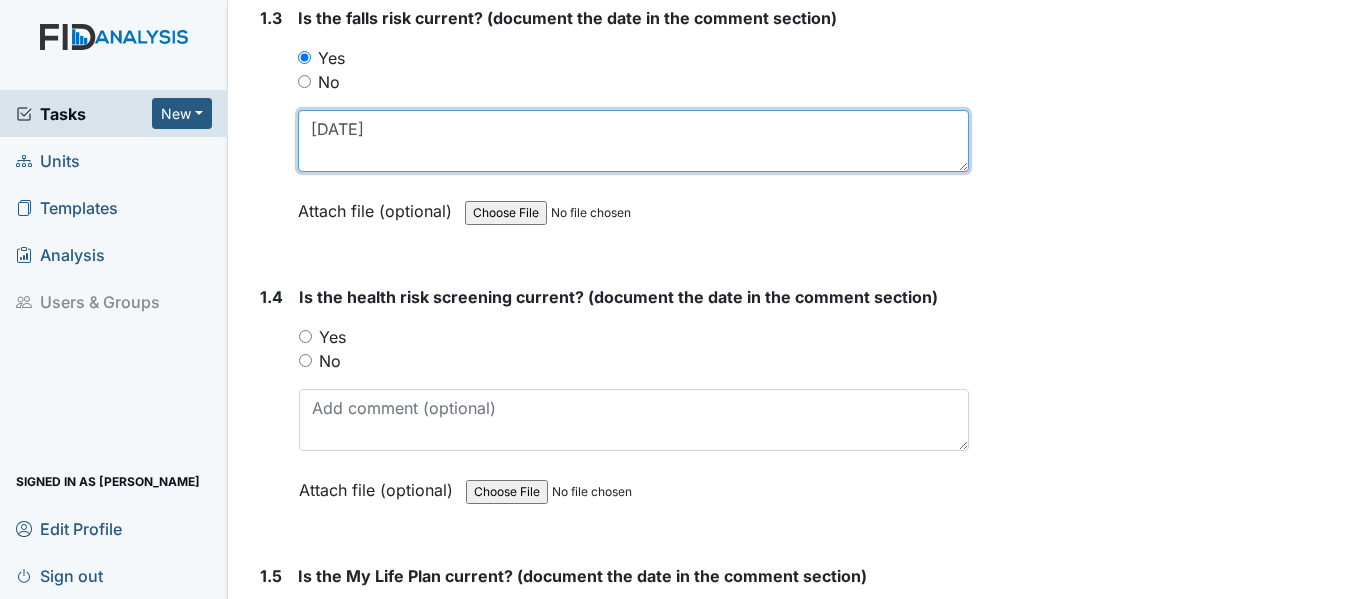 type on "10/31/24" 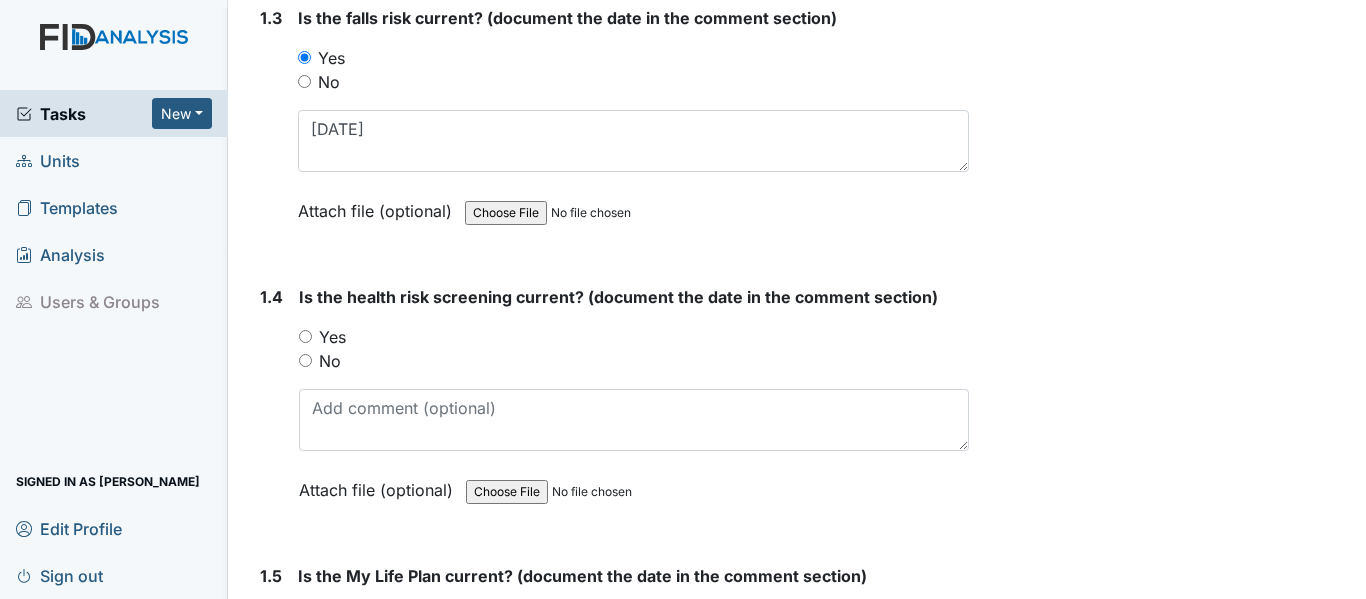 click on "Yes" at bounding box center (305, 336) 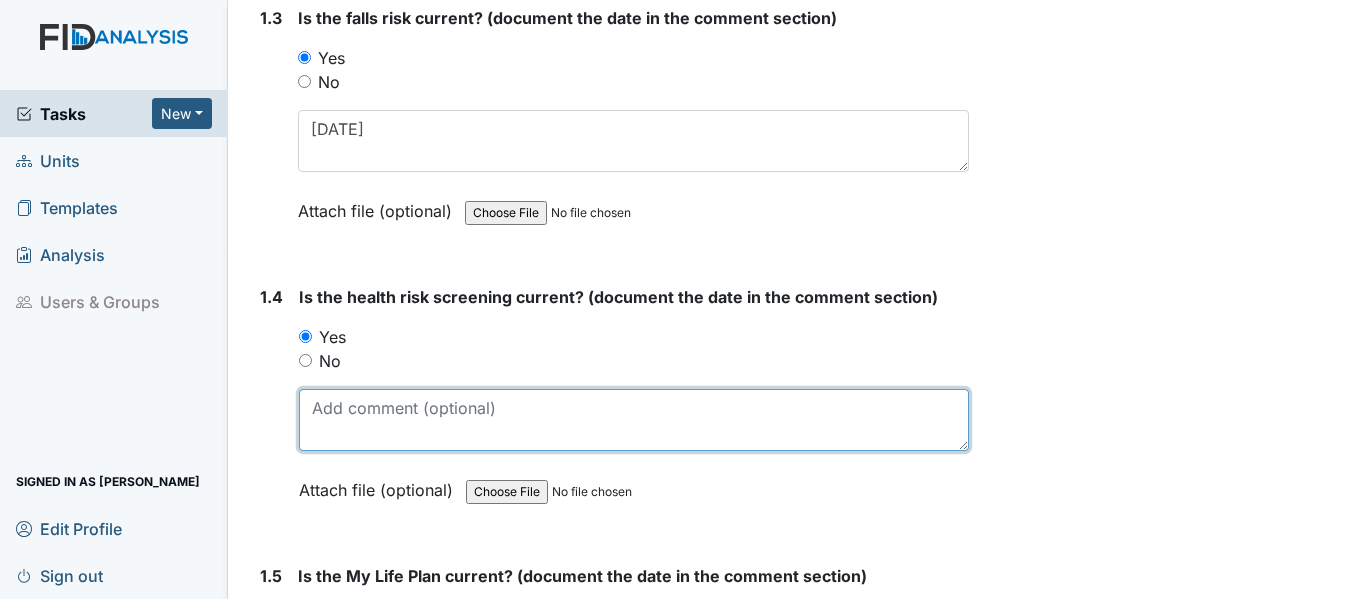 click at bounding box center [634, 420] 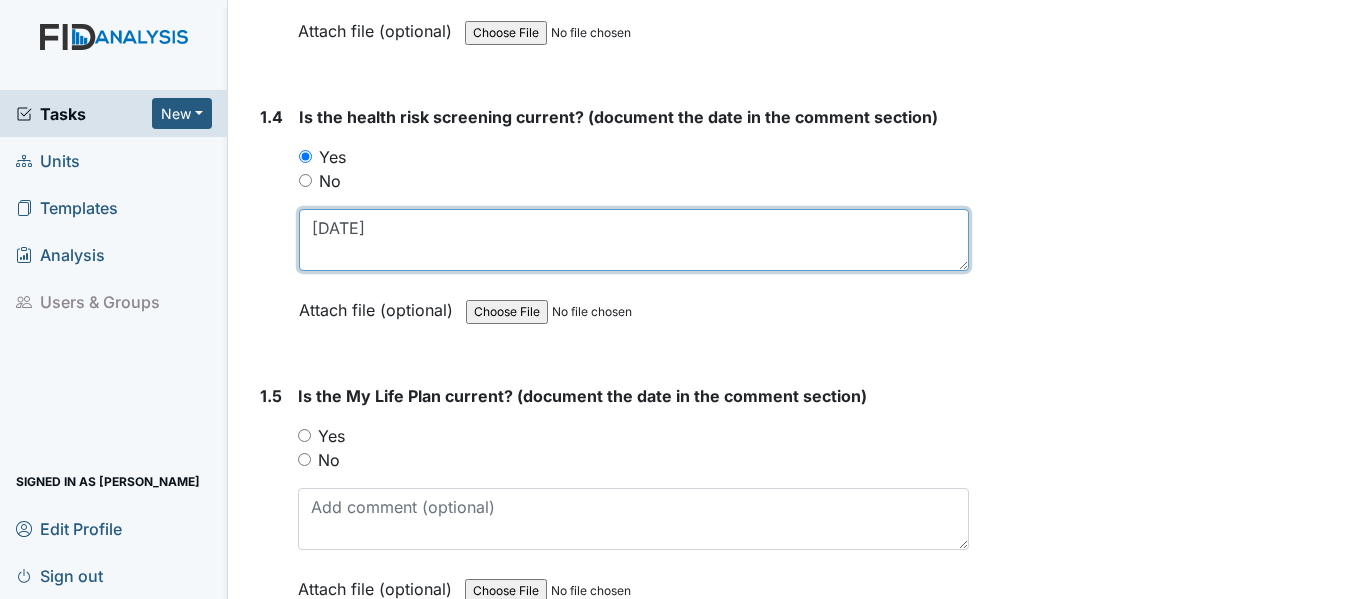 scroll, scrollTop: 1100, scrollLeft: 0, axis: vertical 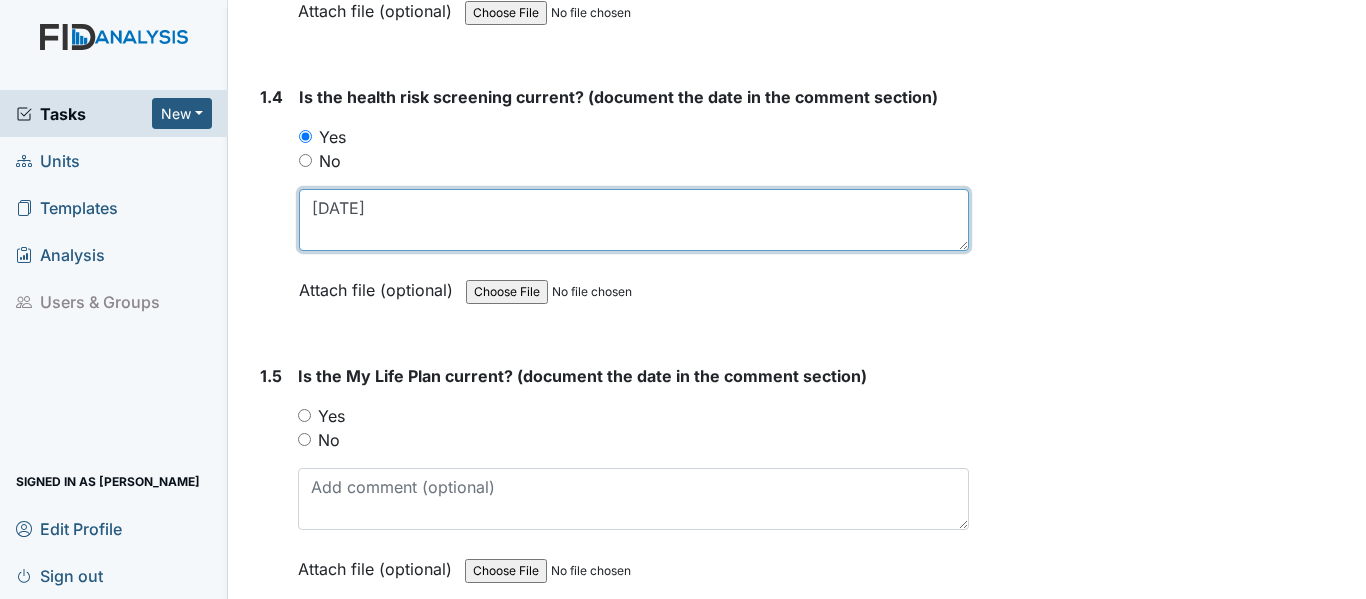 type on "10/31/24" 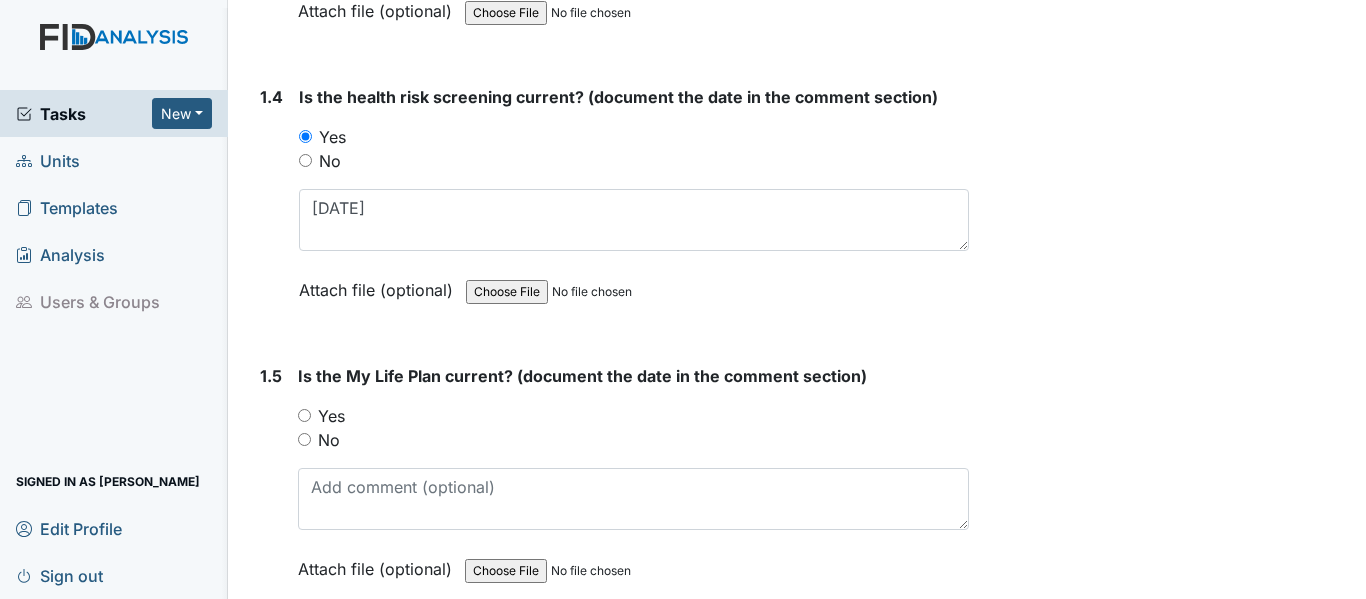 click on "Yes" at bounding box center [304, 415] 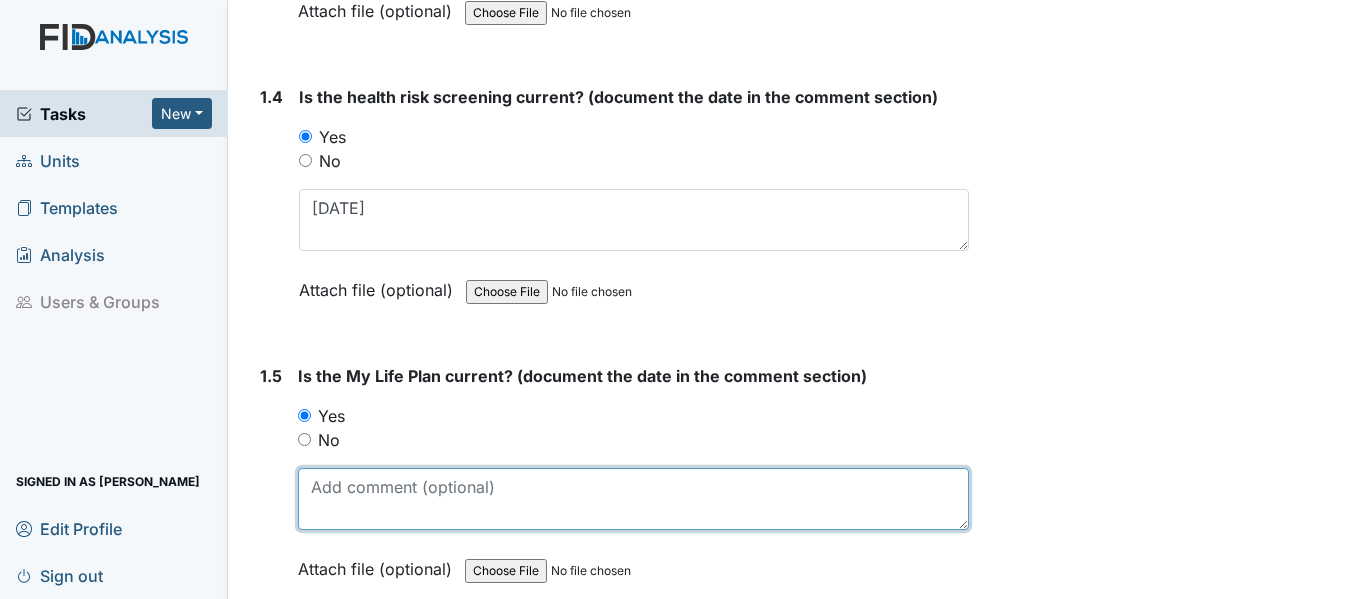 click at bounding box center [633, 499] 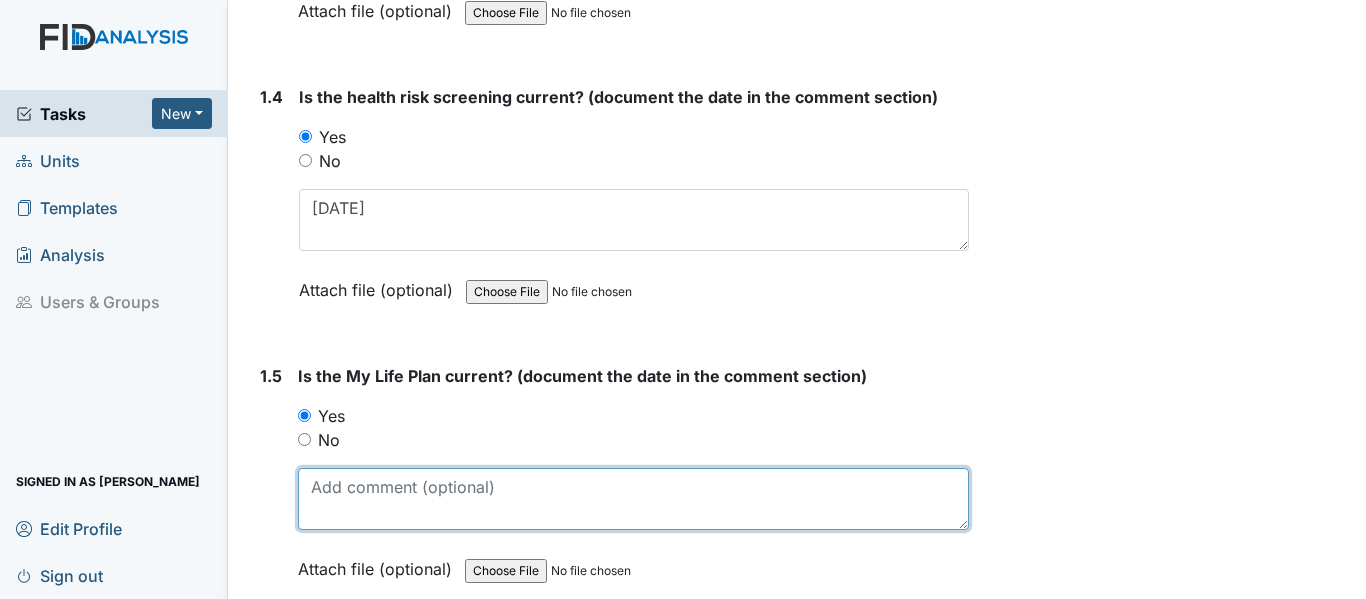 paste on "10/31/24" 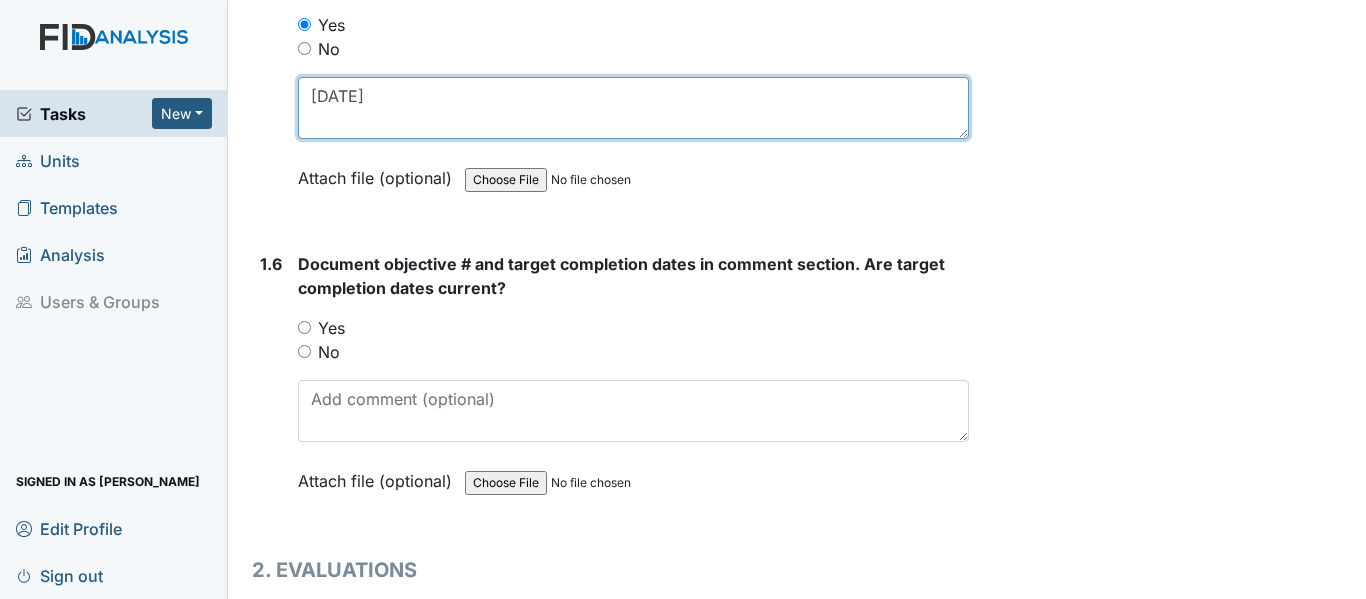 scroll, scrollTop: 1500, scrollLeft: 0, axis: vertical 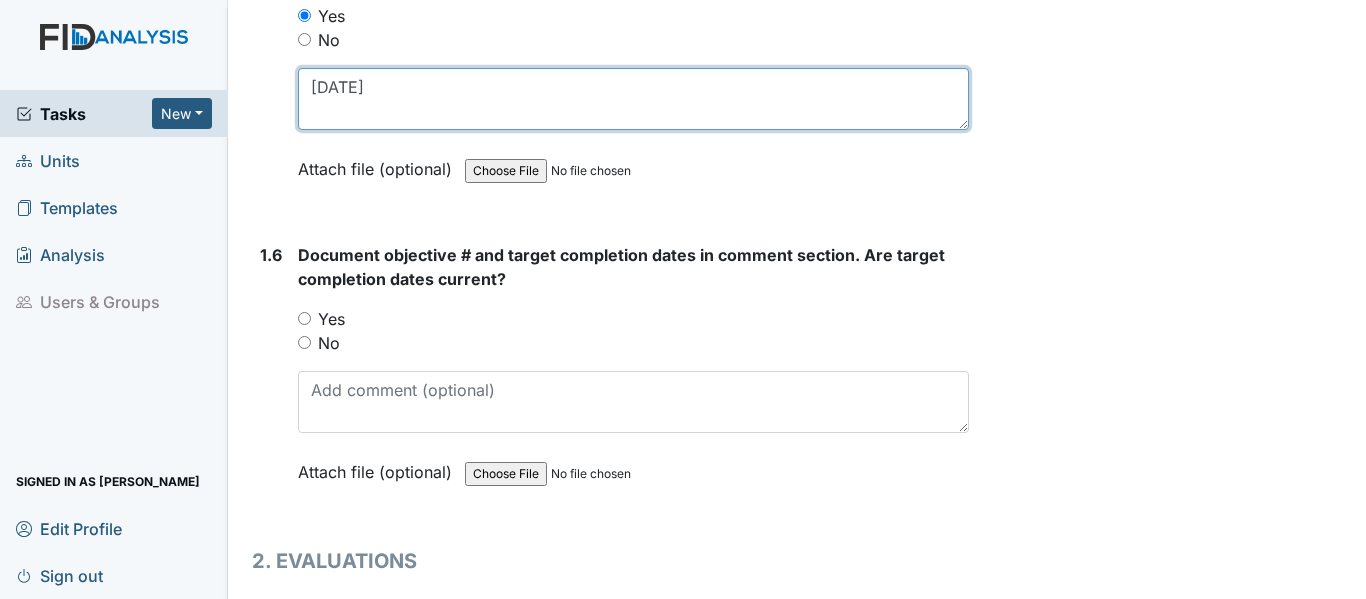 type on "10/31/24" 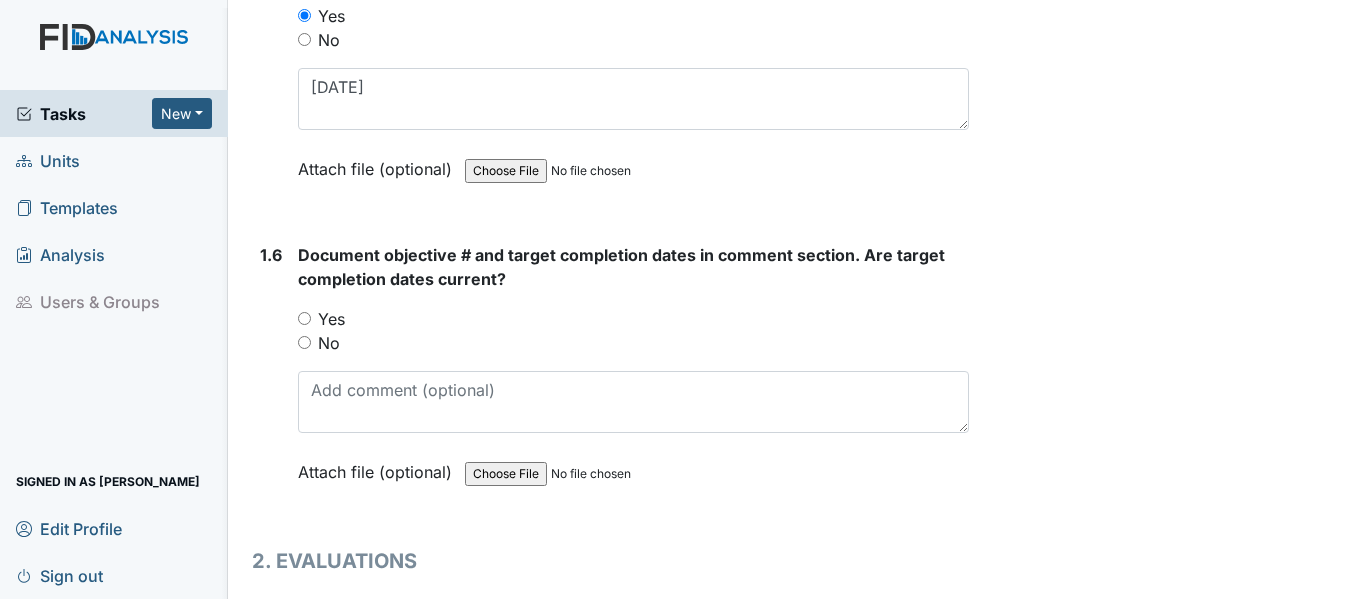 click on "Yes" at bounding box center (304, 318) 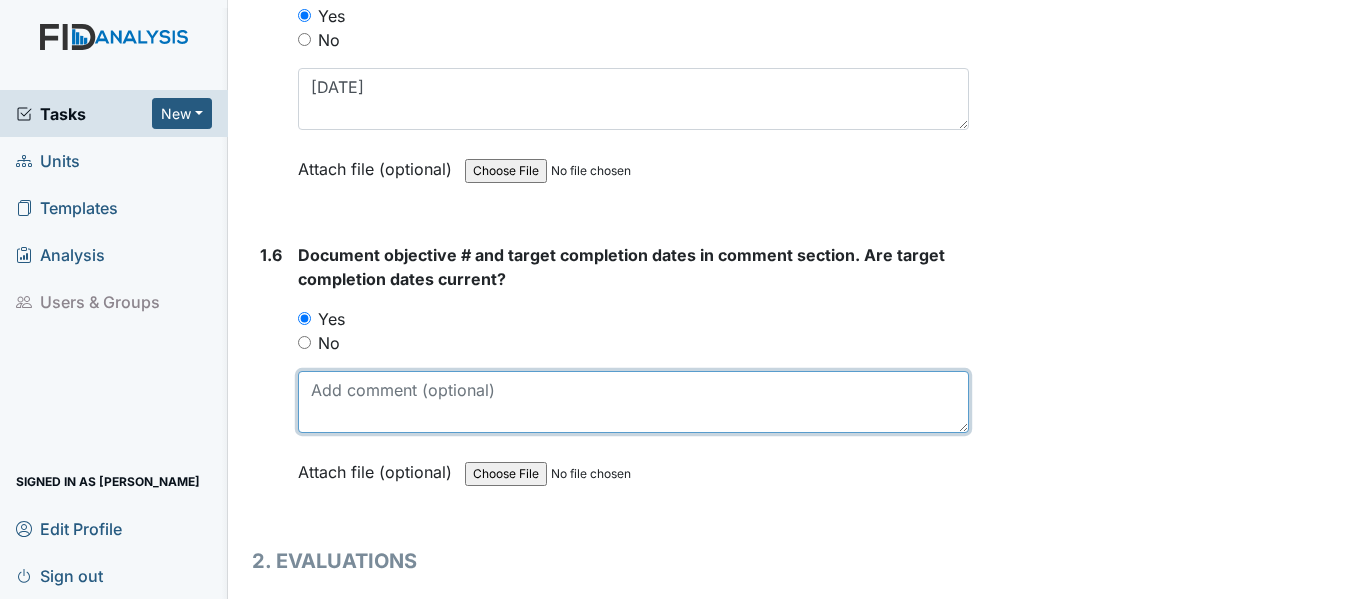 click at bounding box center [633, 402] 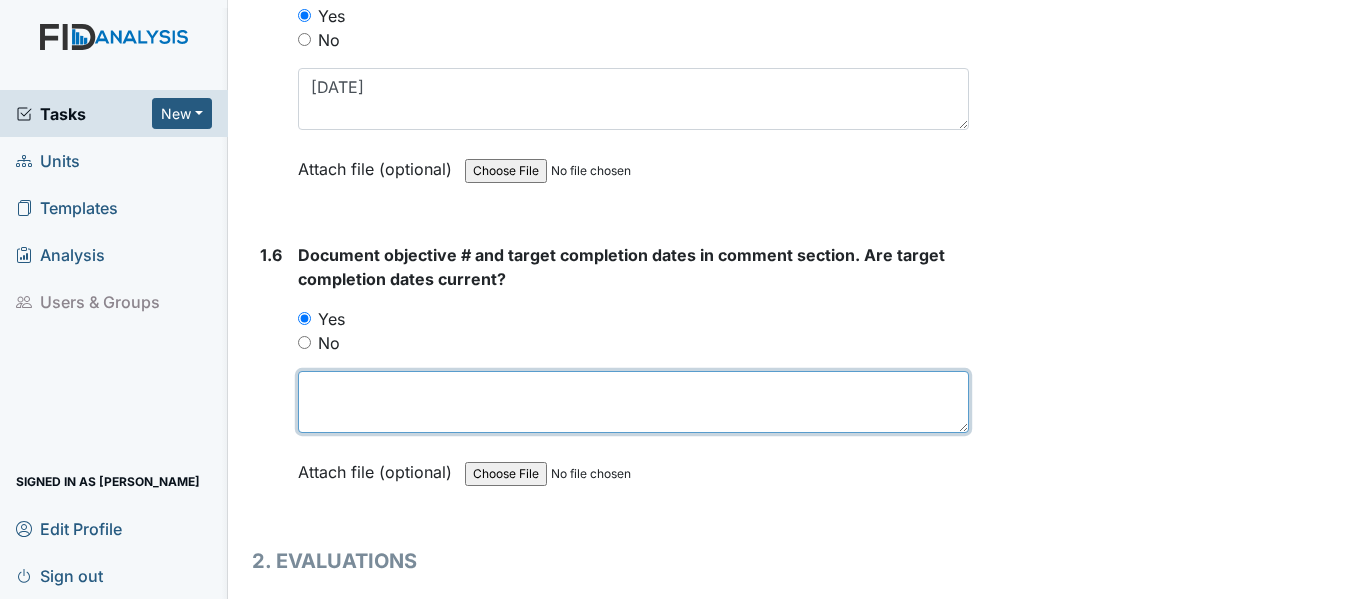 click at bounding box center (633, 402) 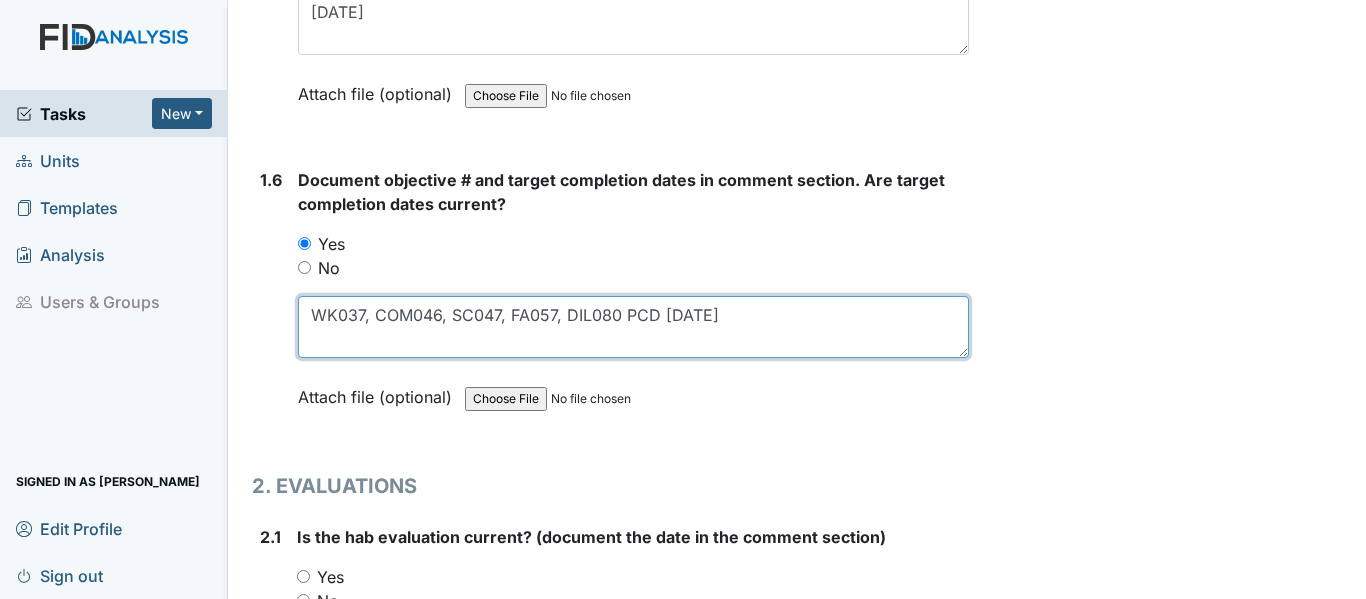 scroll, scrollTop: 1800, scrollLeft: 0, axis: vertical 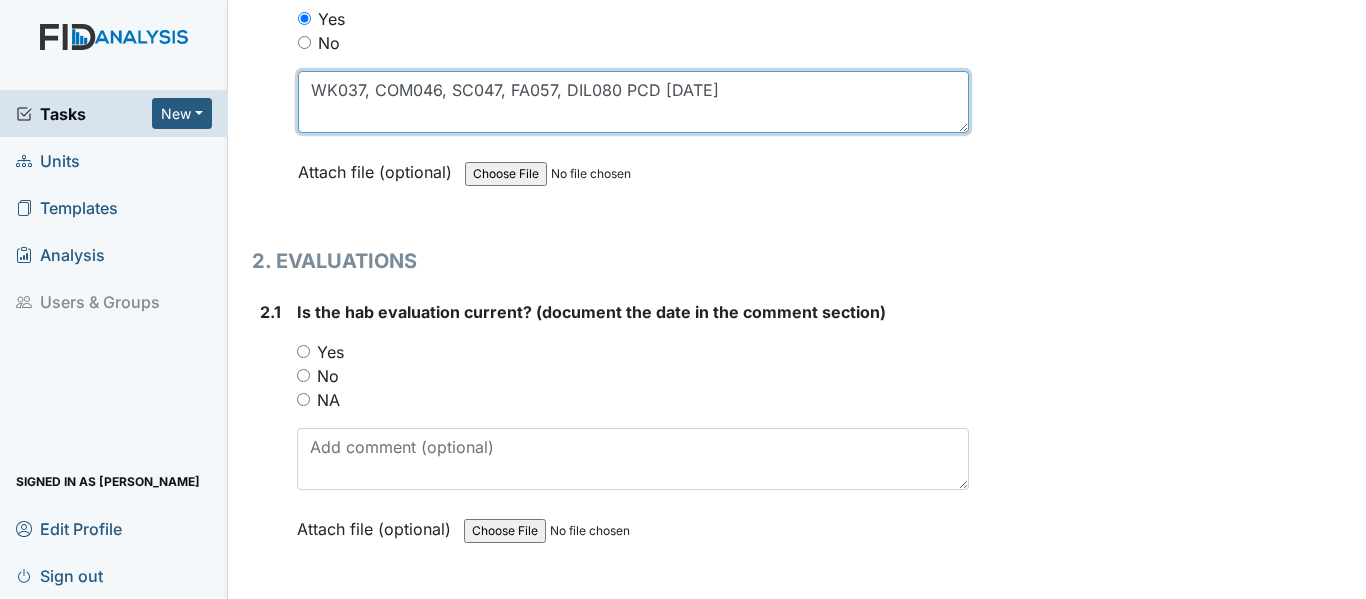 type on "WK037, COM046, SC047, FA057, DIL080 PCD 7/31/2026" 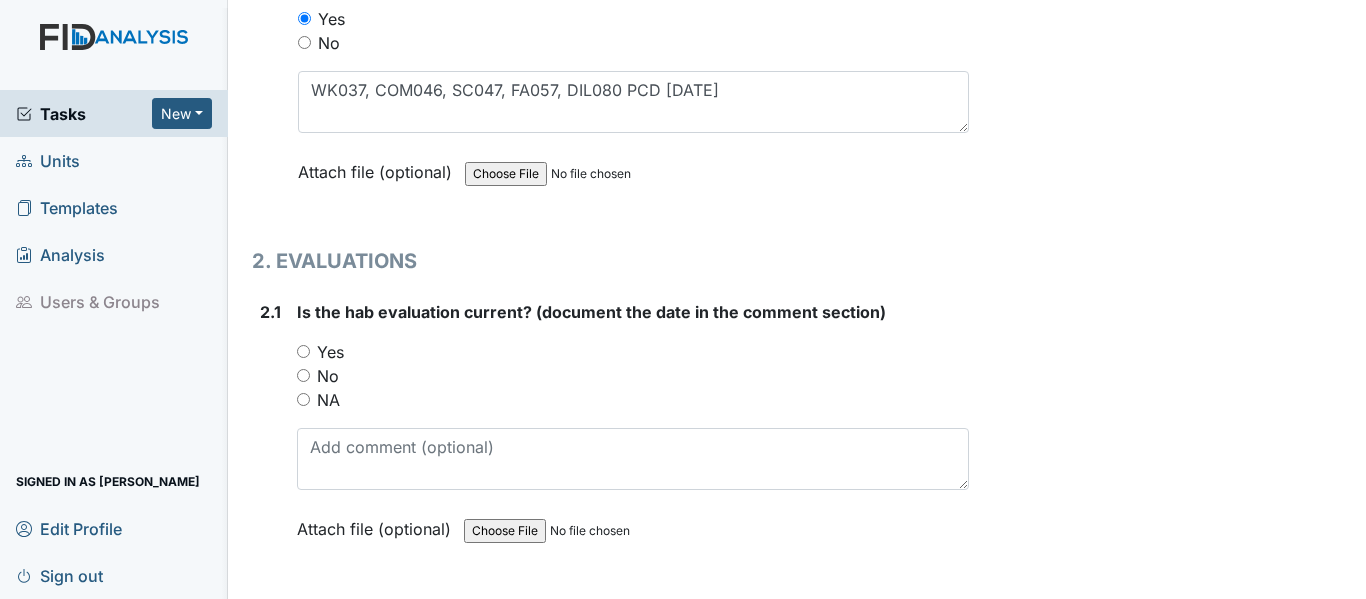 click on "Yes" at bounding box center [303, 351] 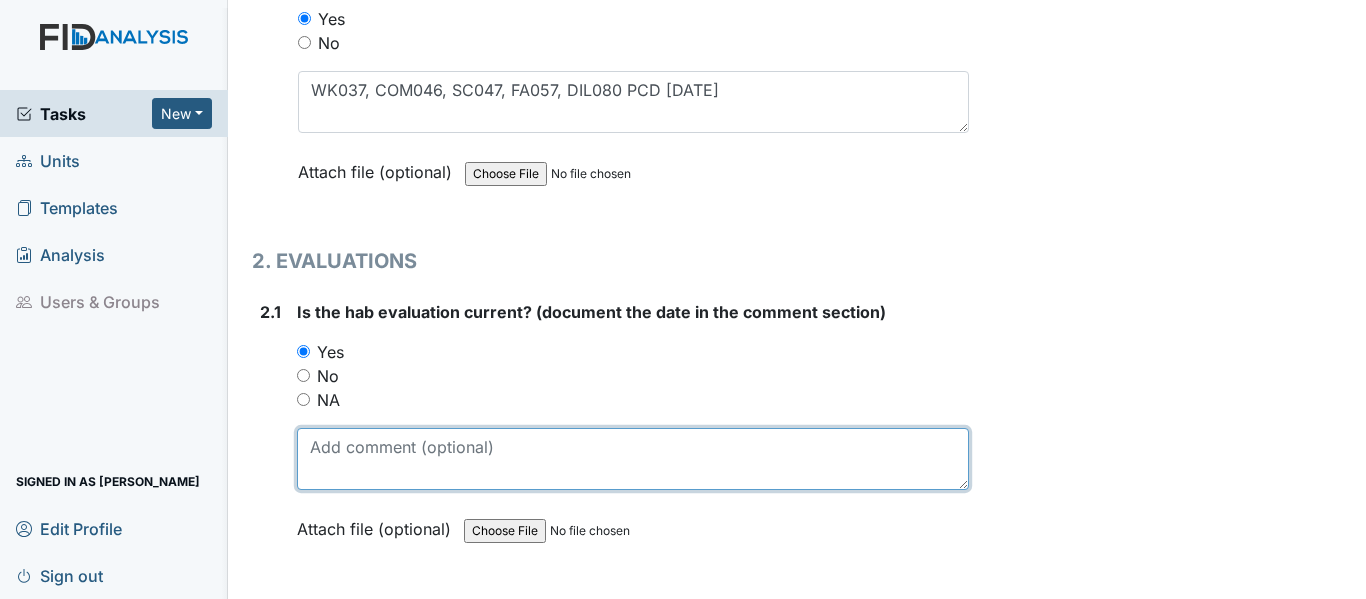 click at bounding box center (633, 459) 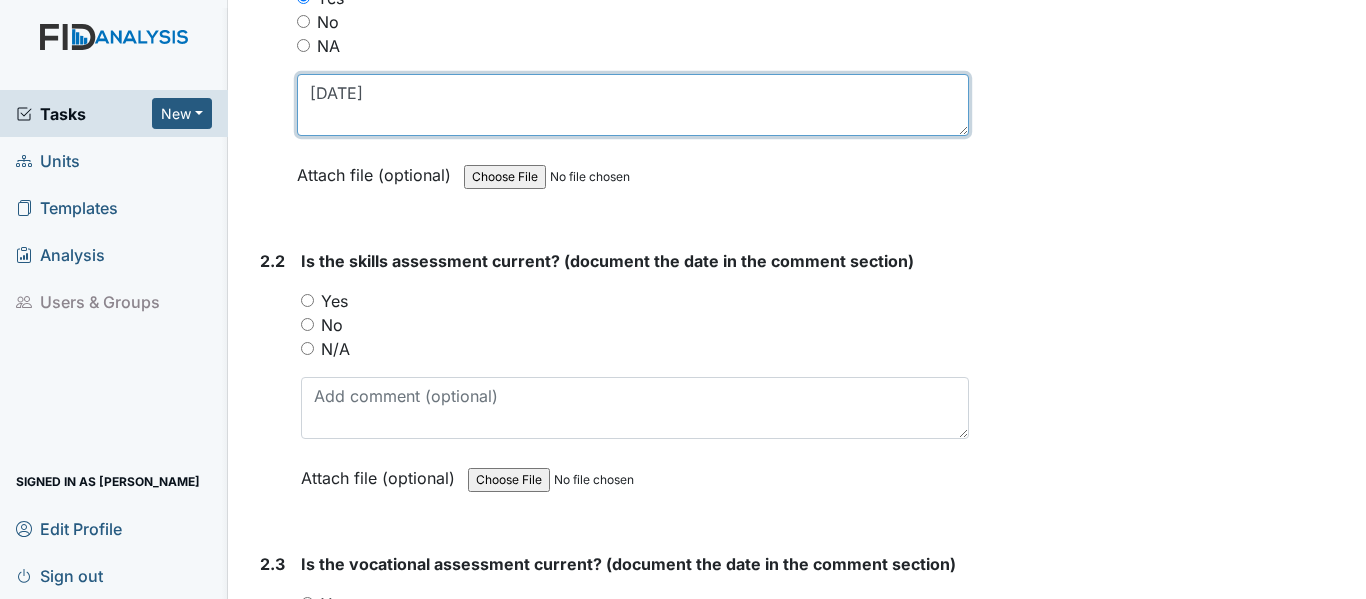 scroll, scrollTop: 2200, scrollLeft: 0, axis: vertical 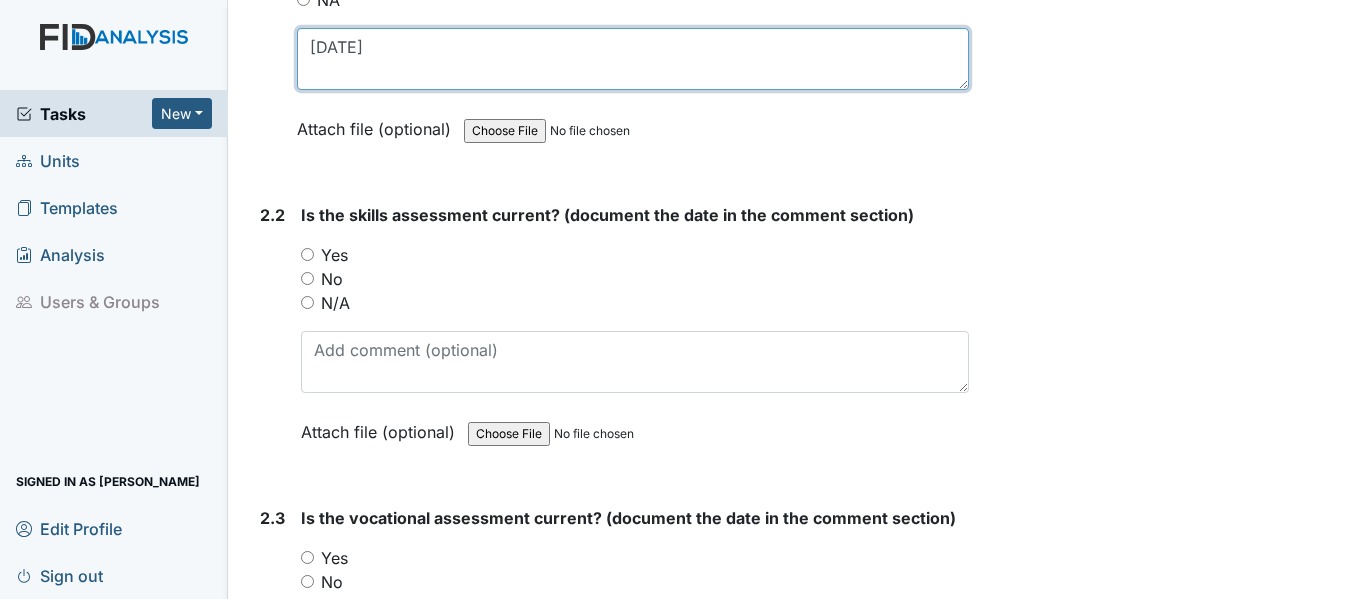 type on "10/31/24" 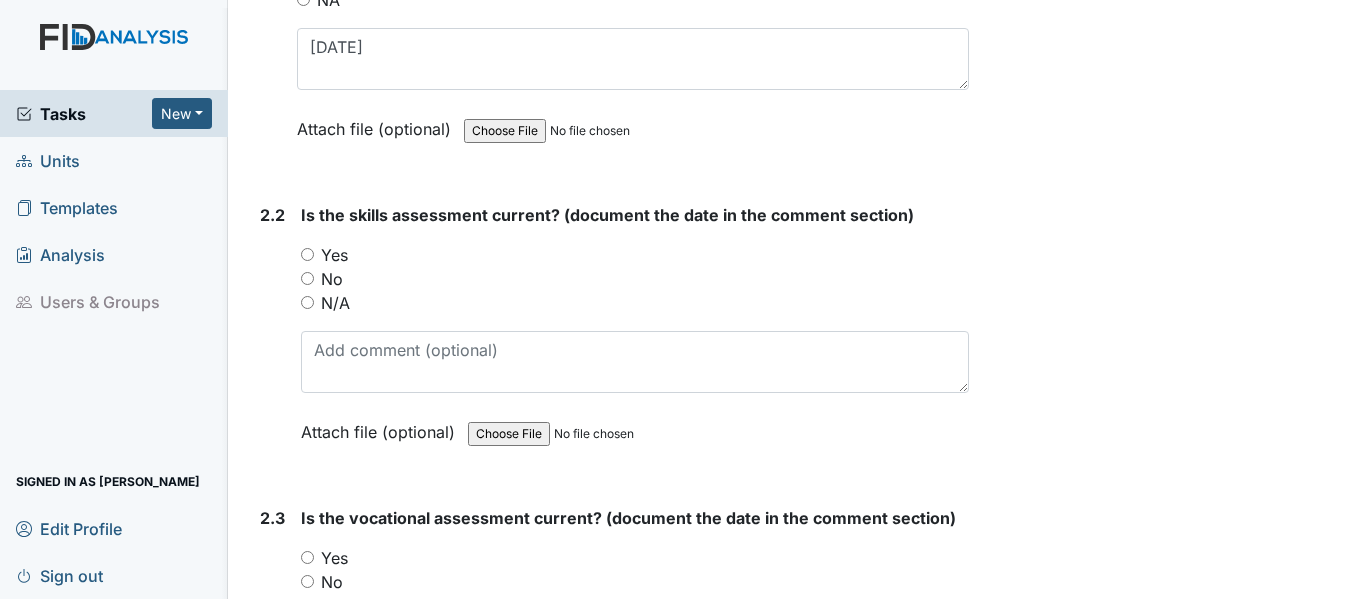 click on "Yes" at bounding box center [307, 254] 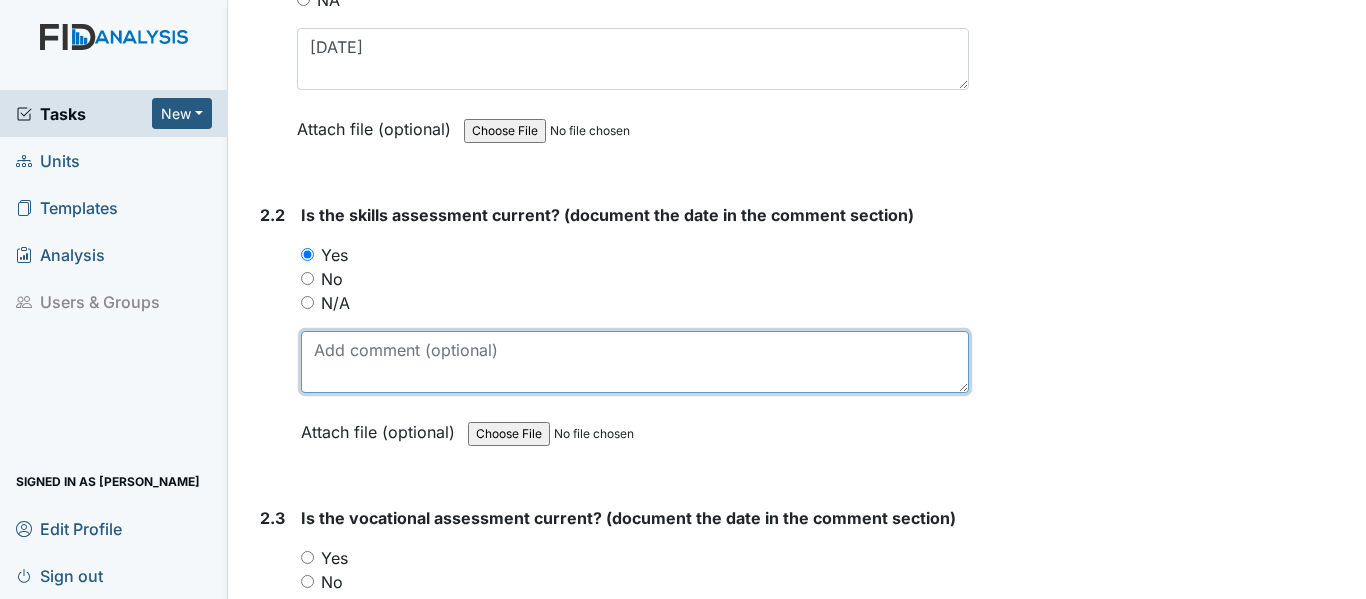 click at bounding box center [635, 362] 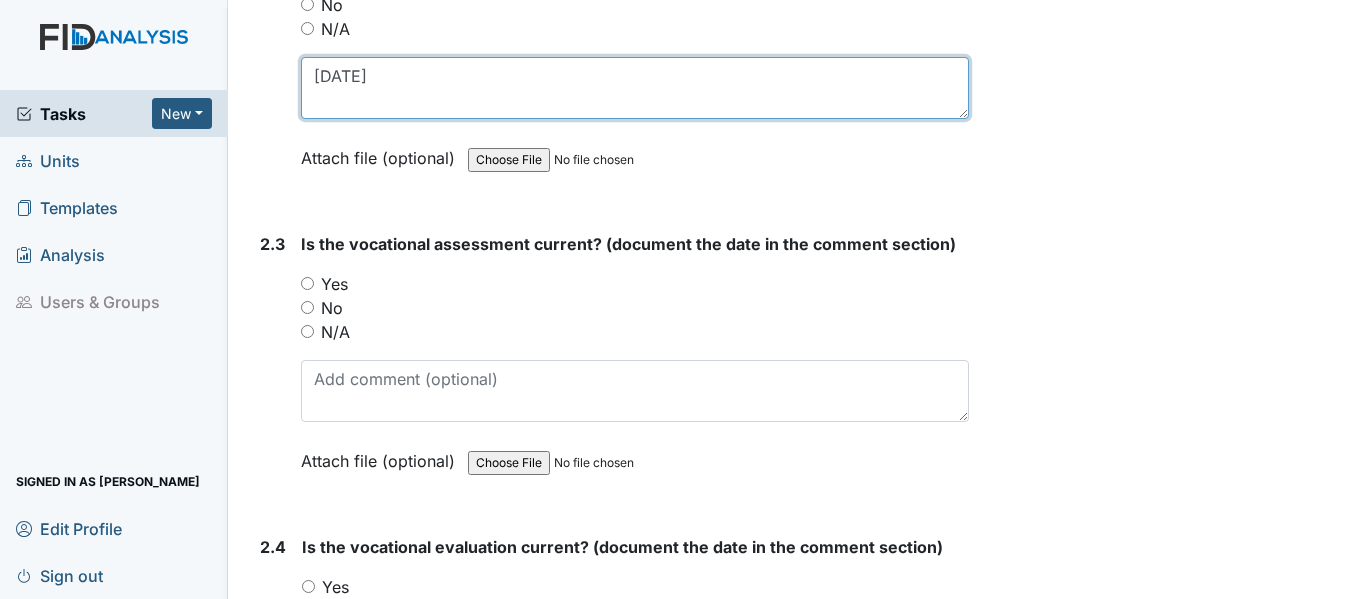 scroll, scrollTop: 2500, scrollLeft: 0, axis: vertical 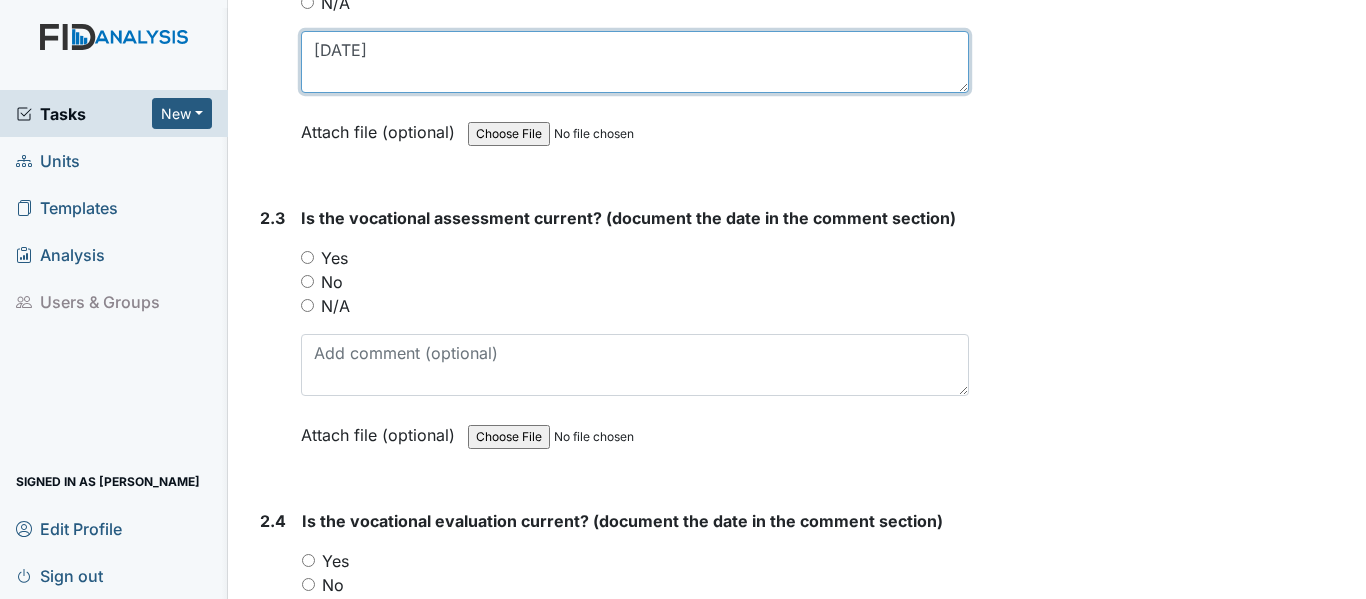 type on "10/31/24" 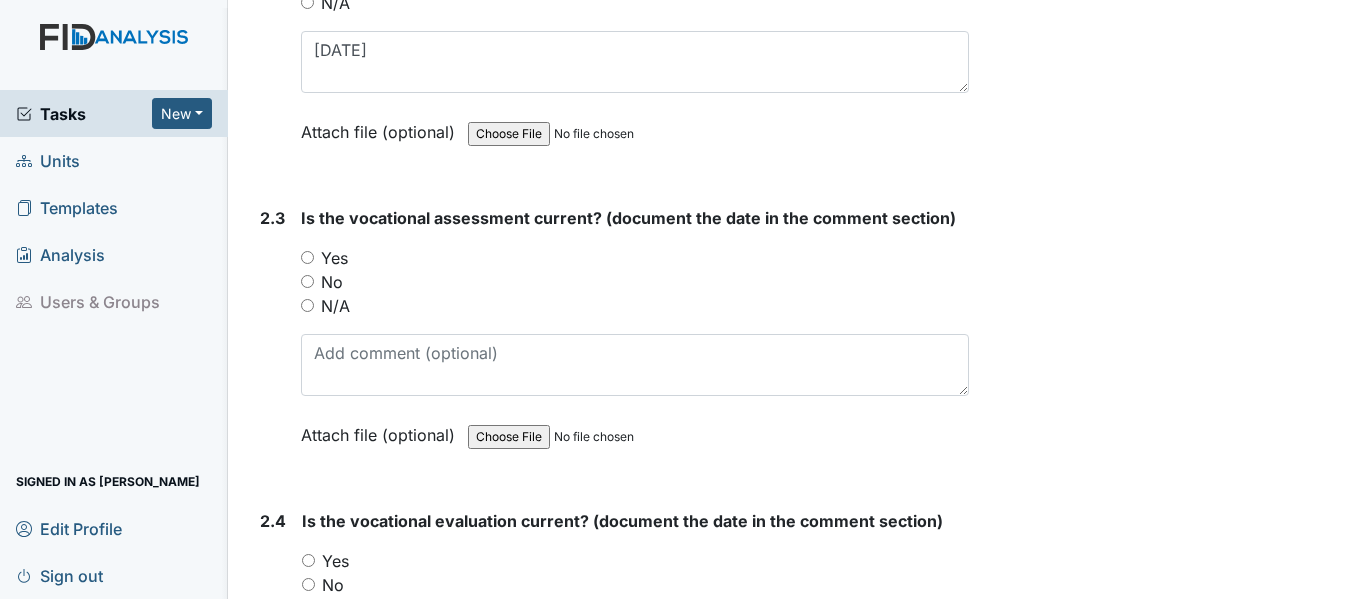 click on "Yes" at bounding box center [307, 257] 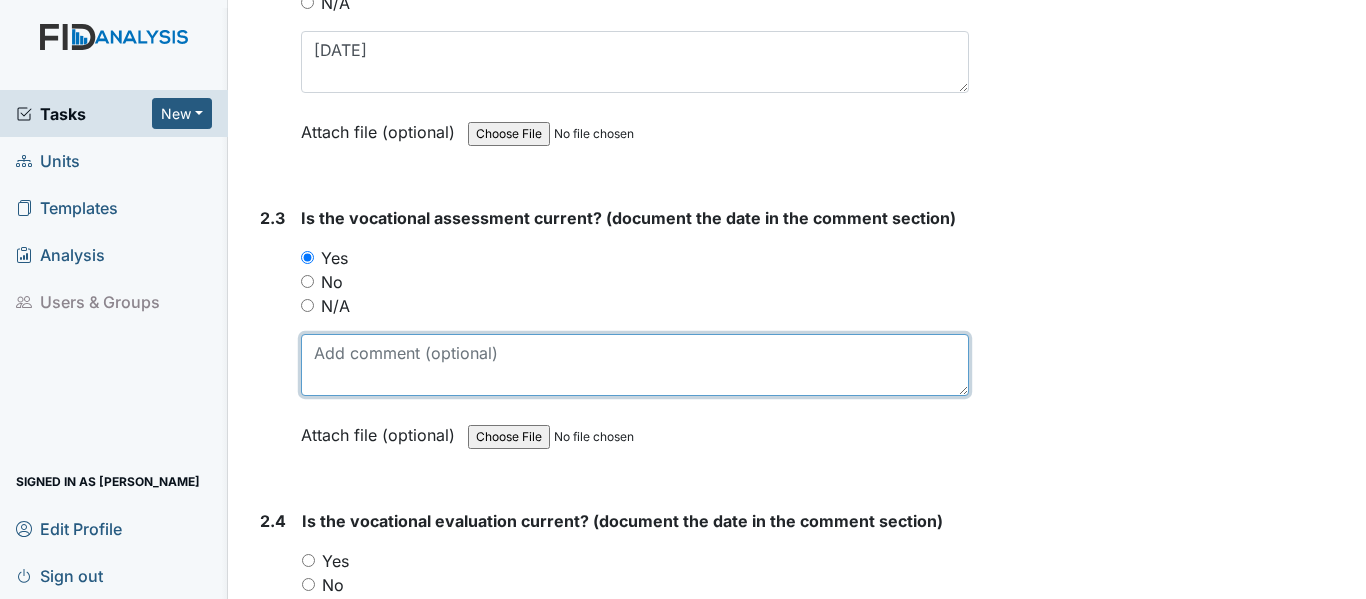 click at bounding box center (635, 365) 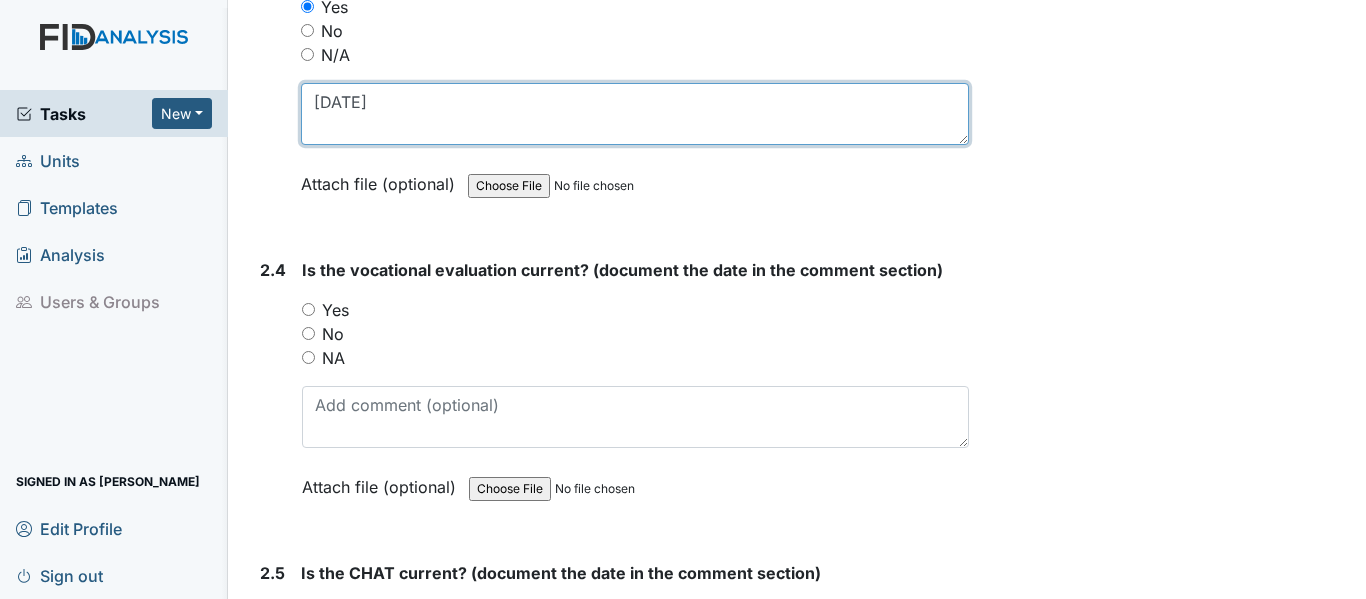 scroll, scrollTop: 2800, scrollLeft: 0, axis: vertical 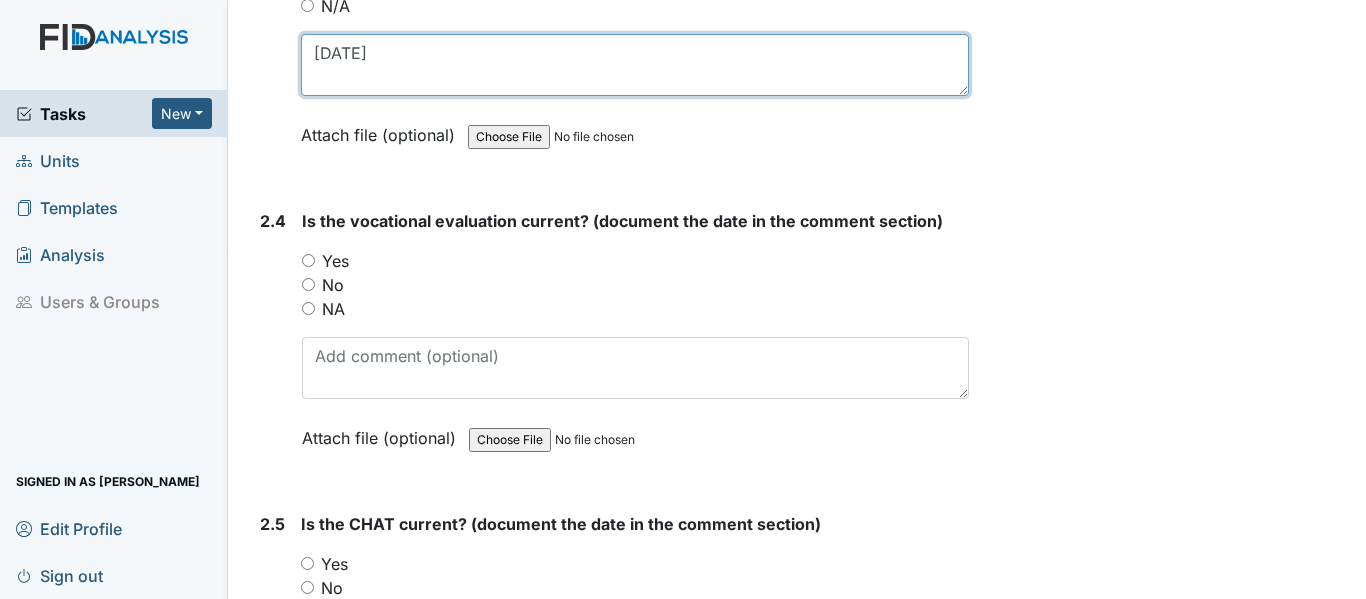 type on "10/31/24" 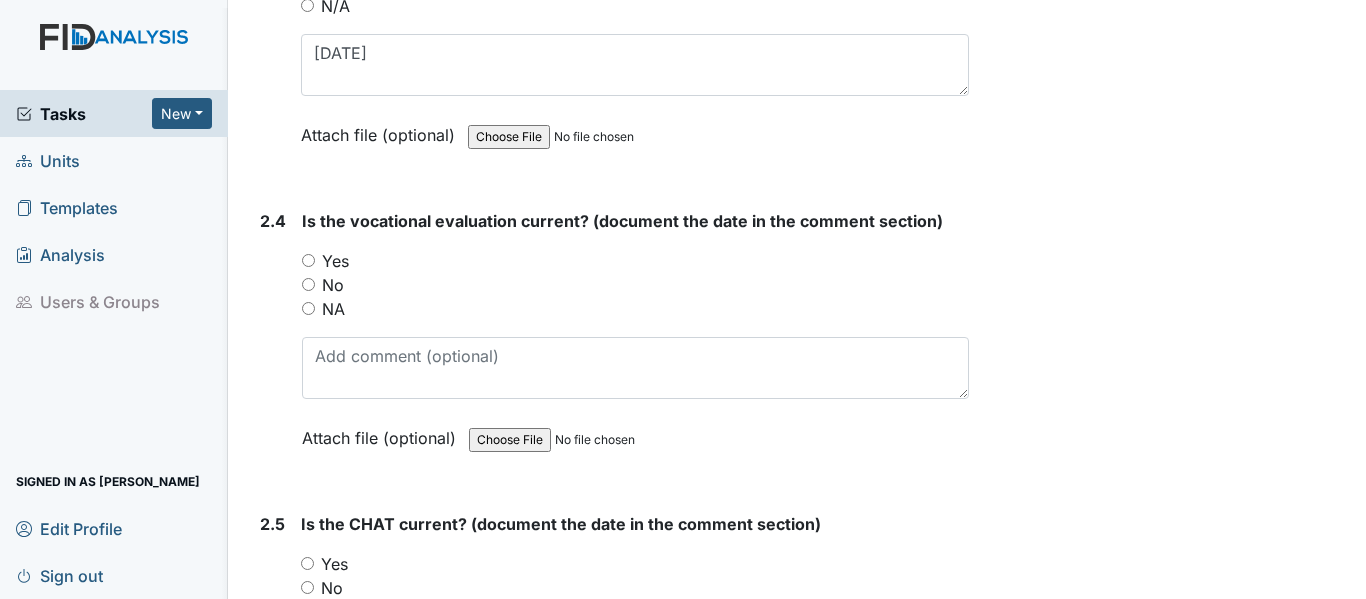 click on "Yes" at bounding box center [635, 261] 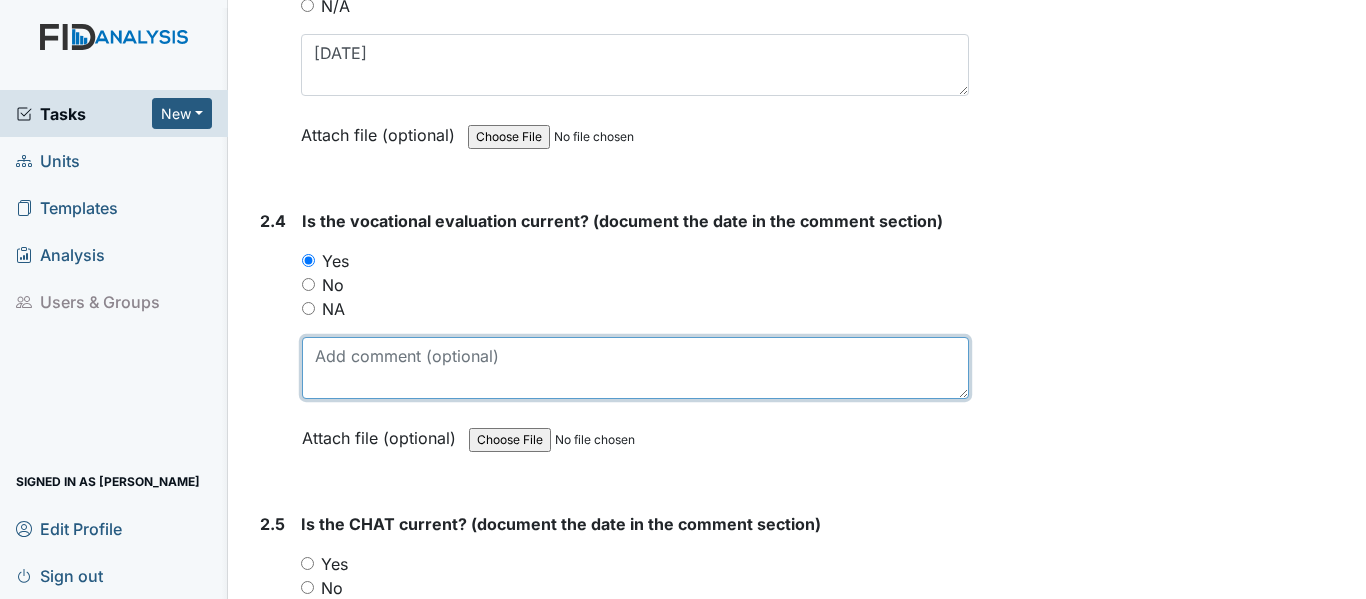 click at bounding box center (635, 368) 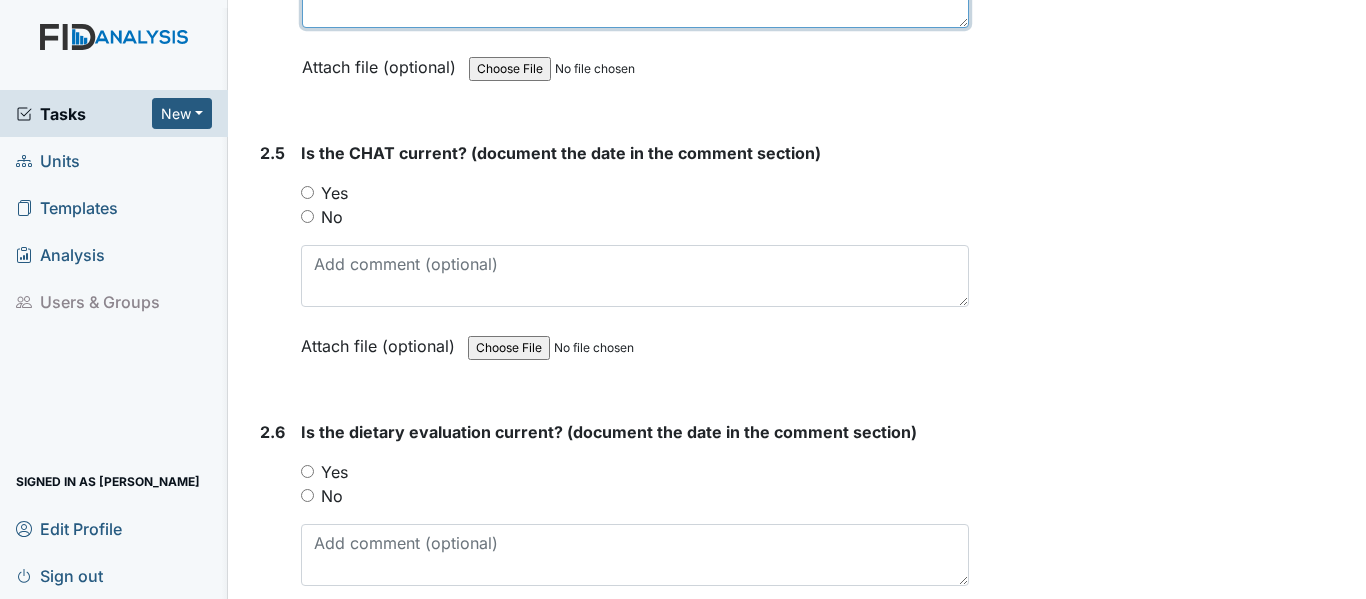 scroll, scrollTop: 3200, scrollLeft: 0, axis: vertical 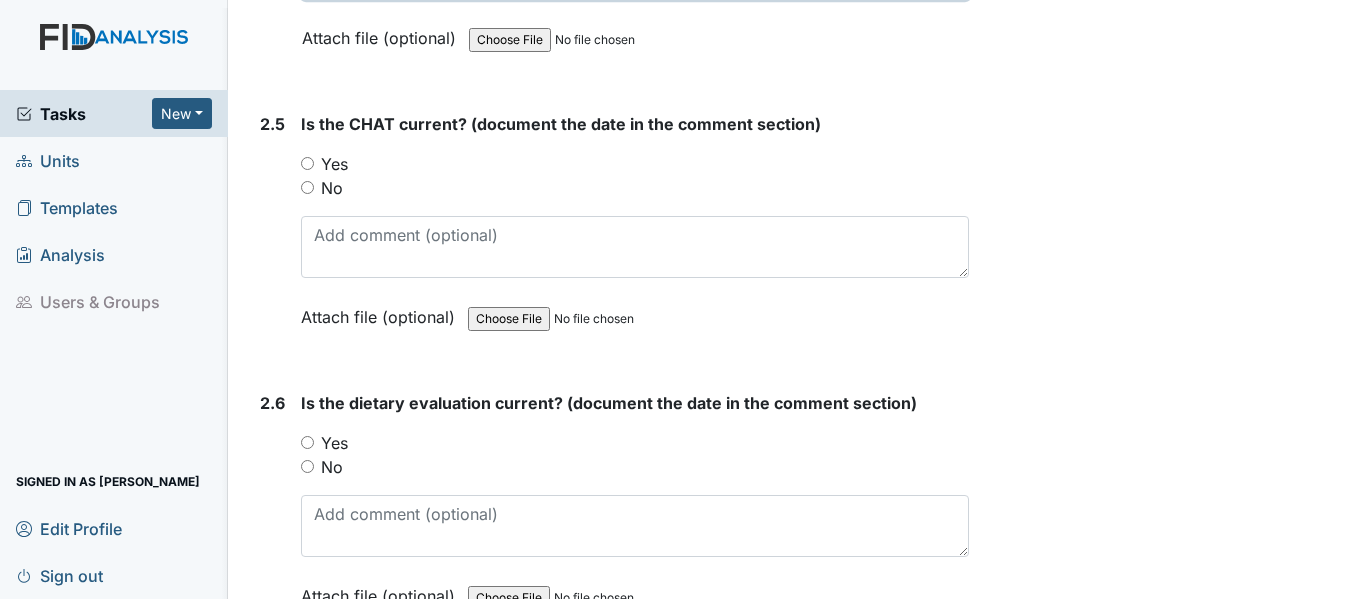 type on "10/31/24" 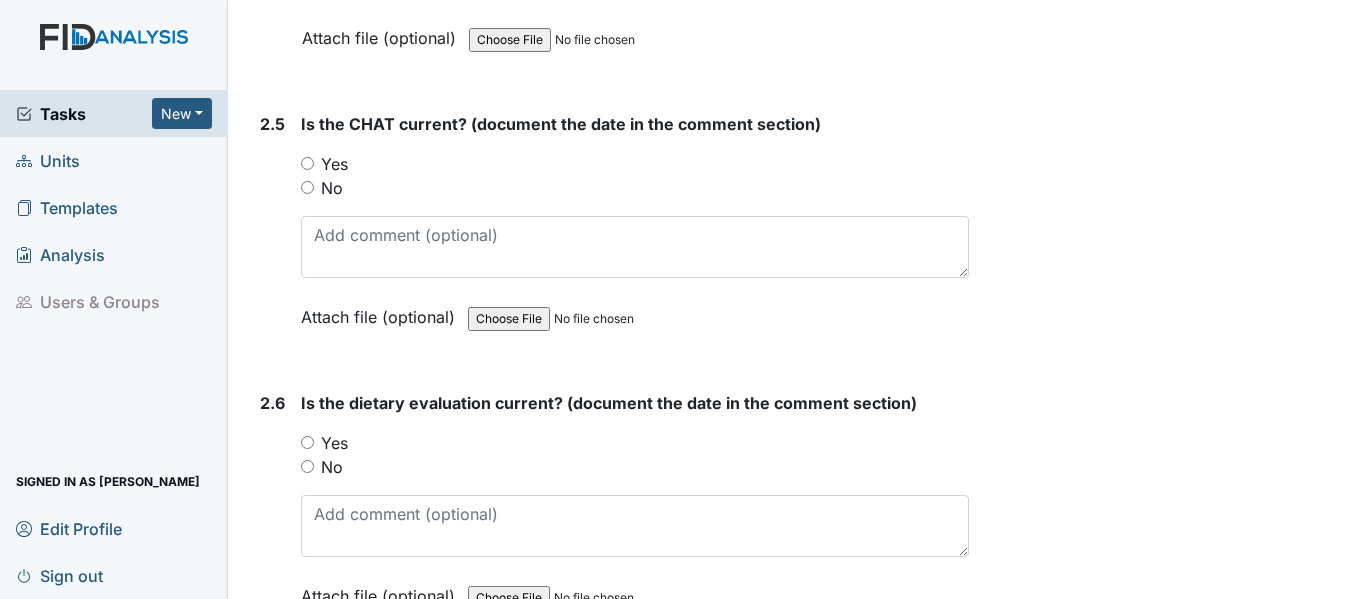 click on "Yes" at bounding box center [307, 163] 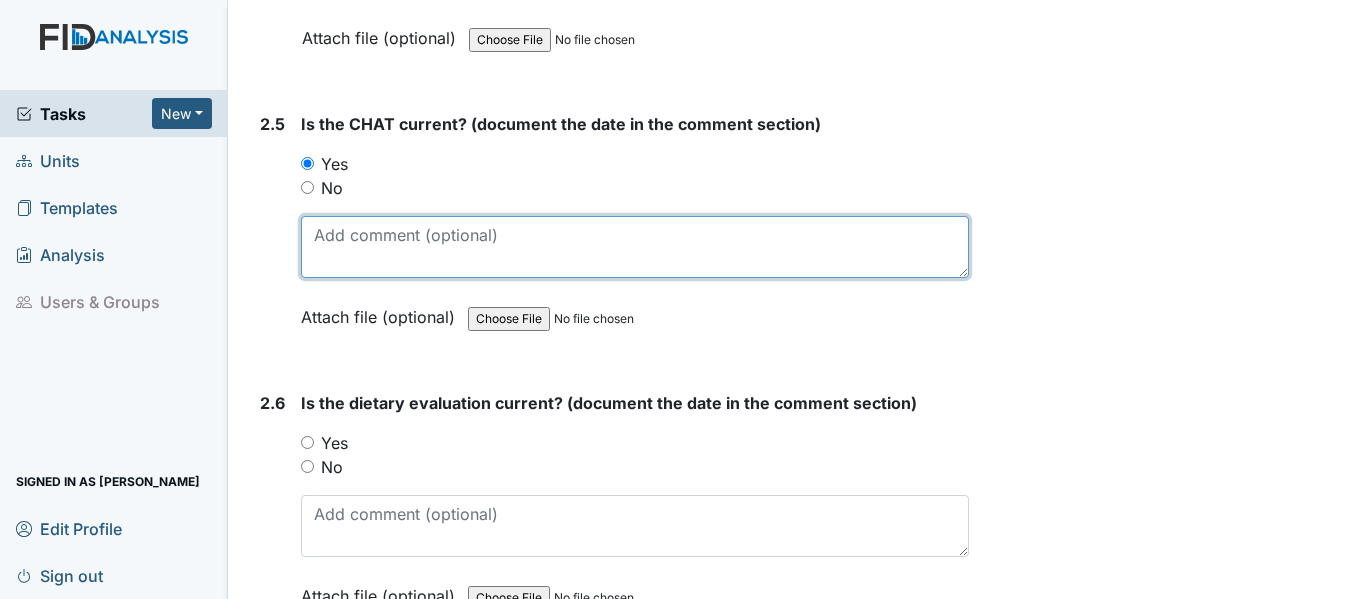 click at bounding box center (635, 247) 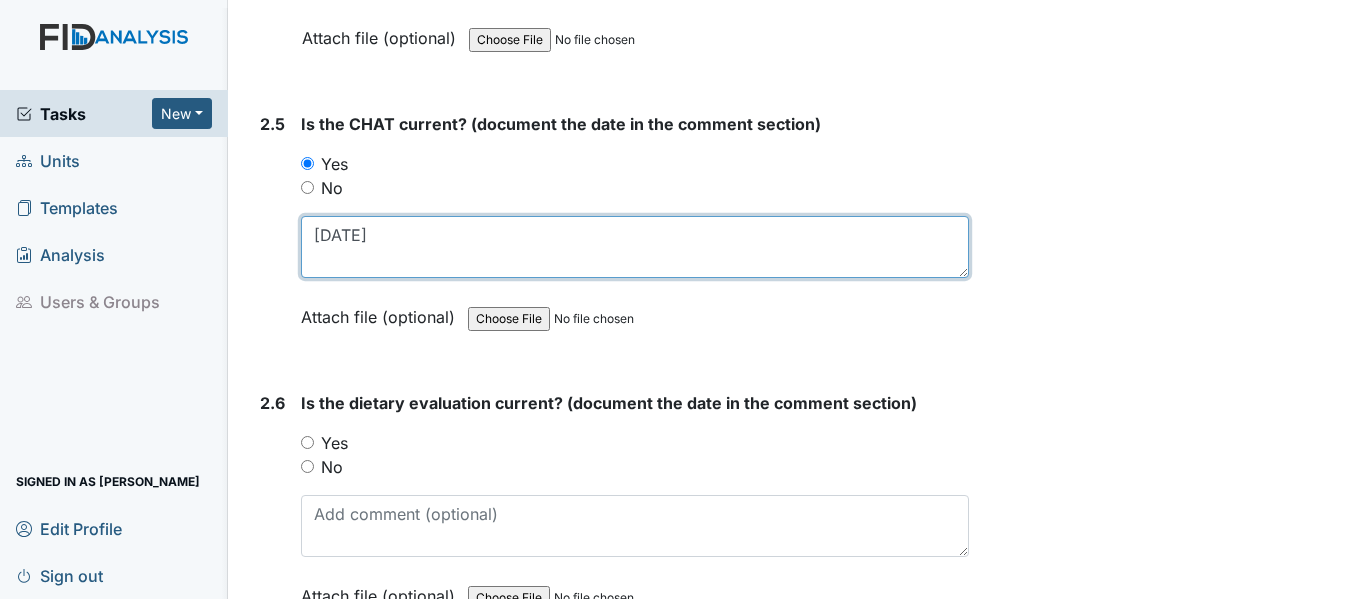 type on "10/22/24" 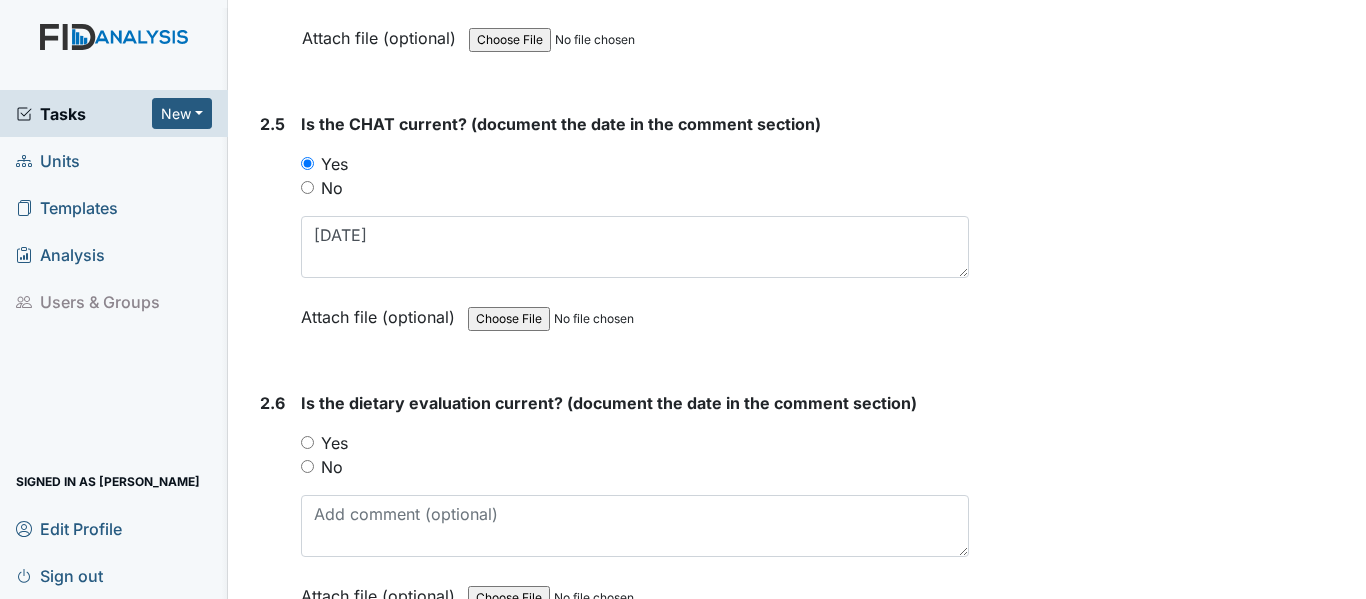 click on "Yes" at bounding box center (307, 442) 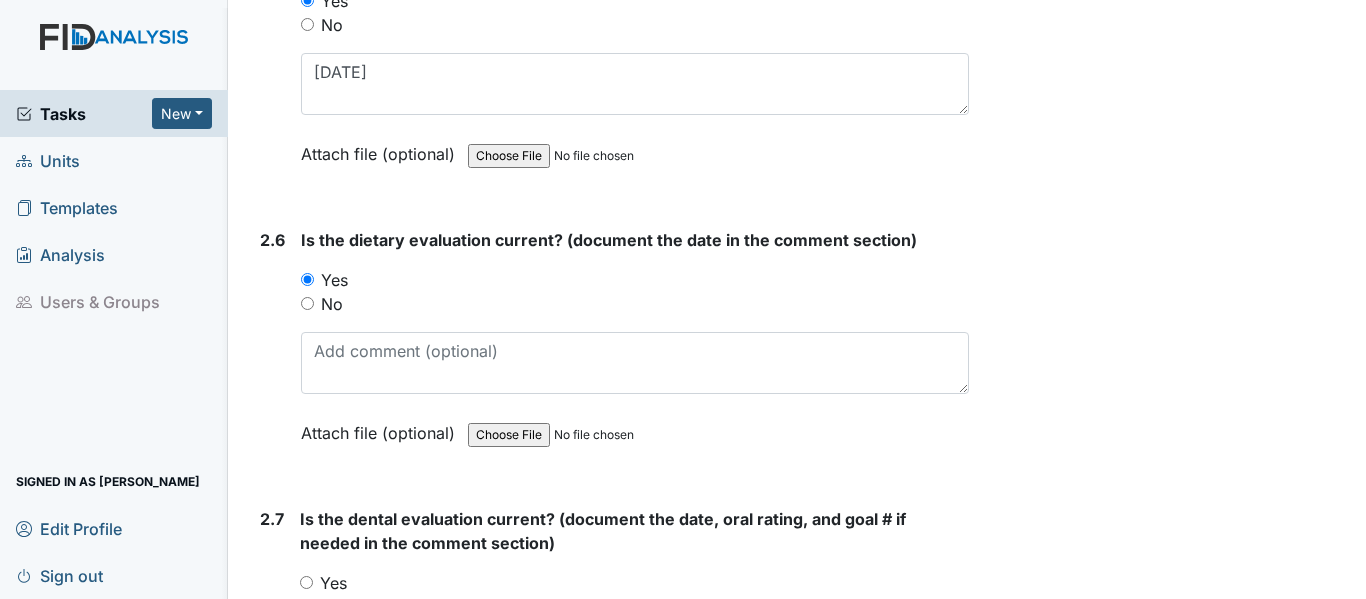 scroll, scrollTop: 3400, scrollLeft: 0, axis: vertical 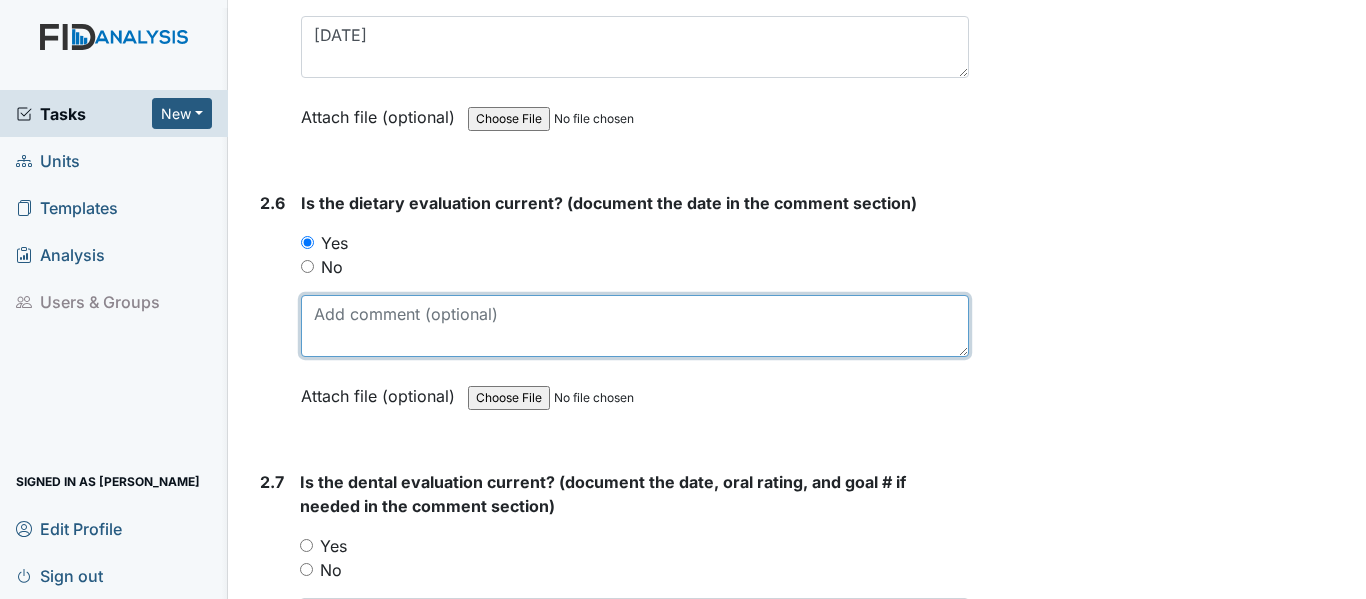 click at bounding box center (635, 326) 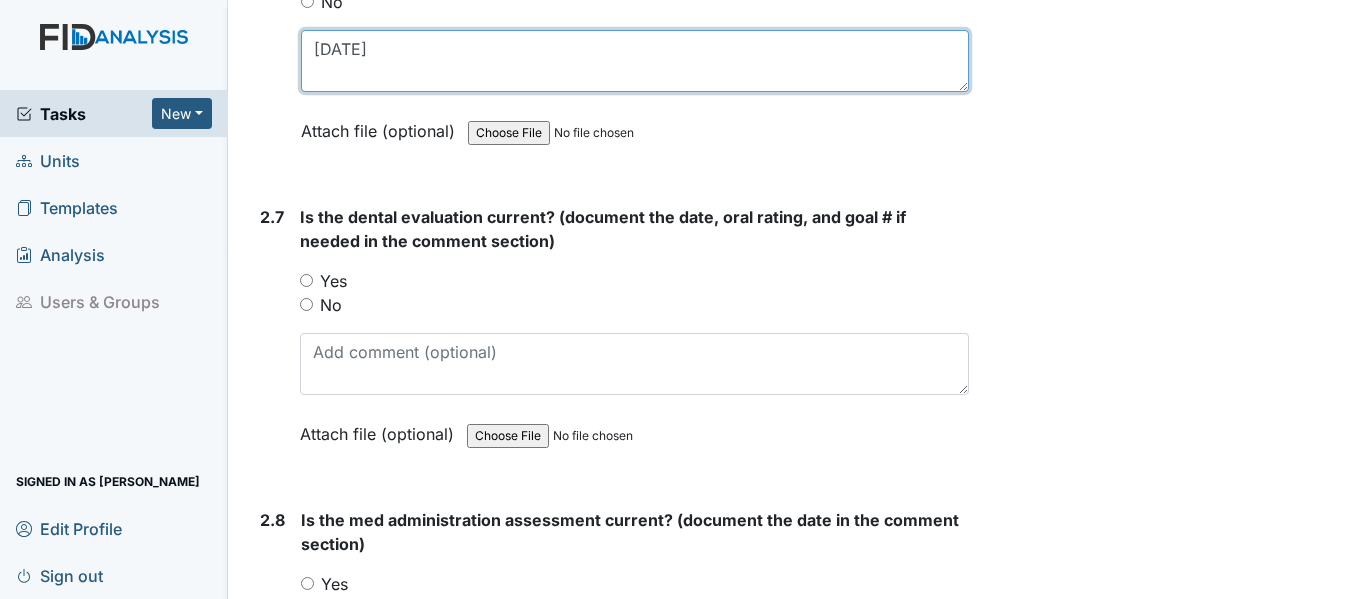 scroll, scrollTop: 3700, scrollLeft: 0, axis: vertical 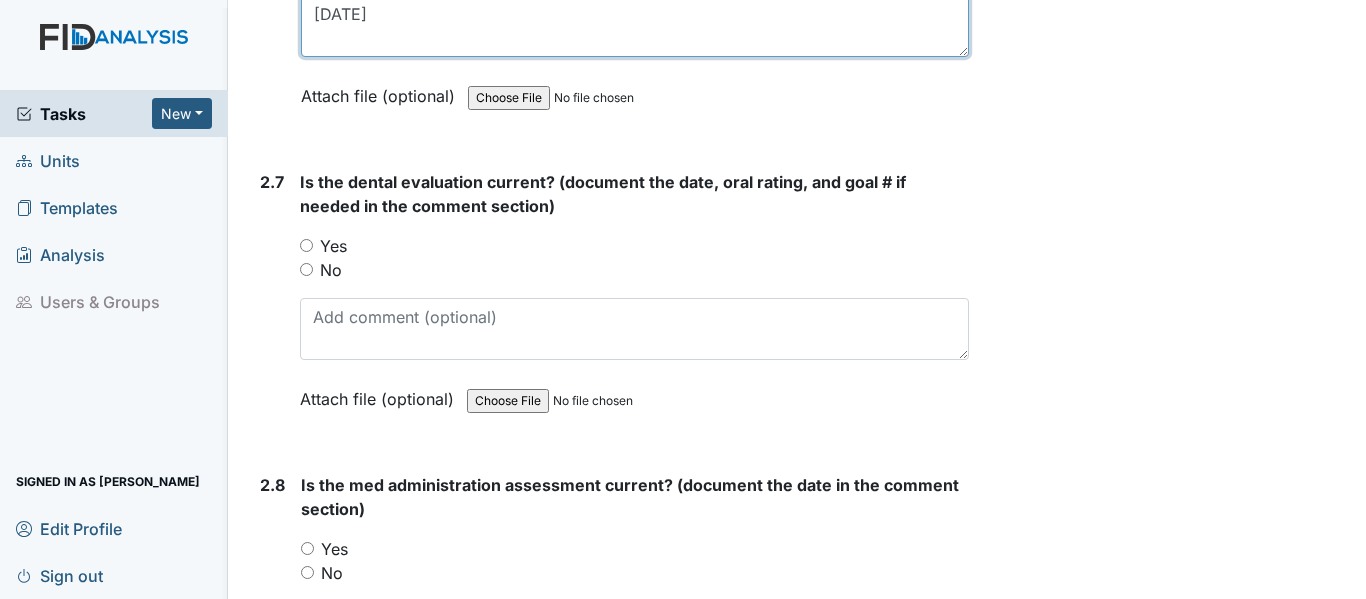 type on "2/26/25" 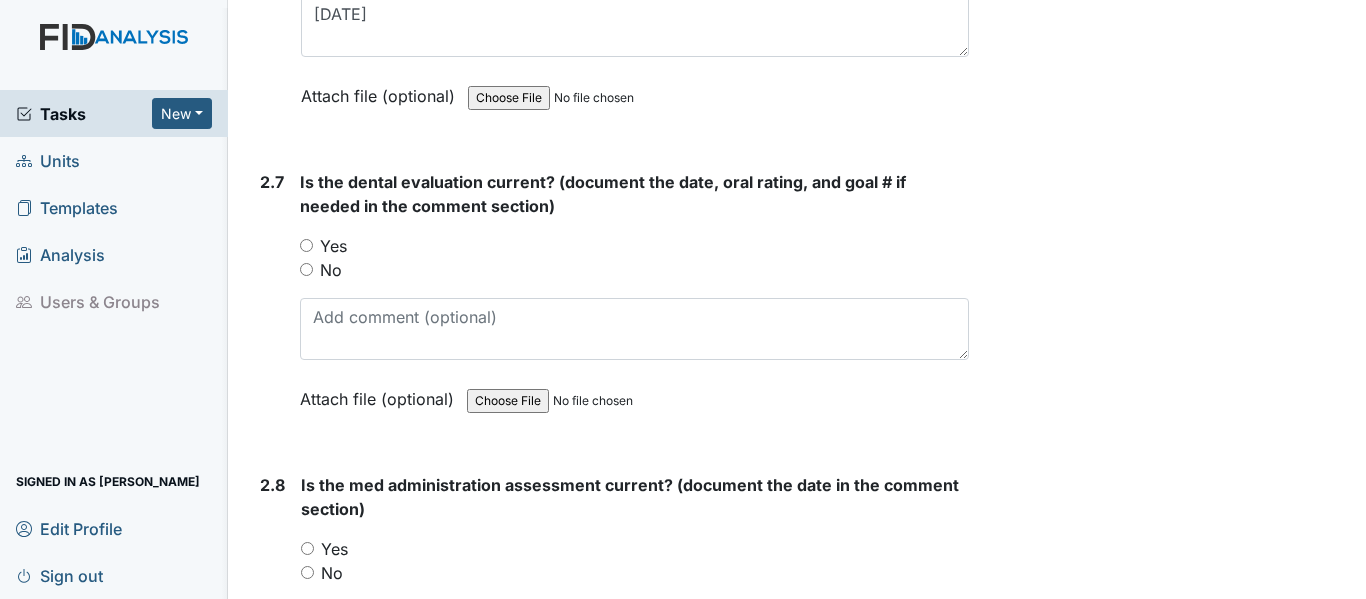 click on "Yes" at bounding box center [306, 245] 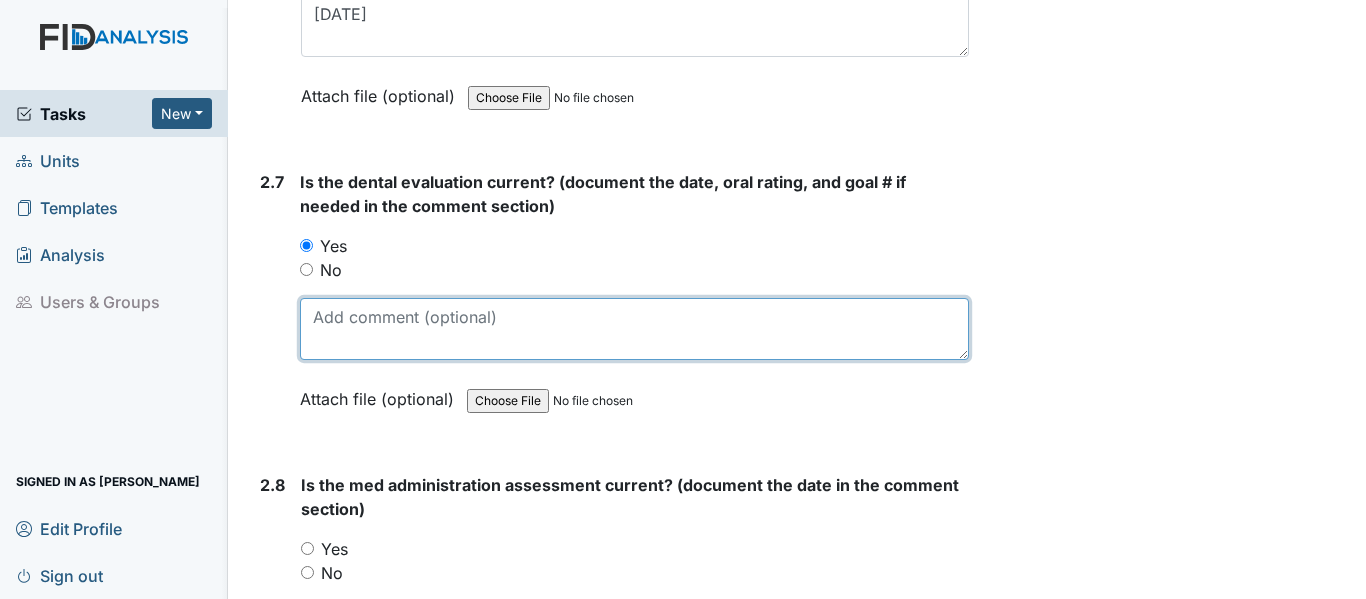 click at bounding box center (634, 329) 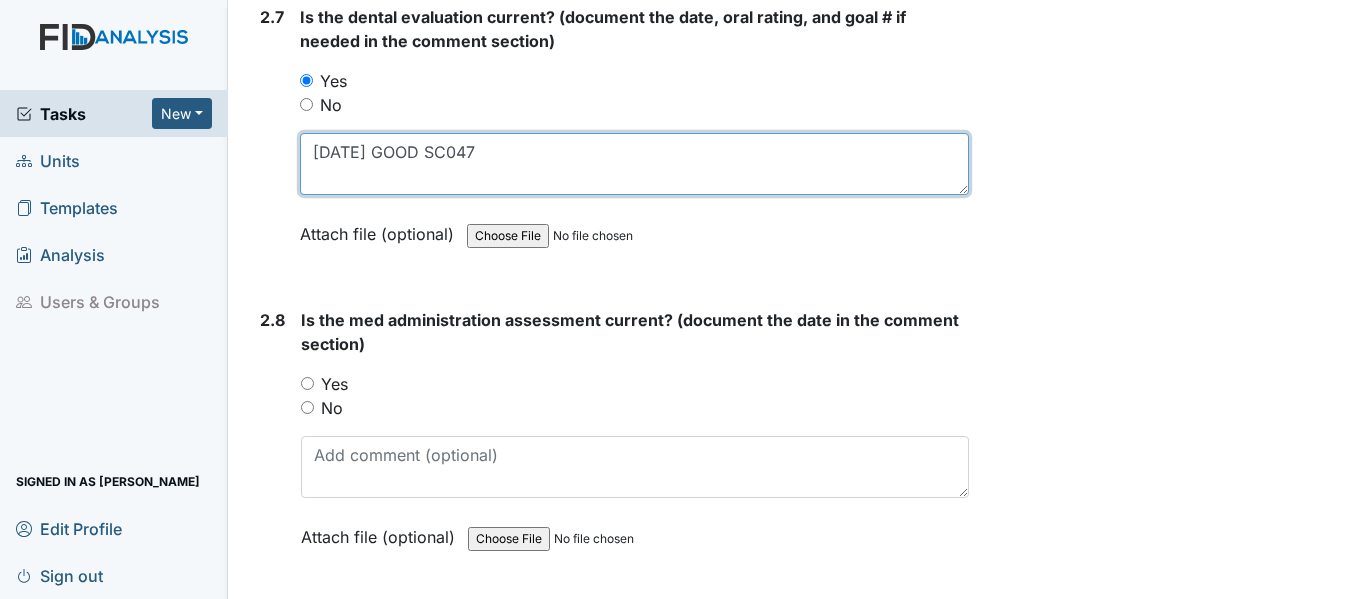 scroll, scrollTop: 3900, scrollLeft: 0, axis: vertical 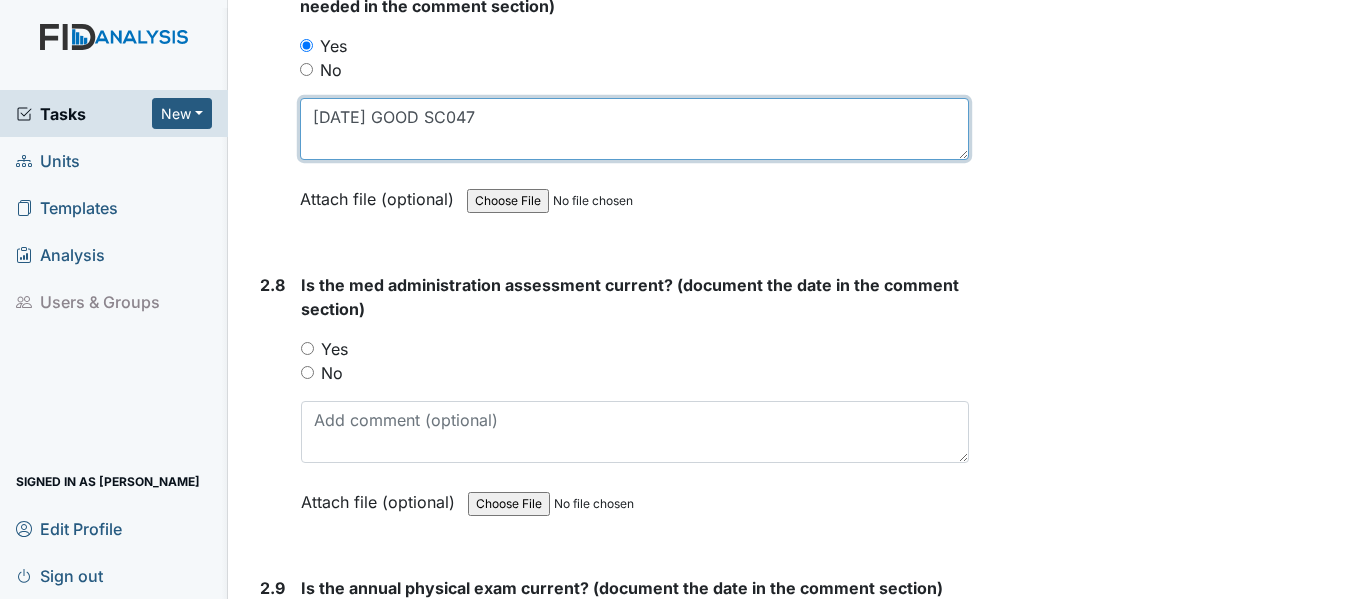 type on "3/12/25 GOOD SC047" 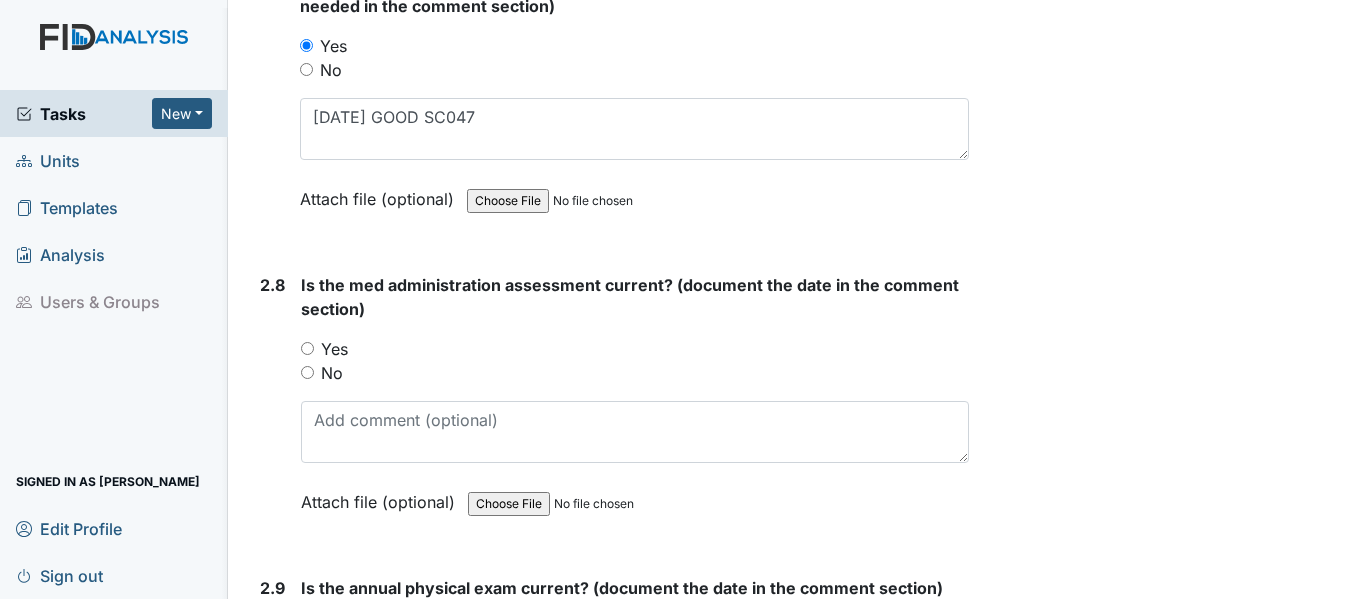 click on "Yes" at bounding box center [307, 348] 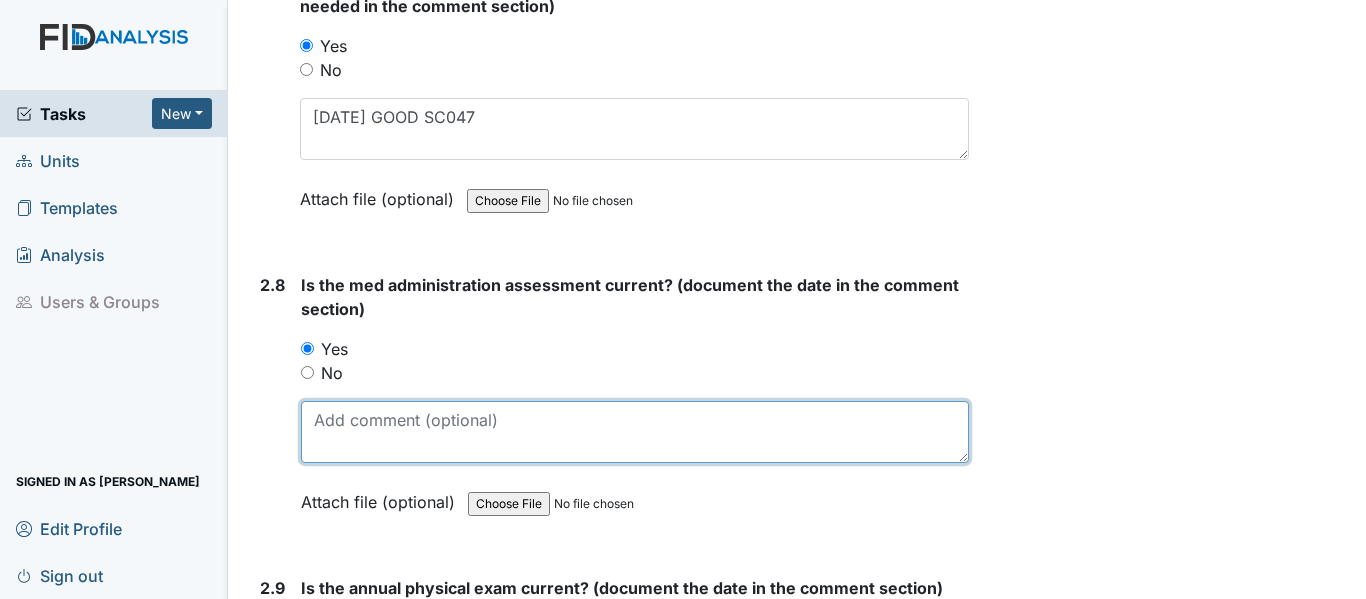 click at bounding box center [635, 432] 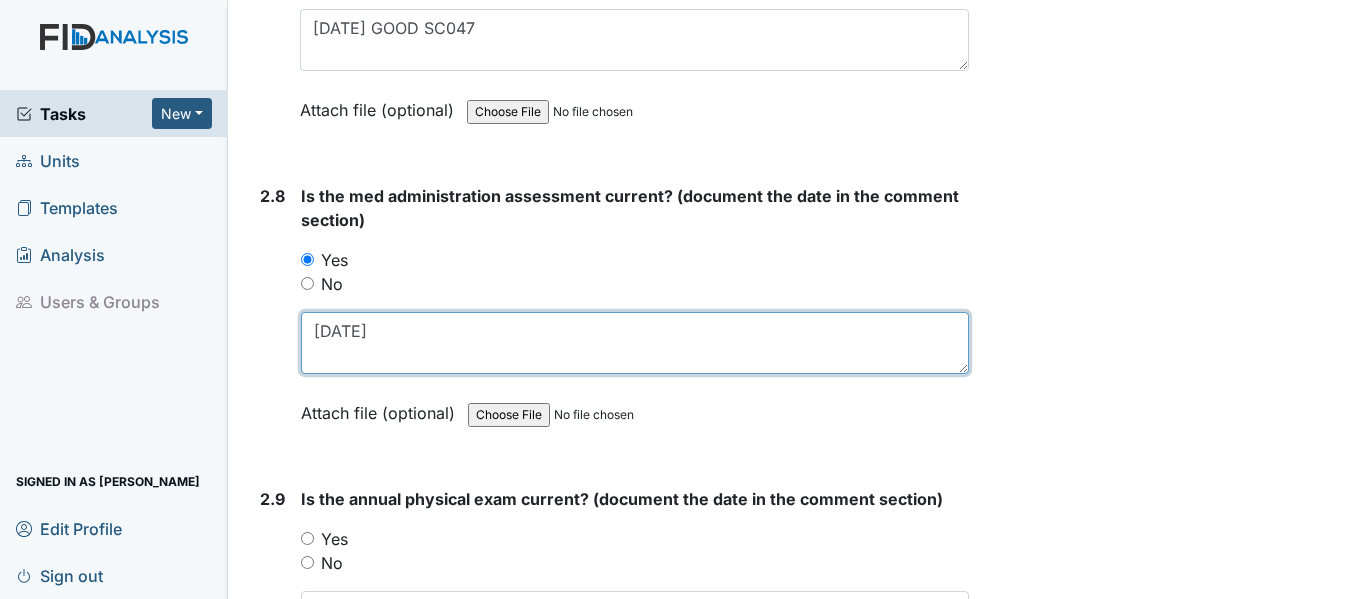 scroll, scrollTop: 4200, scrollLeft: 0, axis: vertical 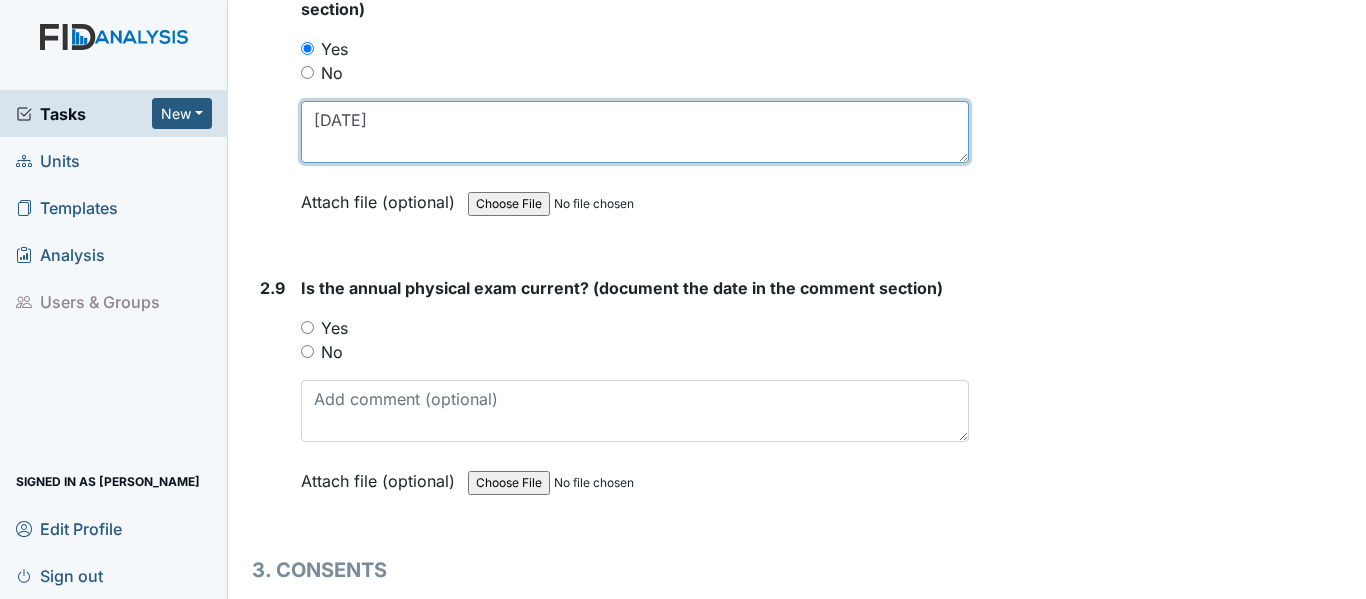 type on "[DATE]" 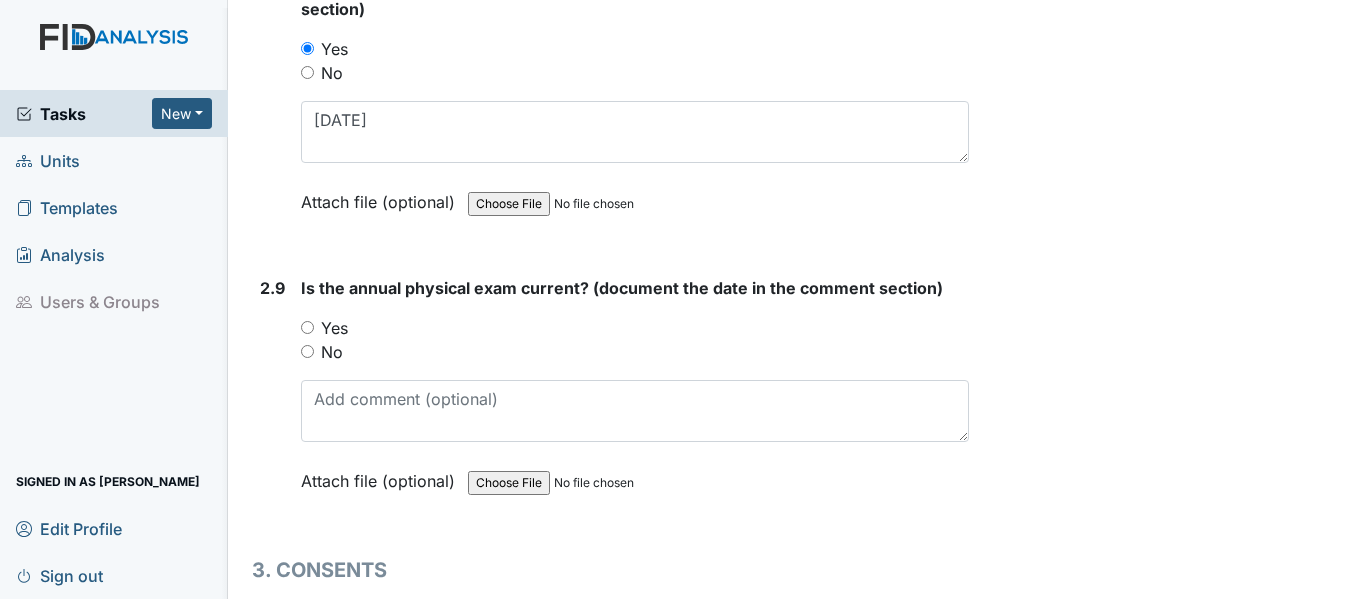 click on "Yes" at bounding box center (307, 327) 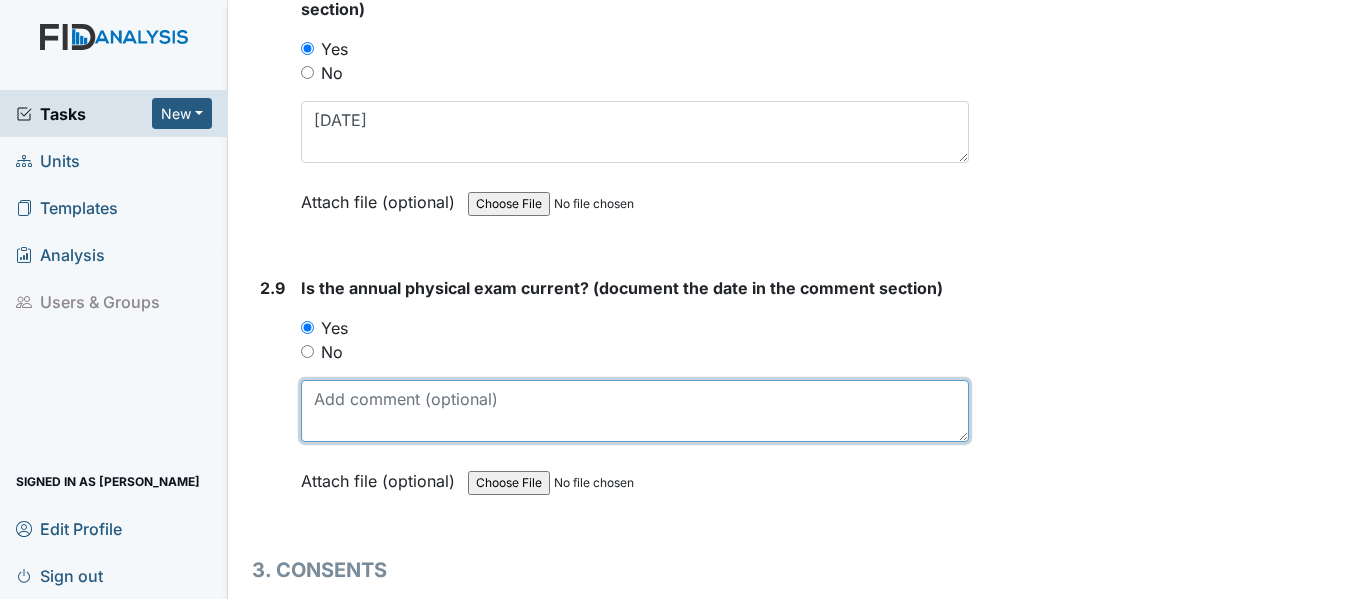 click at bounding box center (635, 411) 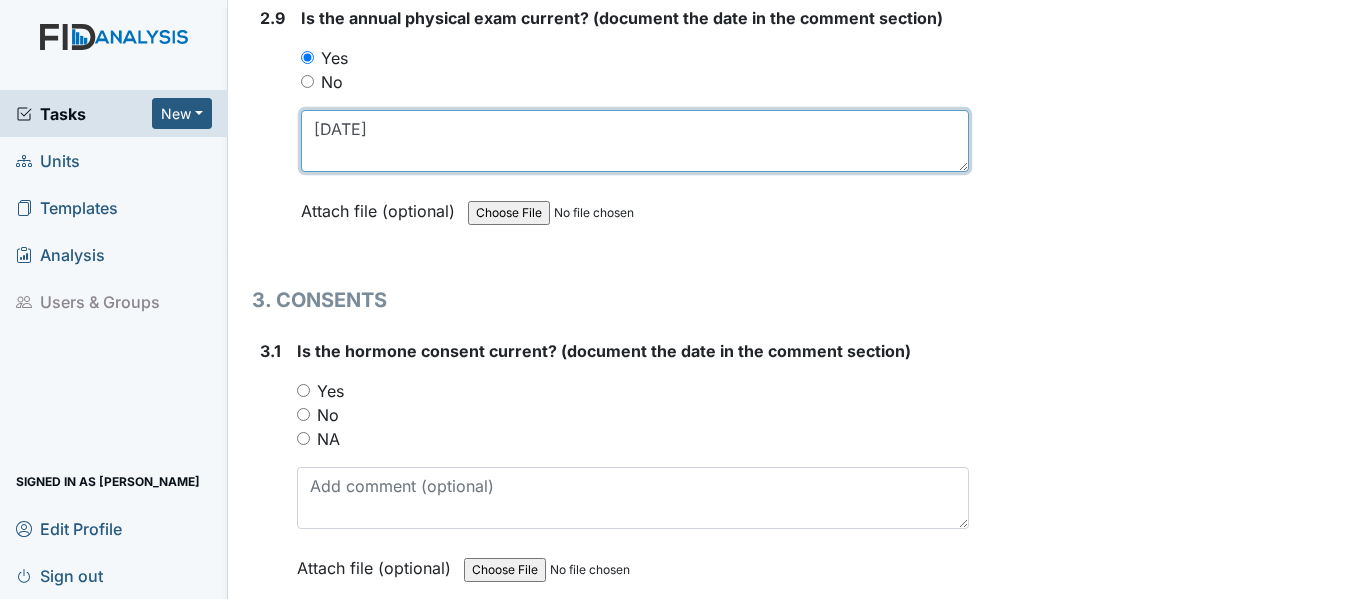 scroll, scrollTop: 4500, scrollLeft: 0, axis: vertical 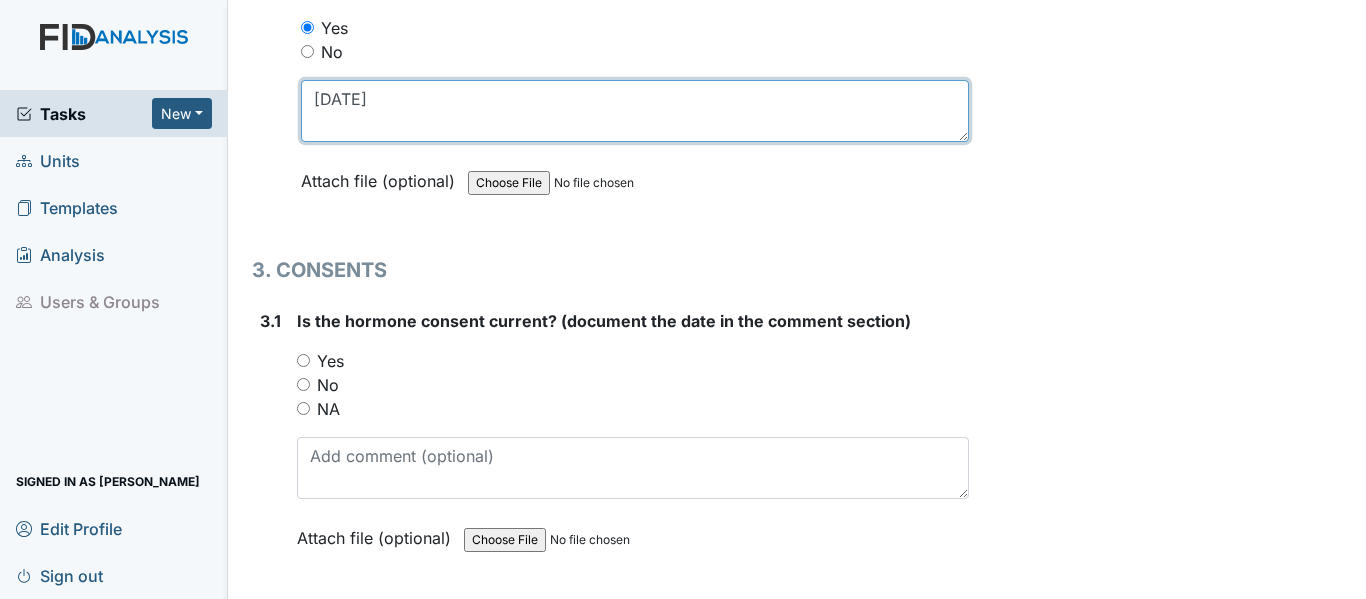 type on "6/16/25" 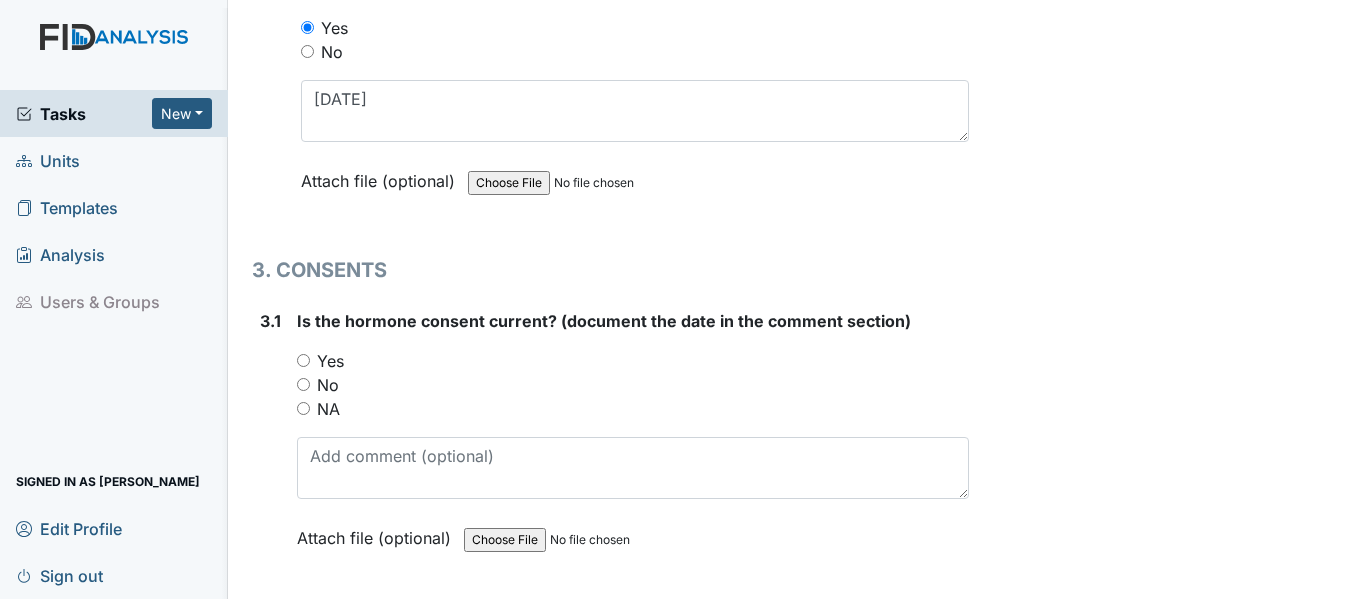 click on "NA" at bounding box center [303, 408] 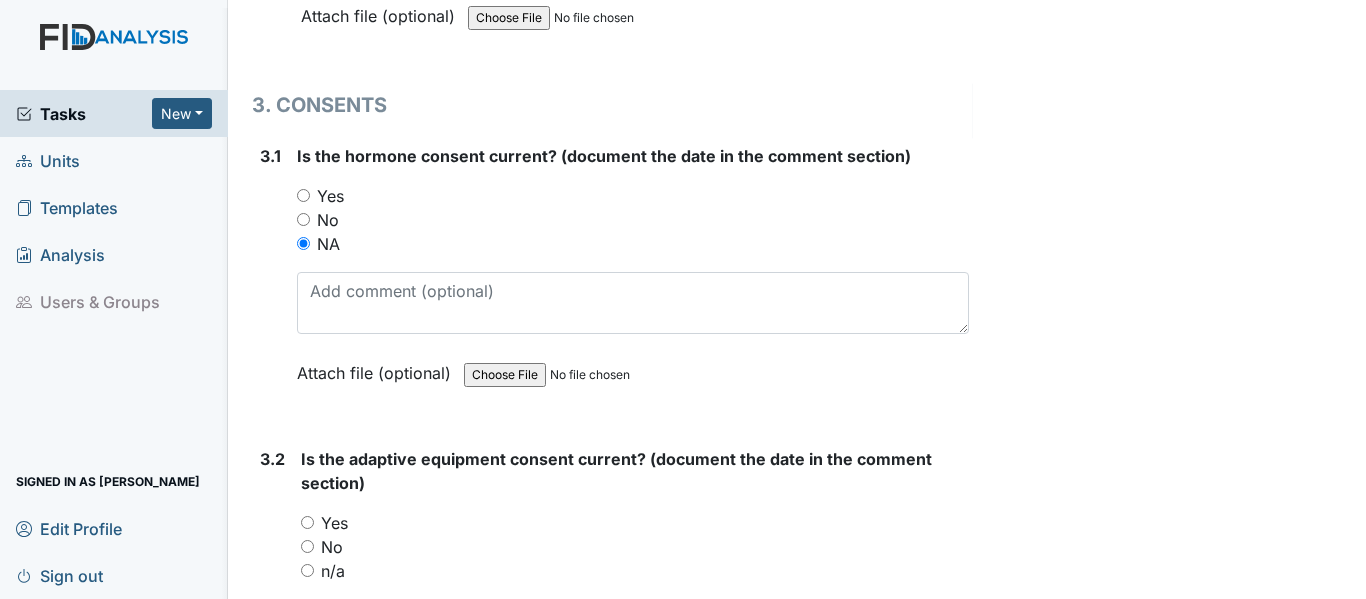 scroll, scrollTop: 4700, scrollLeft: 0, axis: vertical 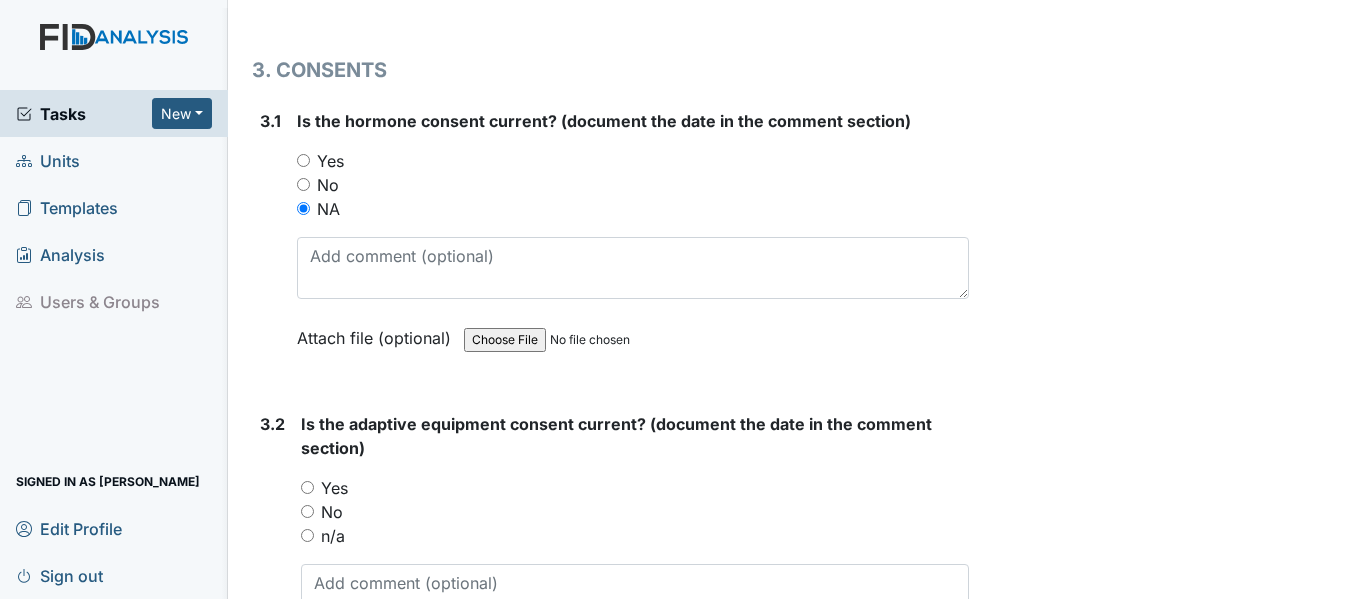 click on "Yes" at bounding box center [307, 487] 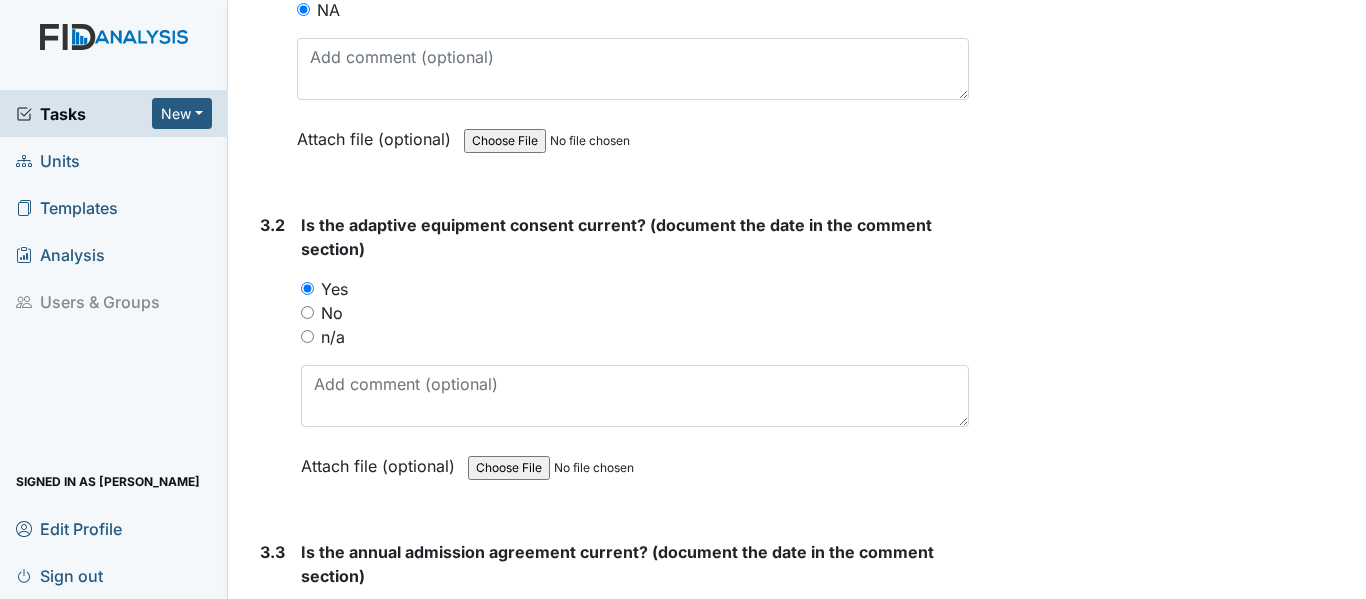 scroll, scrollTop: 4900, scrollLeft: 0, axis: vertical 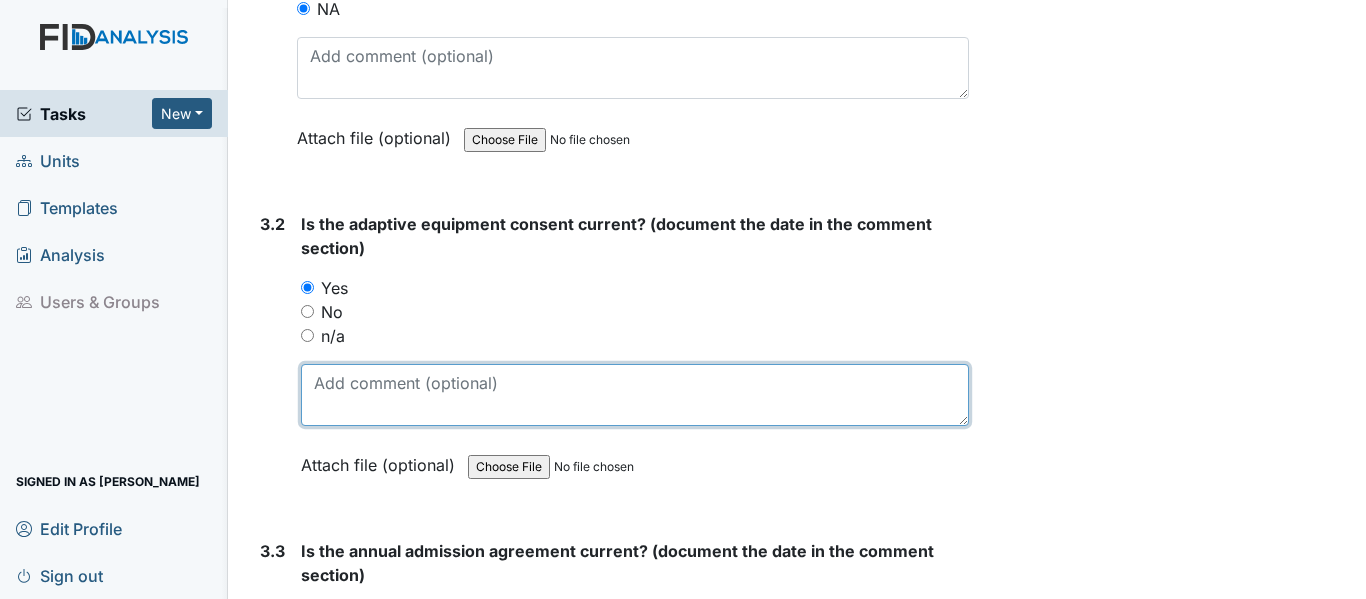 click at bounding box center (635, 395) 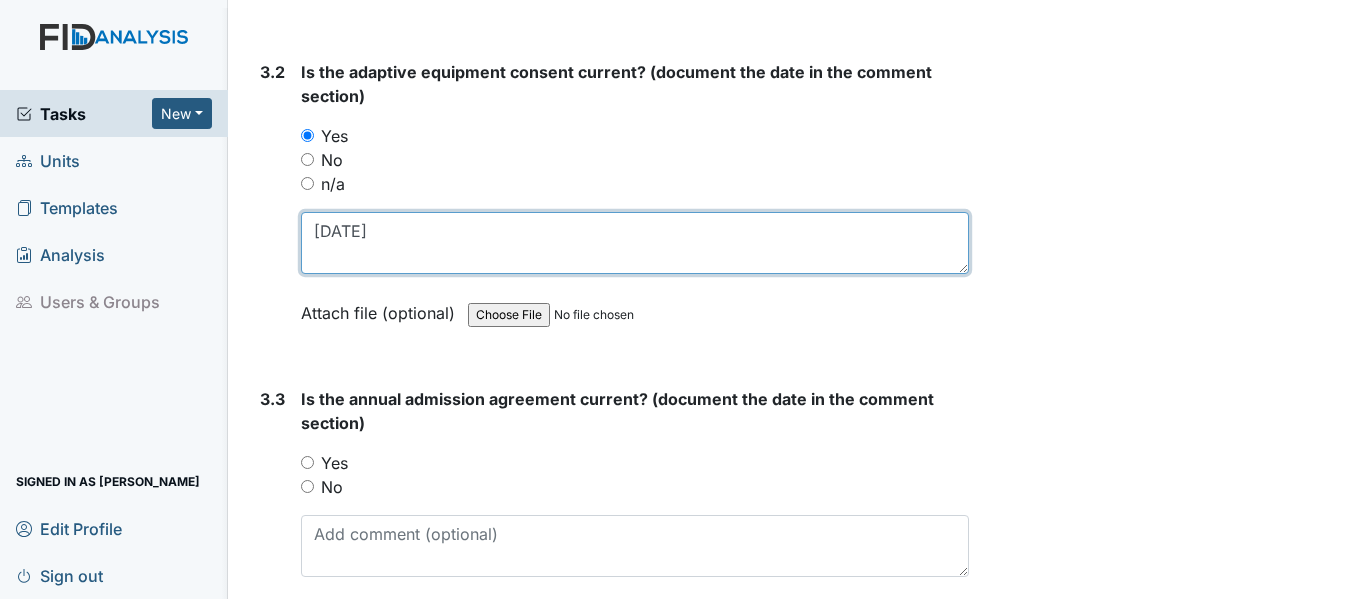 scroll, scrollTop: 5100, scrollLeft: 0, axis: vertical 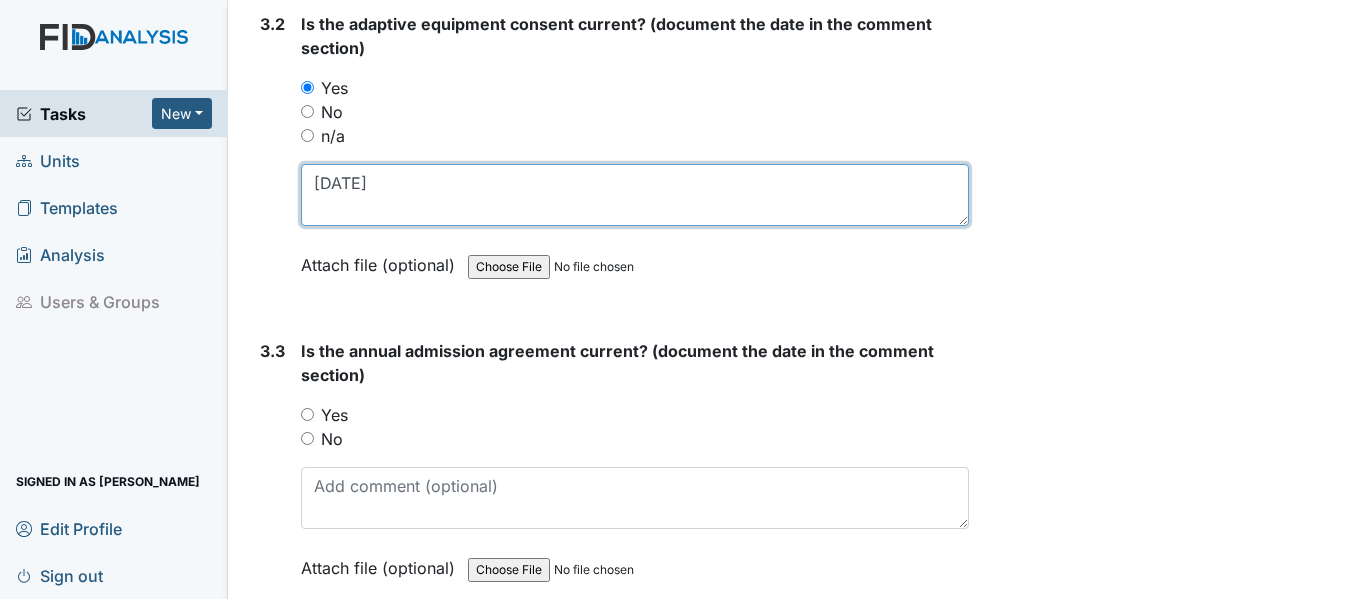 type on "7/14/25" 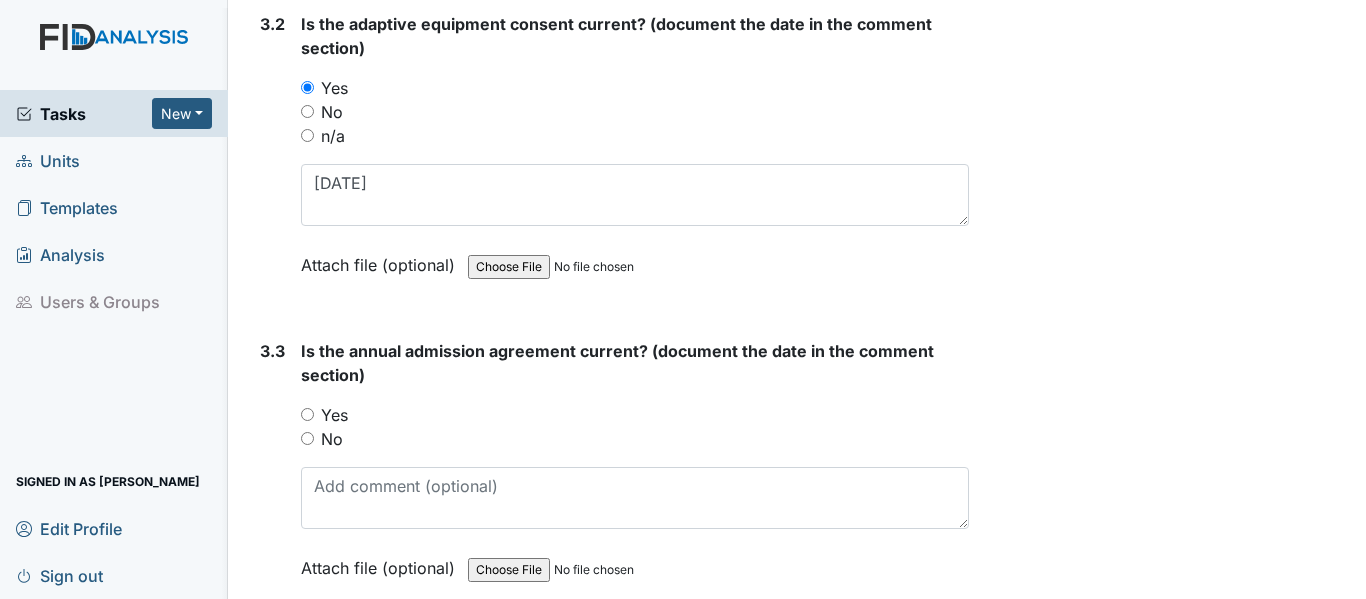 click on "Yes" at bounding box center [307, 414] 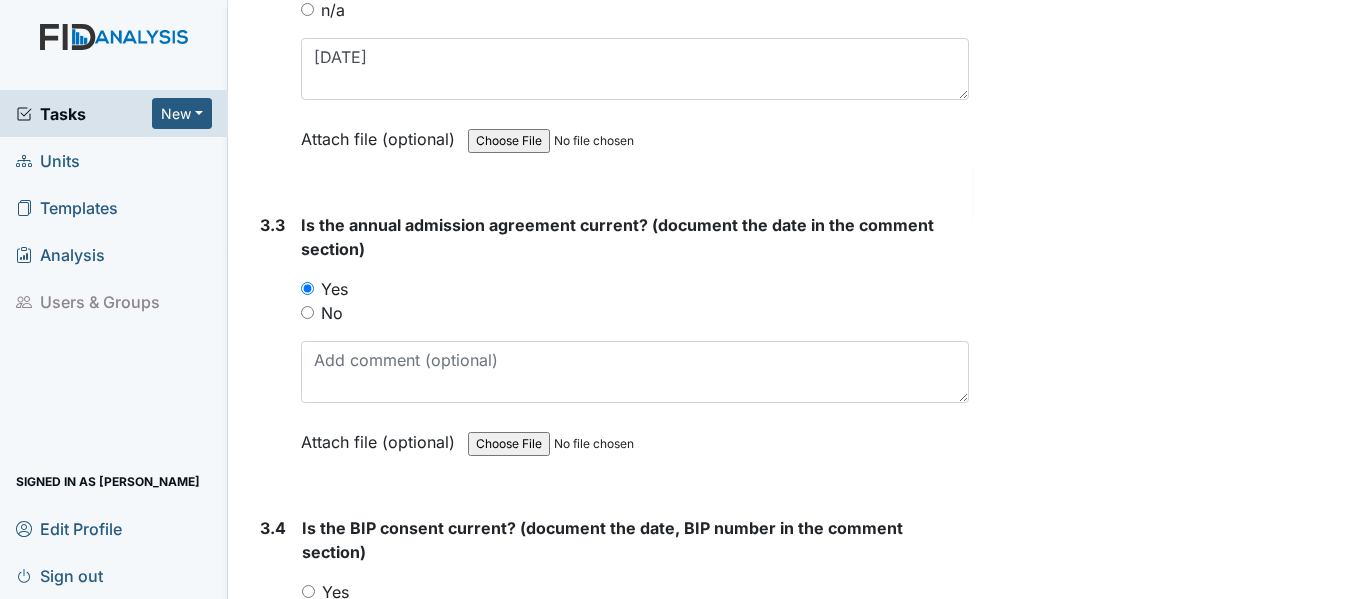scroll, scrollTop: 5300, scrollLeft: 0, axis: vertical 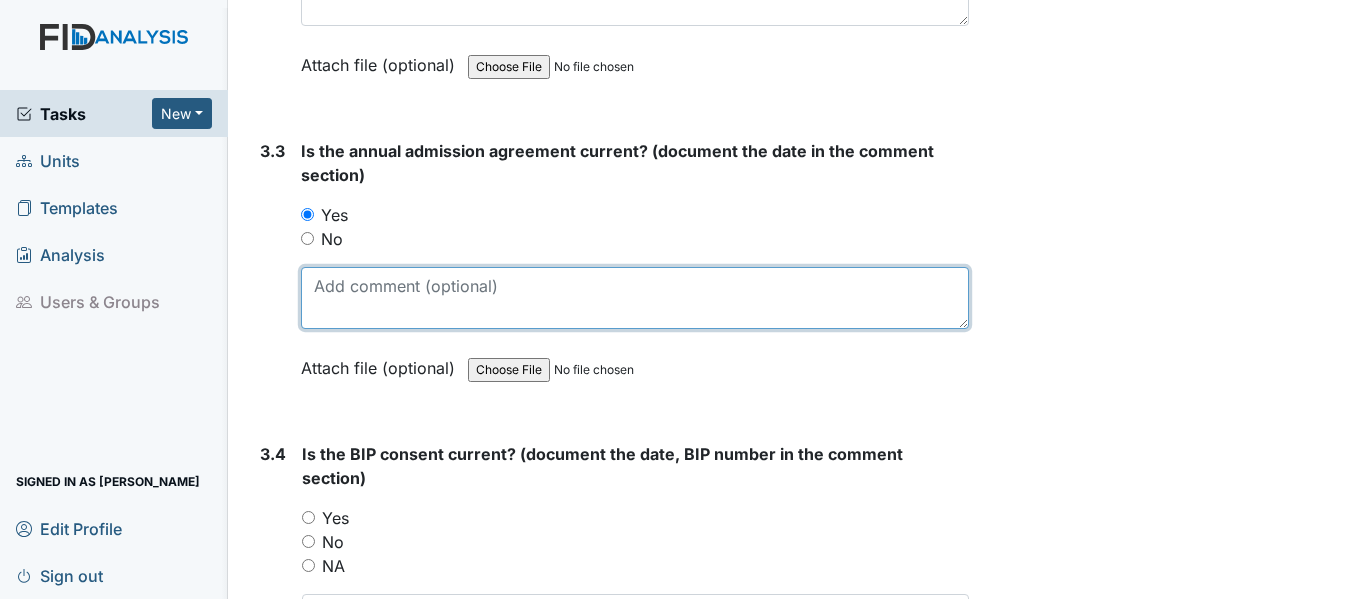 click at bounding box center (635, 298) 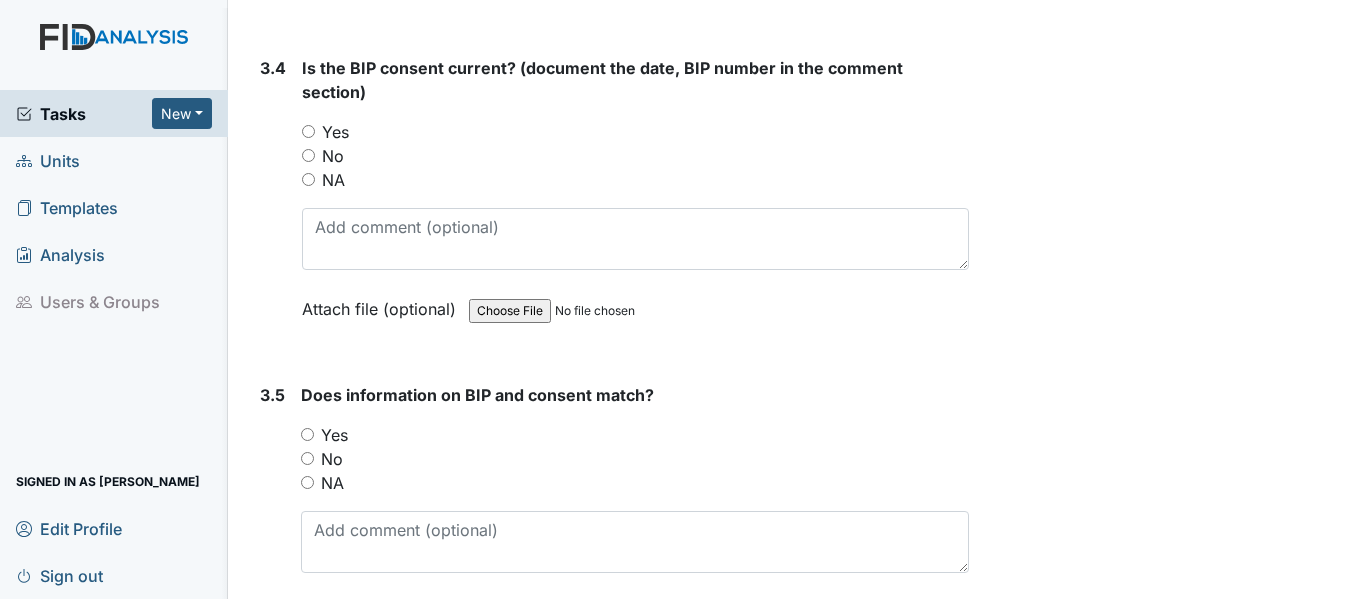 scroll, scrollTop: 5700, scrollLeft: 0, axis: vertical 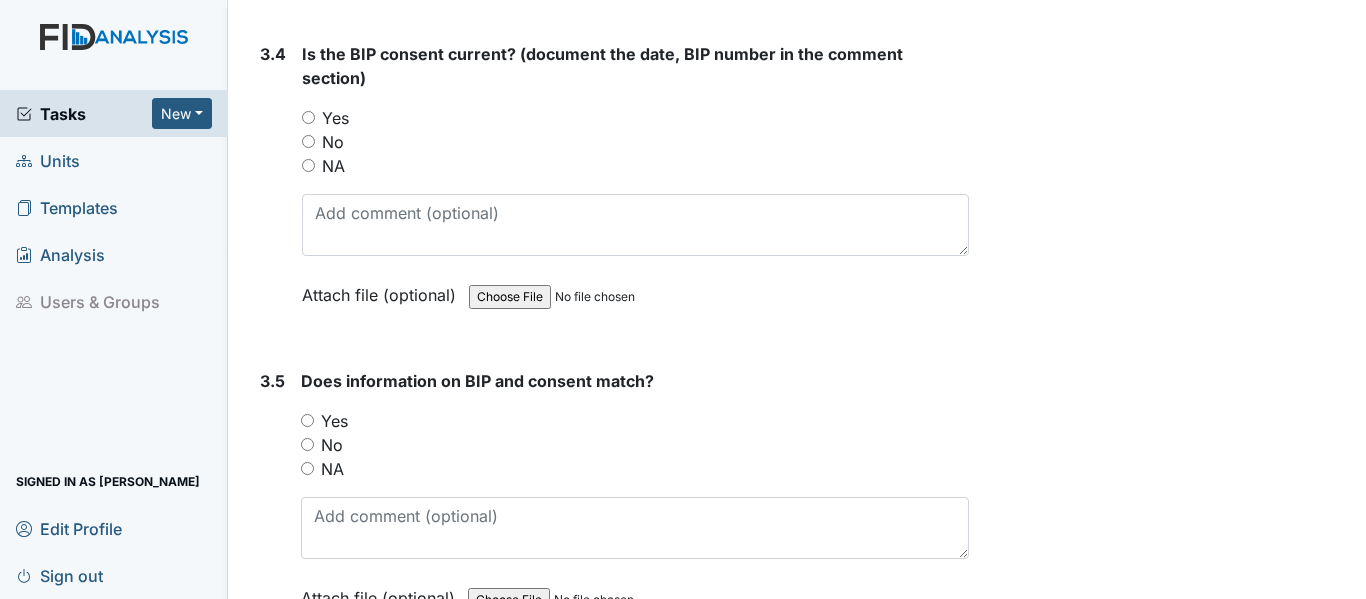 type on "5/15/25" 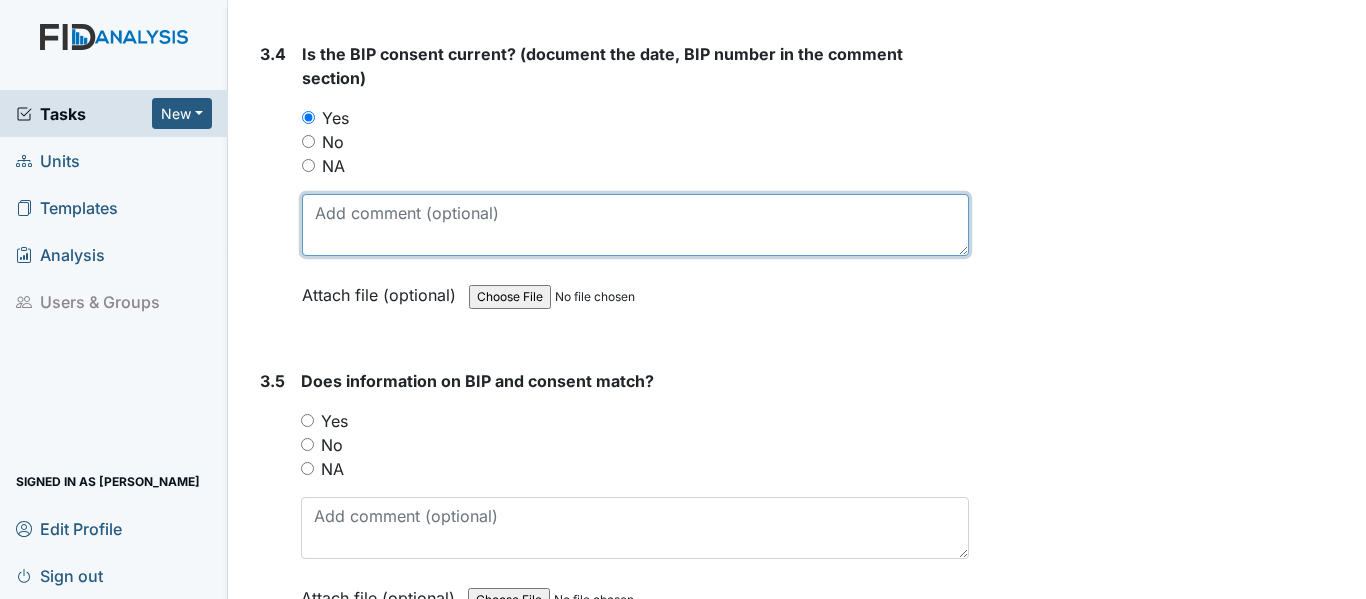 click at bounding box center (635, 225) 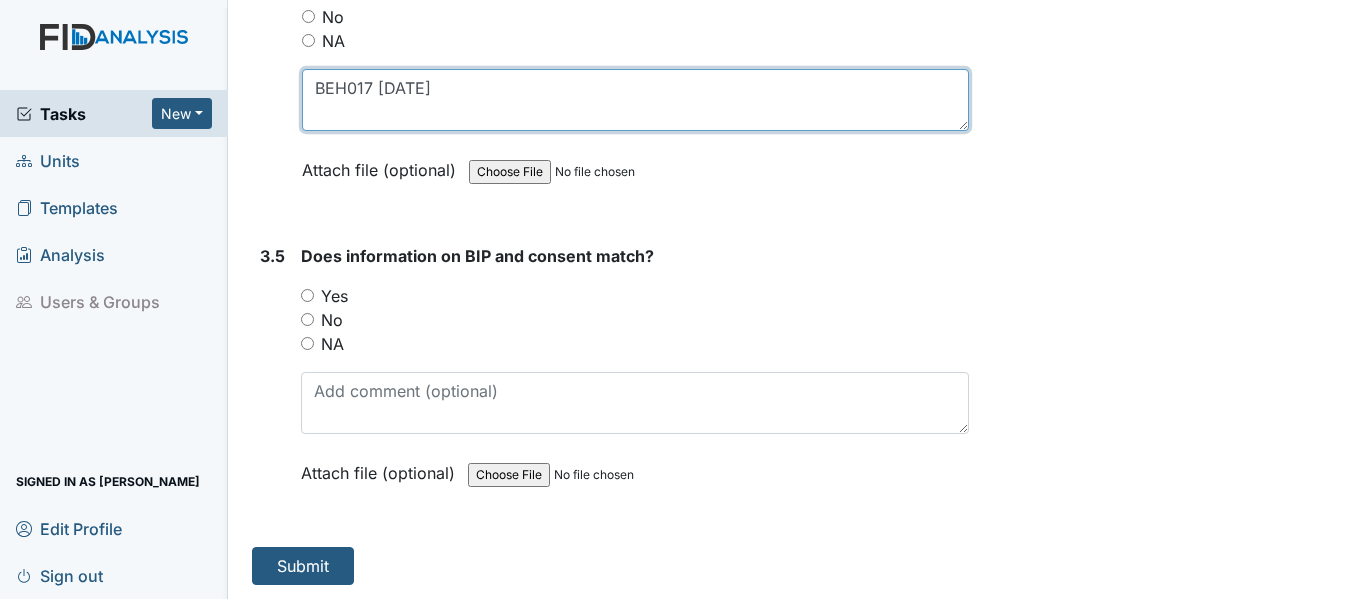 scroll, scrollTop: 5827, scrollLeft: 0, axis: vertical 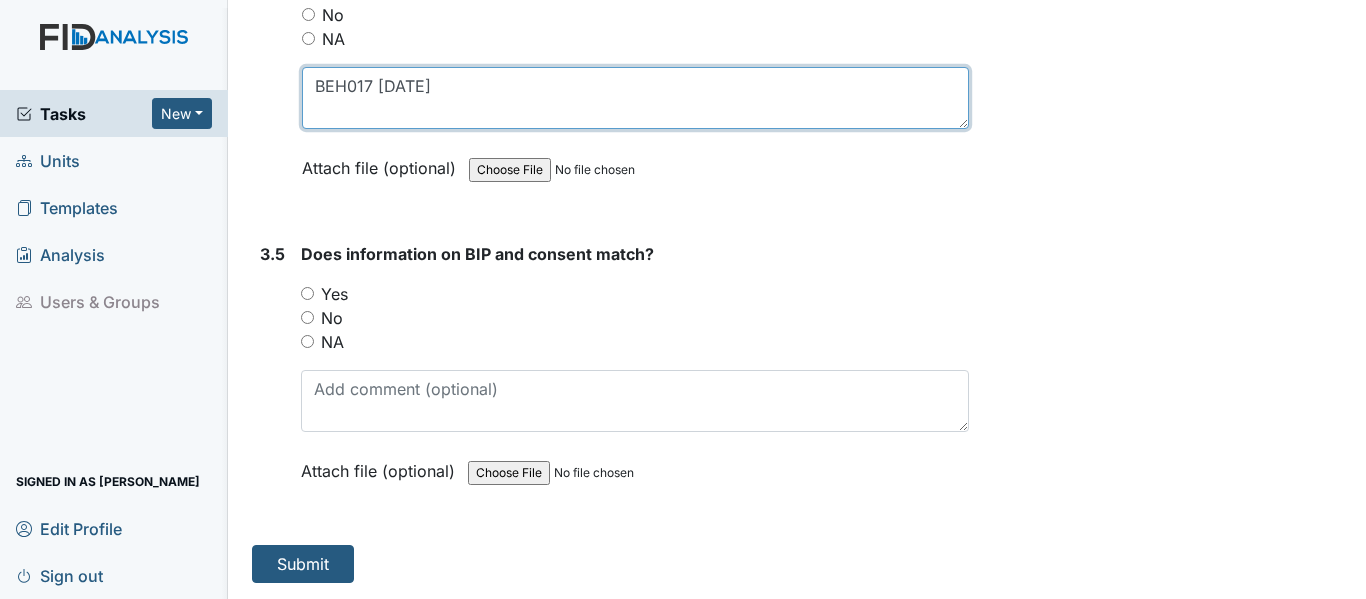 type on "BEH017 7/22/25" 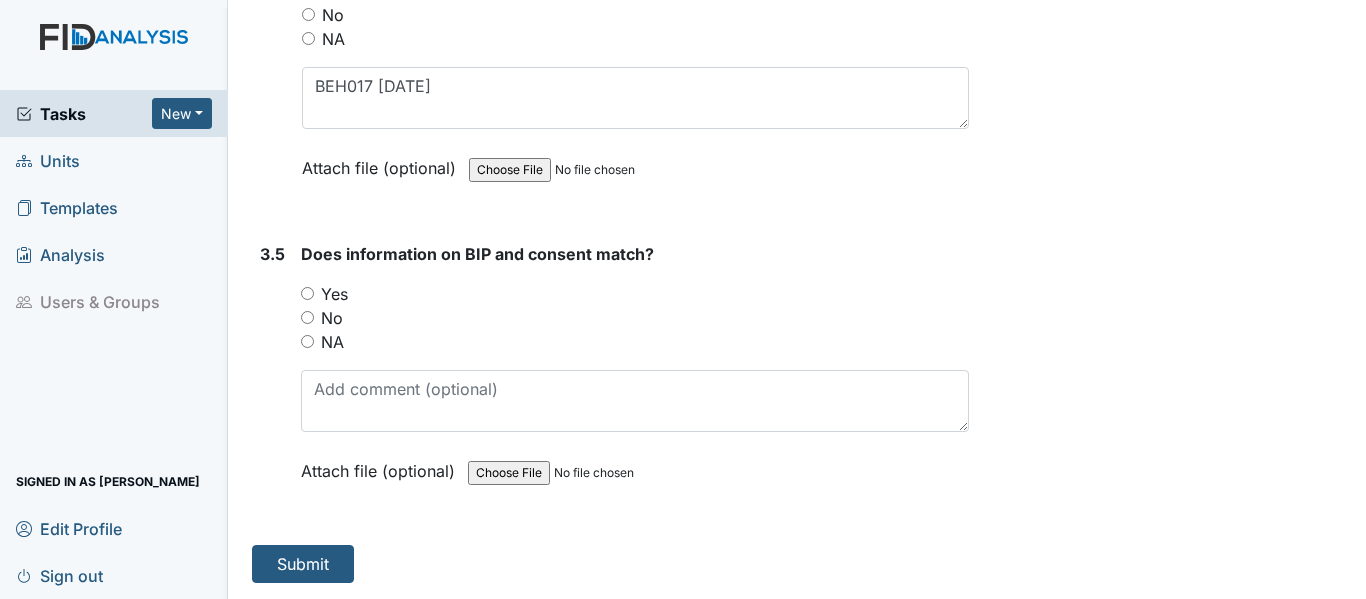 click on "Yes" at bounding box center (307, 293) 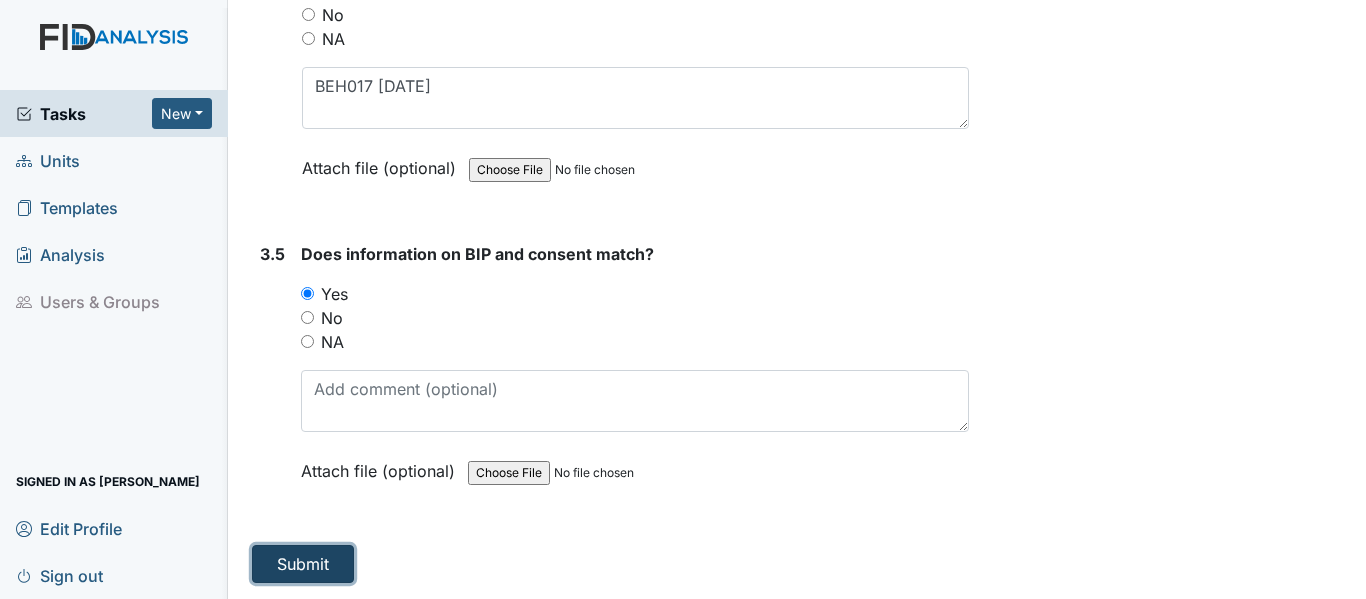 click on "Submit" at bounding box center [303, 564] 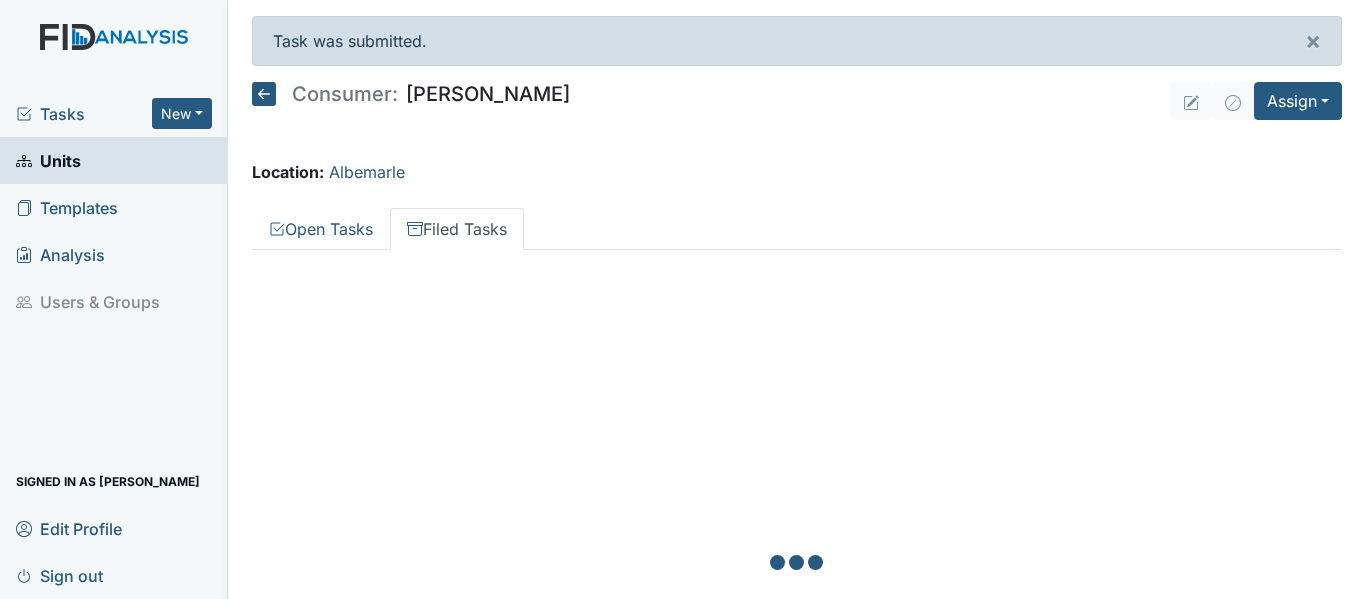 scroll, scrollTop: 0, scrollLeft: 0, axis: both 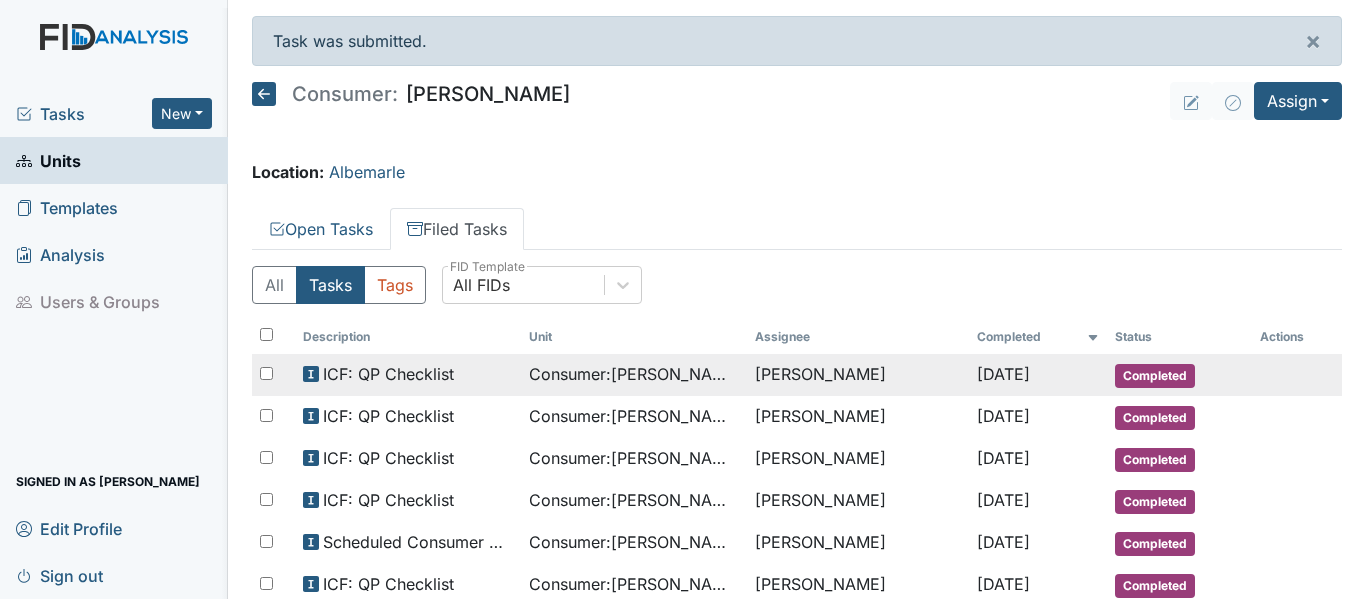 click on "Consumer :  Sherrick, Richard" at bounding box center [634, 374] 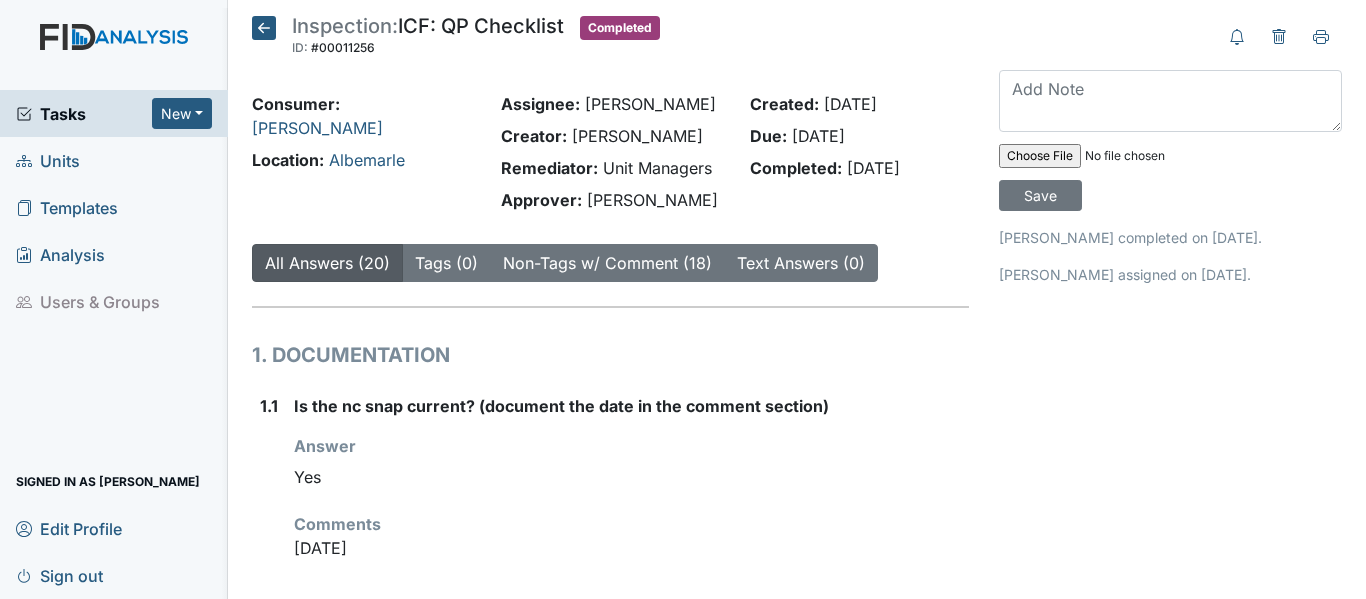 scroll, scrollTop: 0, scrollLeft: 0, axis: both 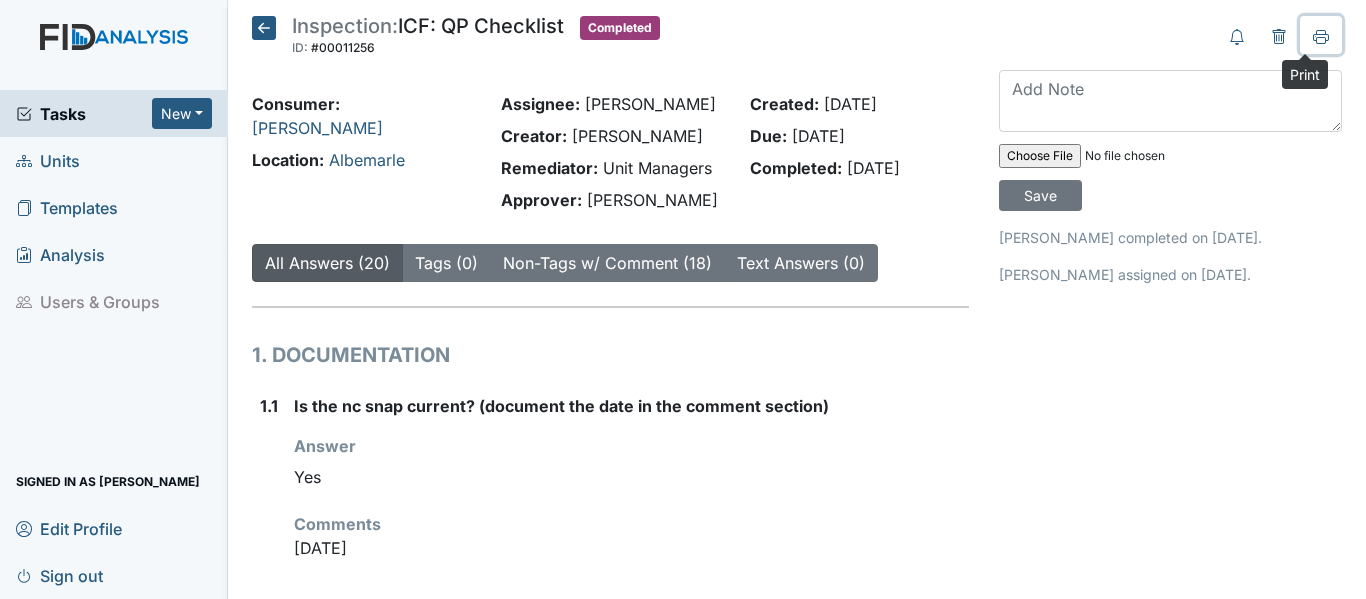 click 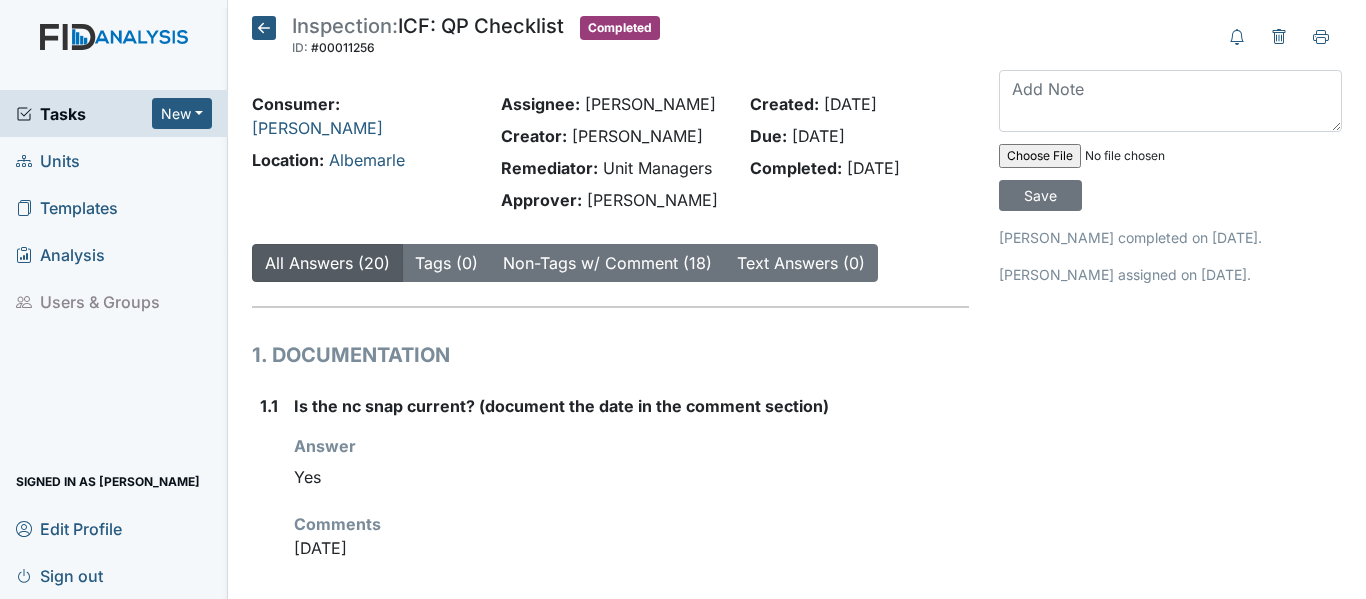 click 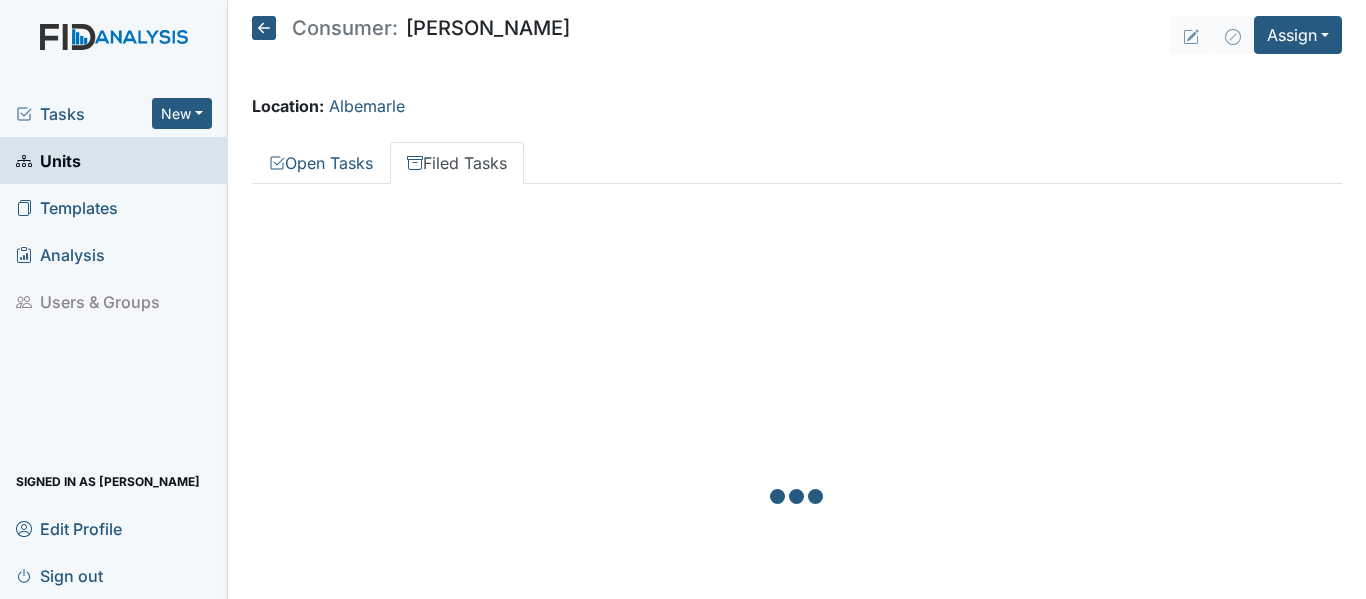 scroll, scrollTop: 0, scrollLeft: 0, axis: both 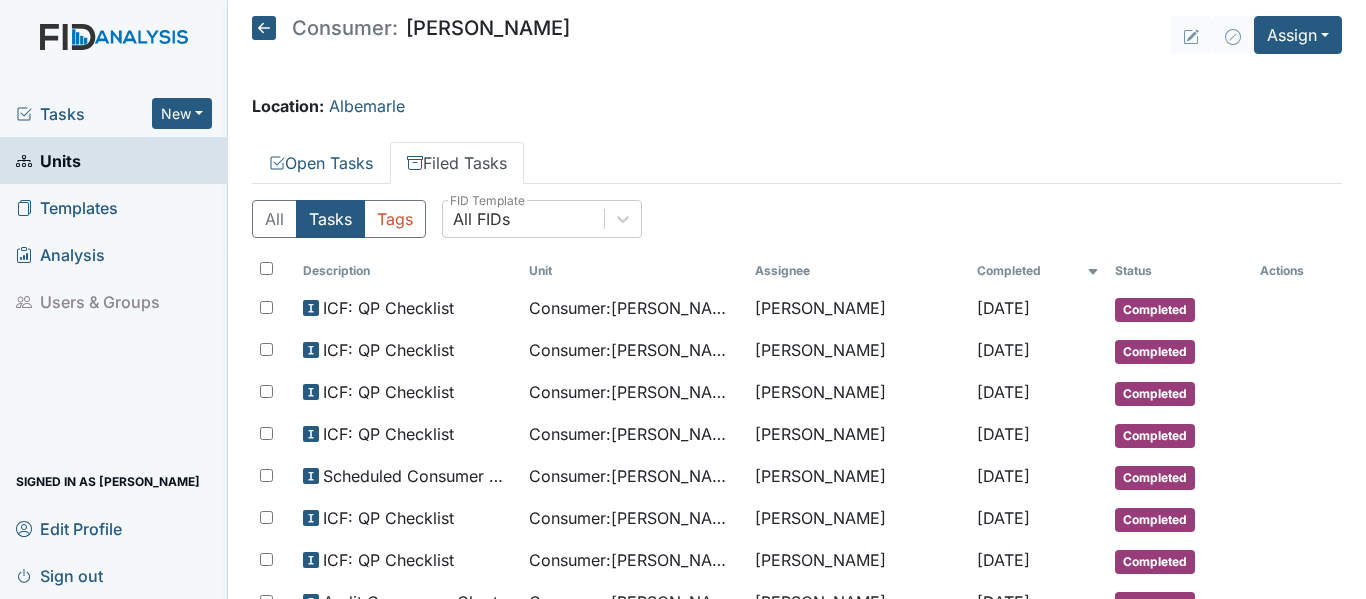 click 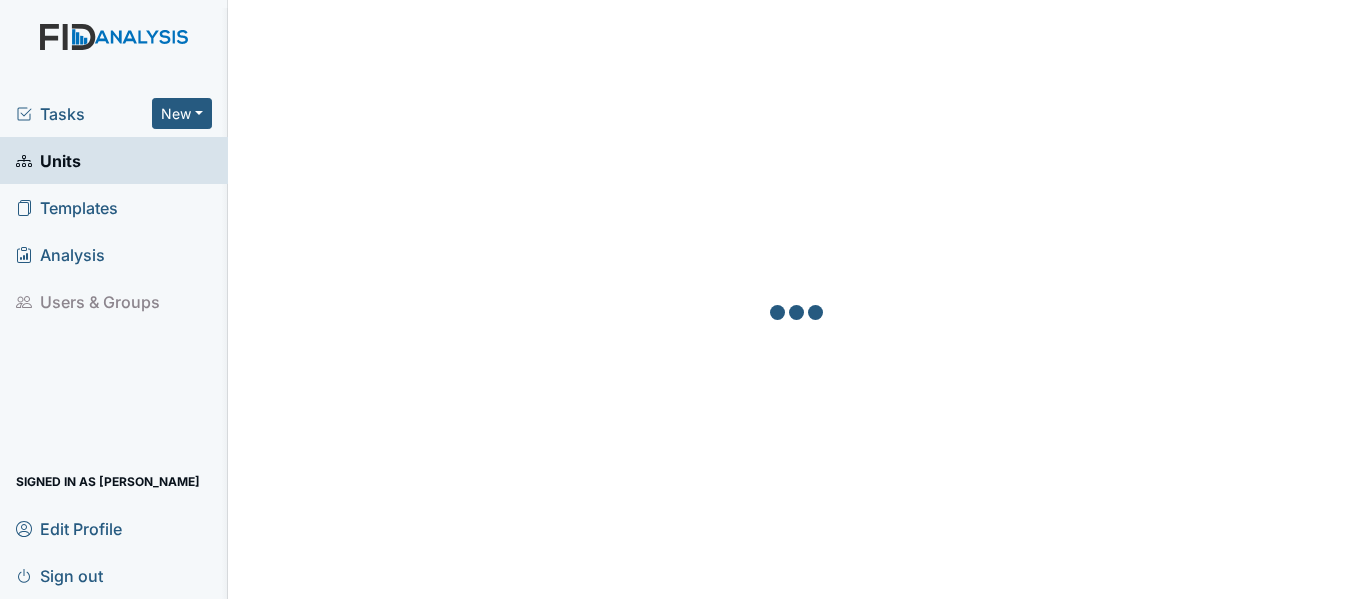 scroll, scrollTop: 0, scrollLeft: 0, axis: both 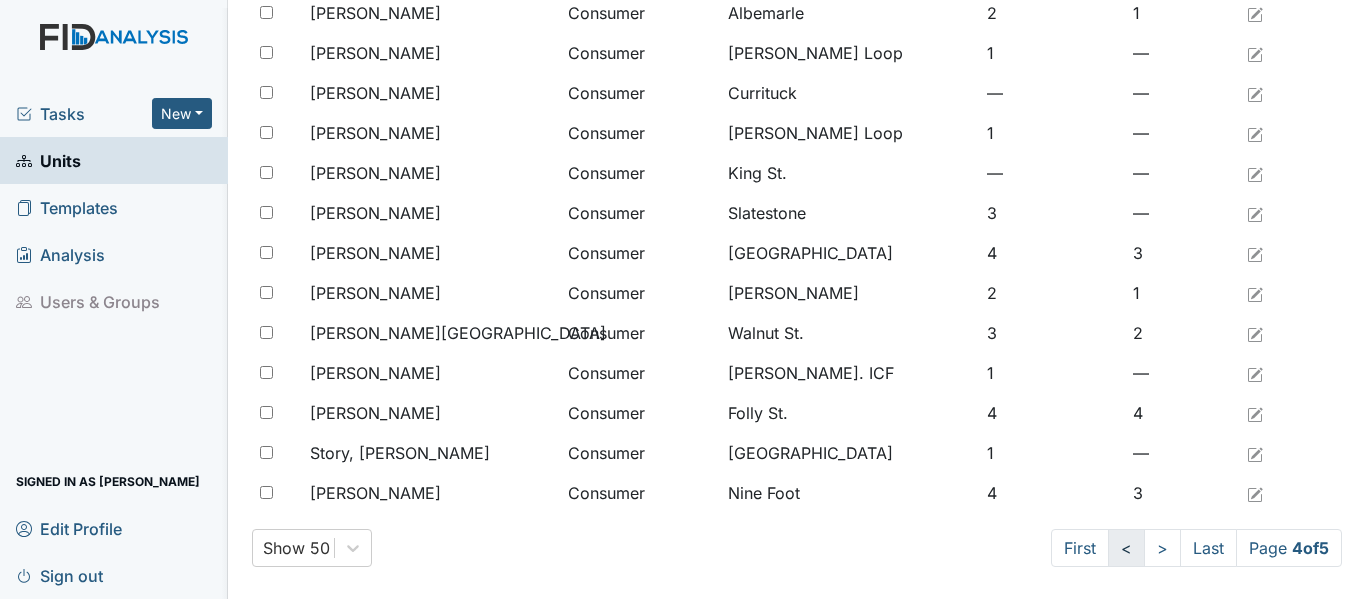 click on "<" at bounding box center [1126, 548] 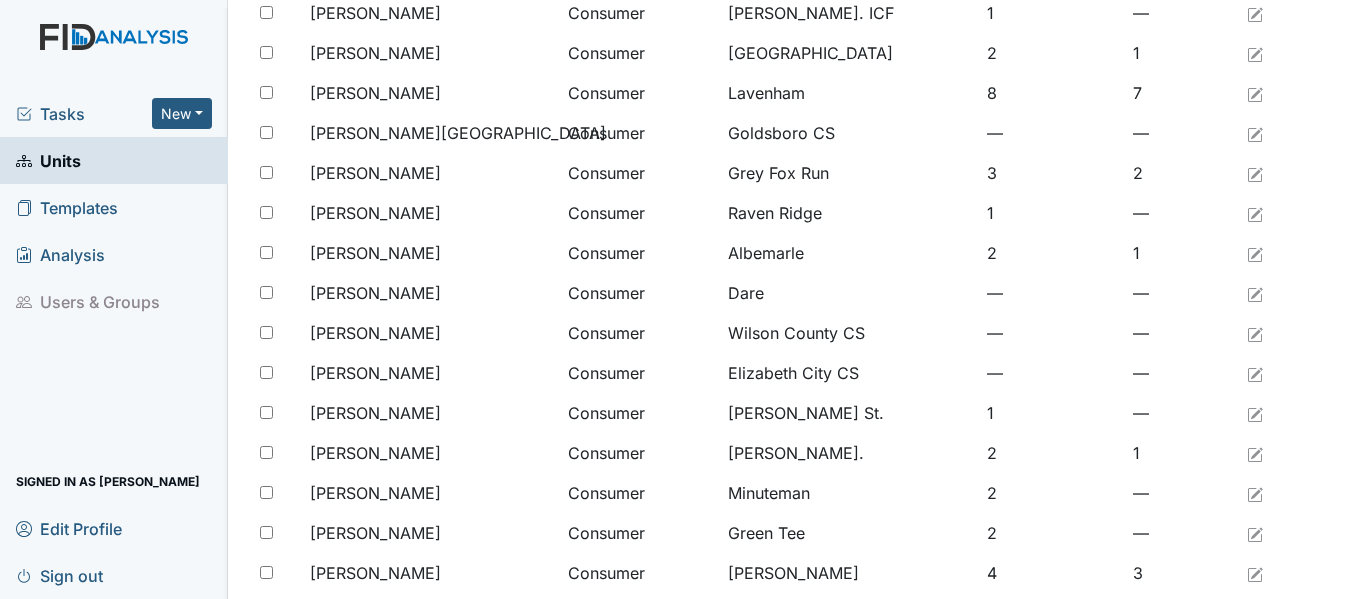 scroll, scrollTop: 1145, scrollLeft: 0, axis: vertical 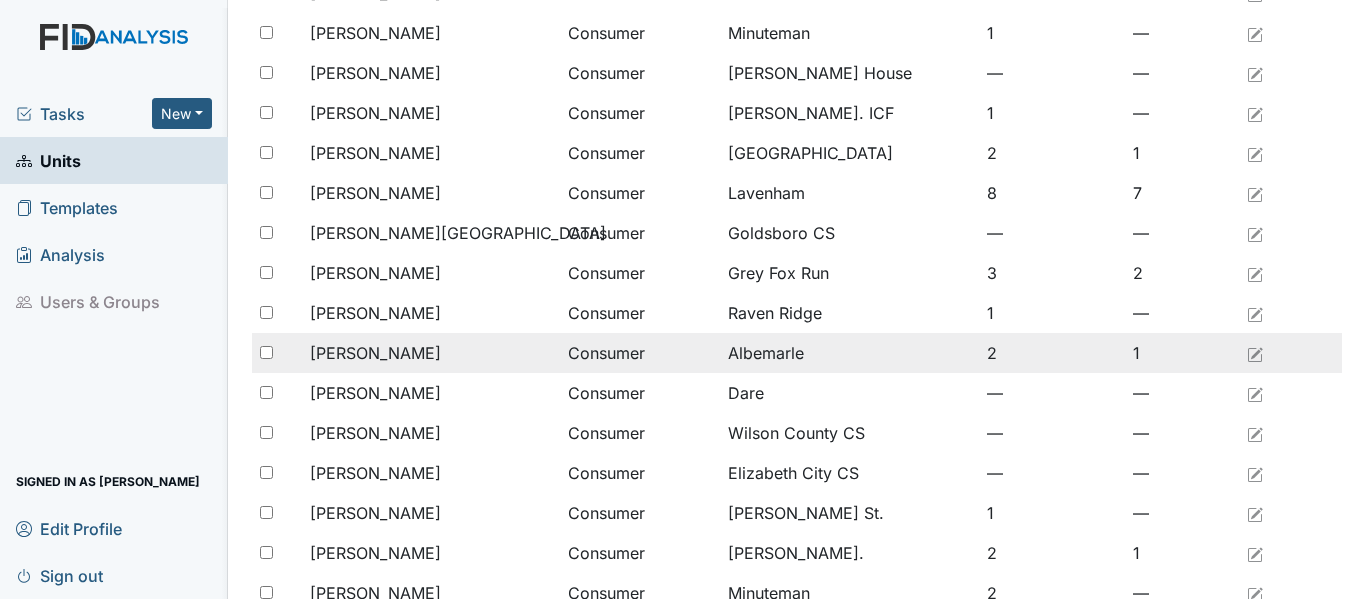 click on "[PERSON_NAME]" at bounding box center [375, 353] 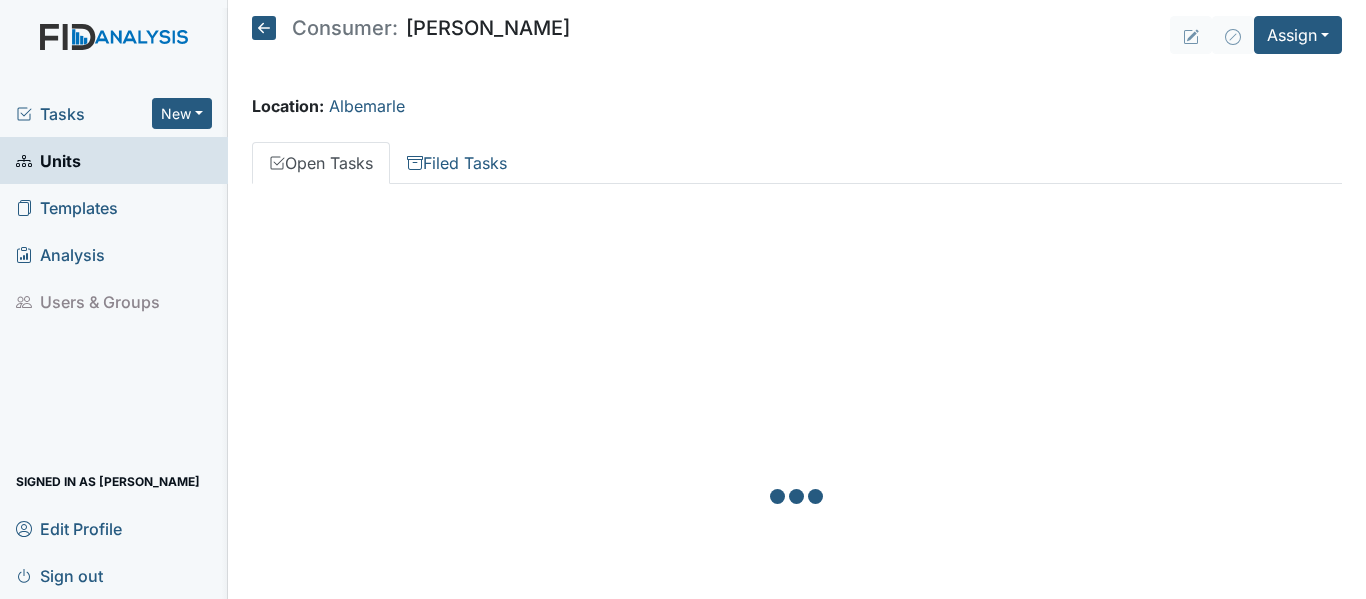 scroll, scrollTop: 0, scrollLeft: 0, axis: both 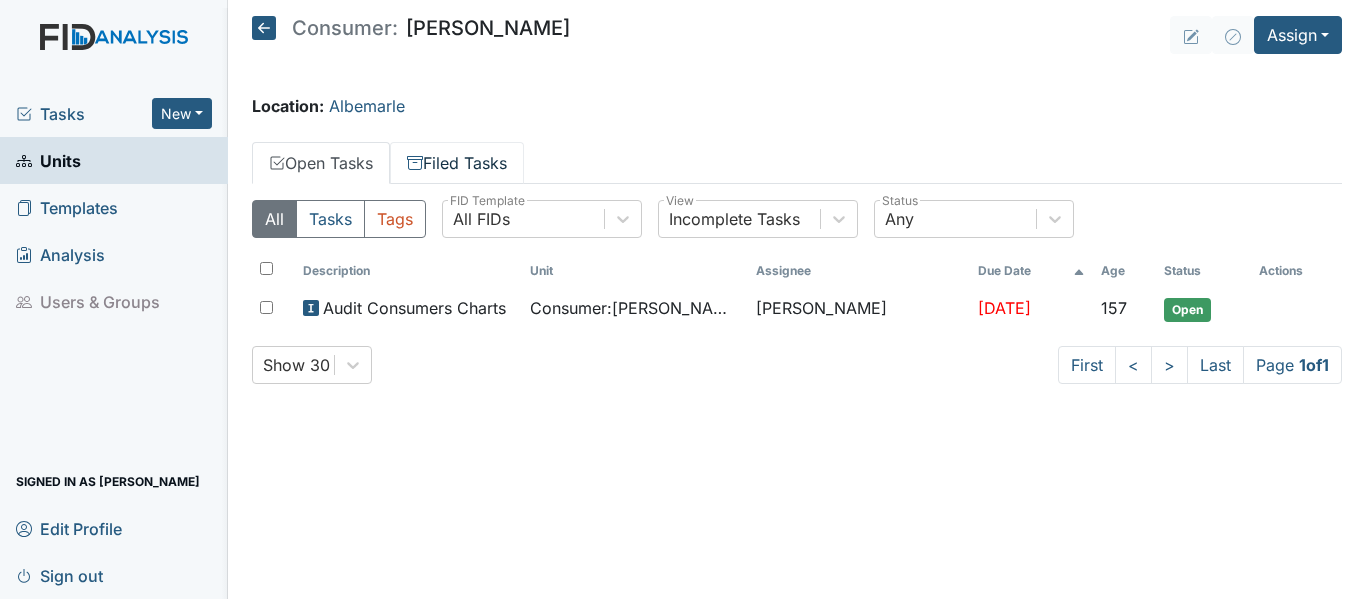 click on "Filed Tasks" at bounding box center (457, 163) 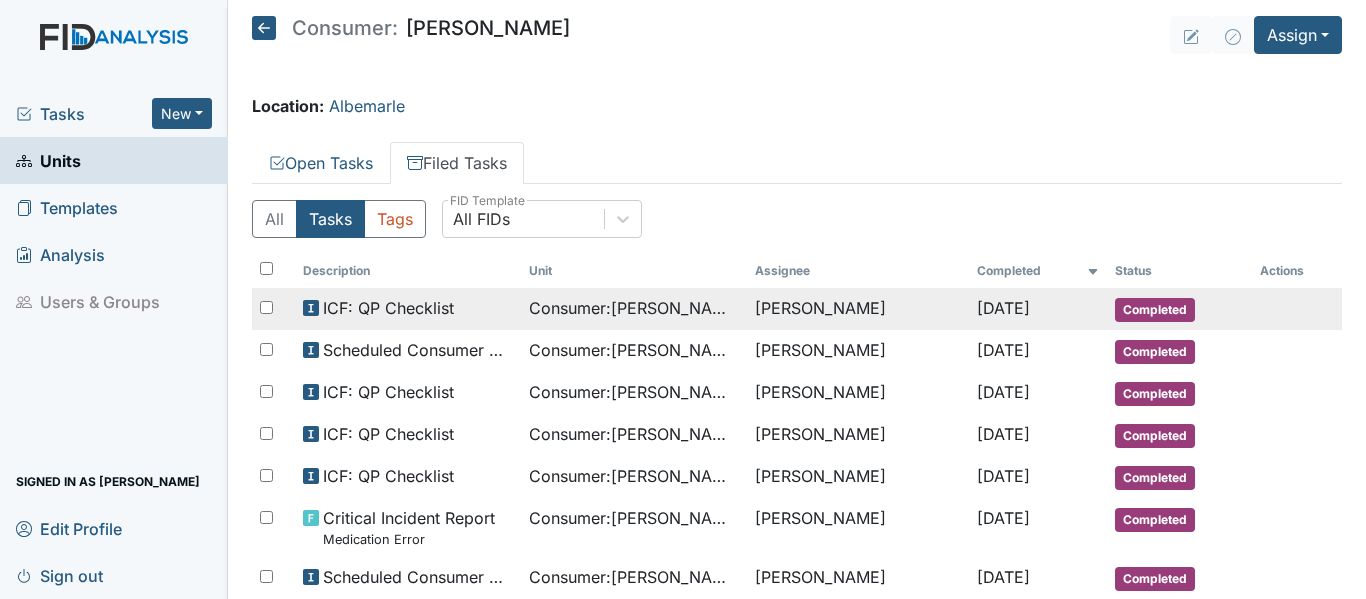click on "Consumer :  [PERSON_NAME]" at bounding box center [634, 308] 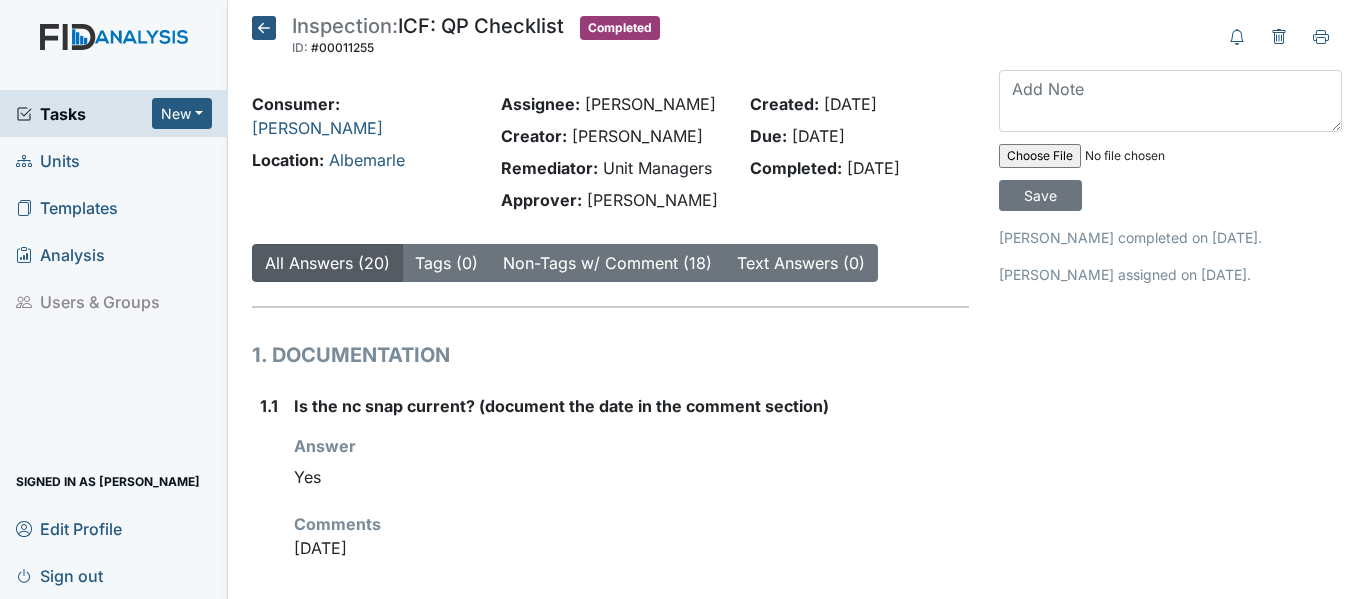 scroll, scrollTop: 0, scrollLeft: 0, axis: both 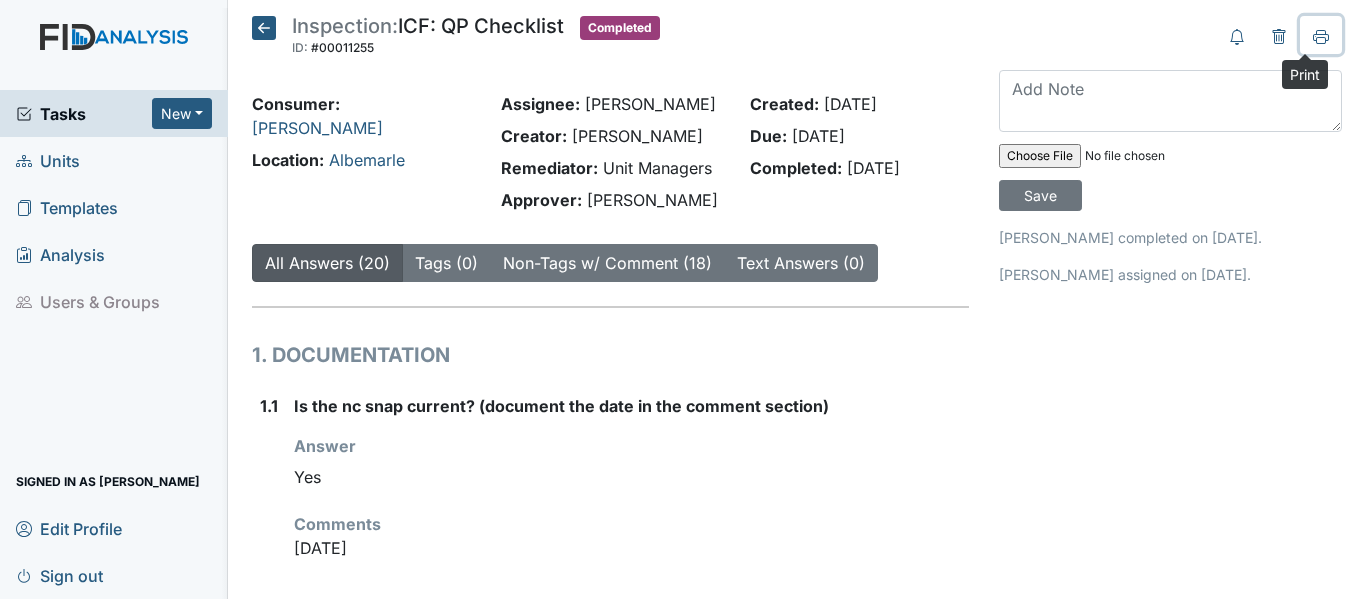 click 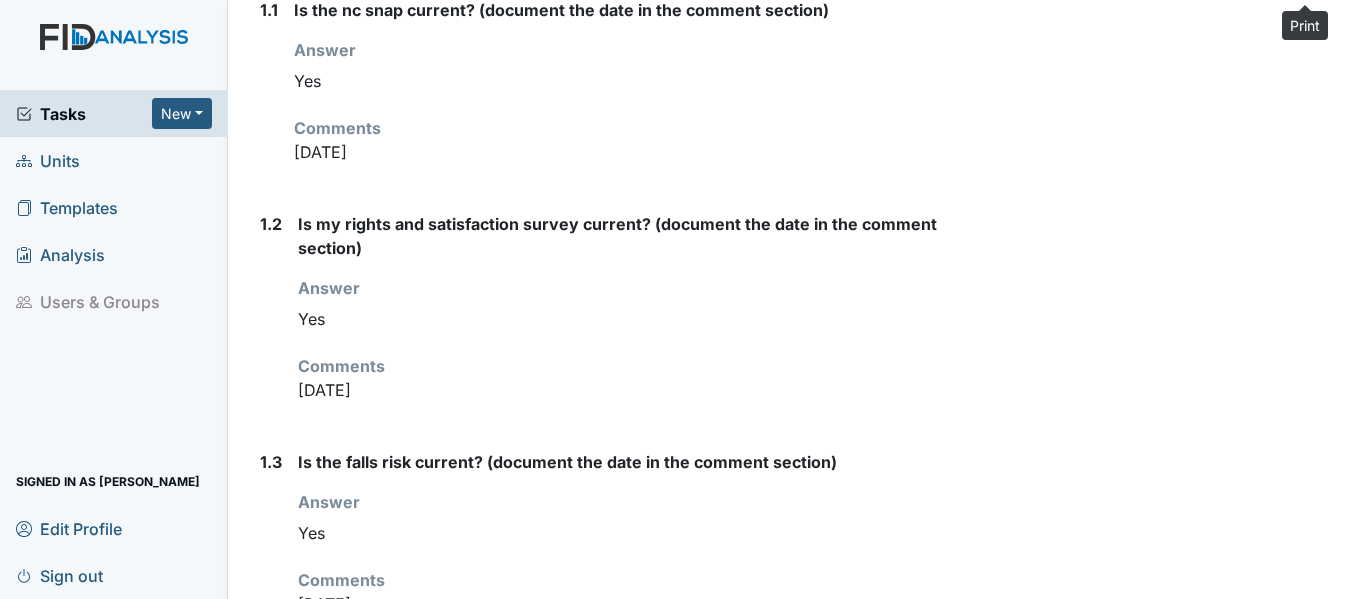 scroll, scrollTop: 0, scrollLeft: 0, axis: both 